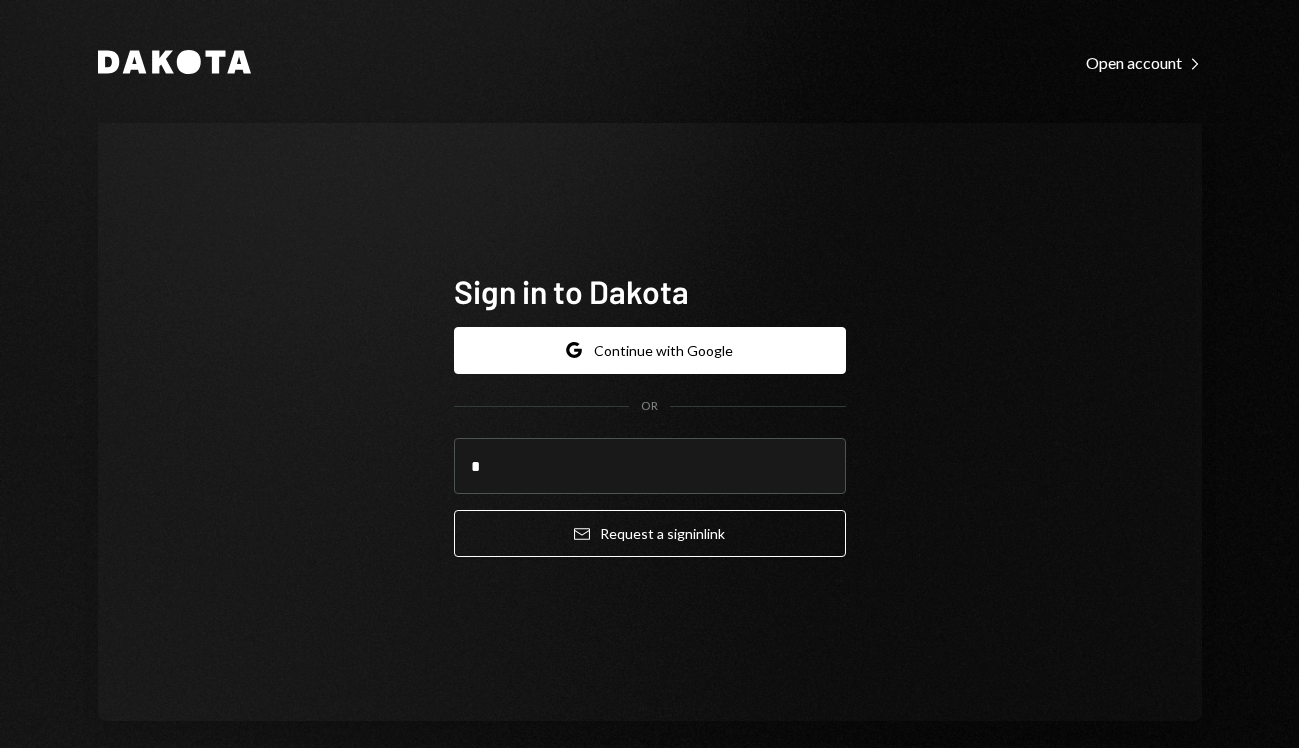 scroll, scrollTop: 0, scrollLeft: 0, axis: both 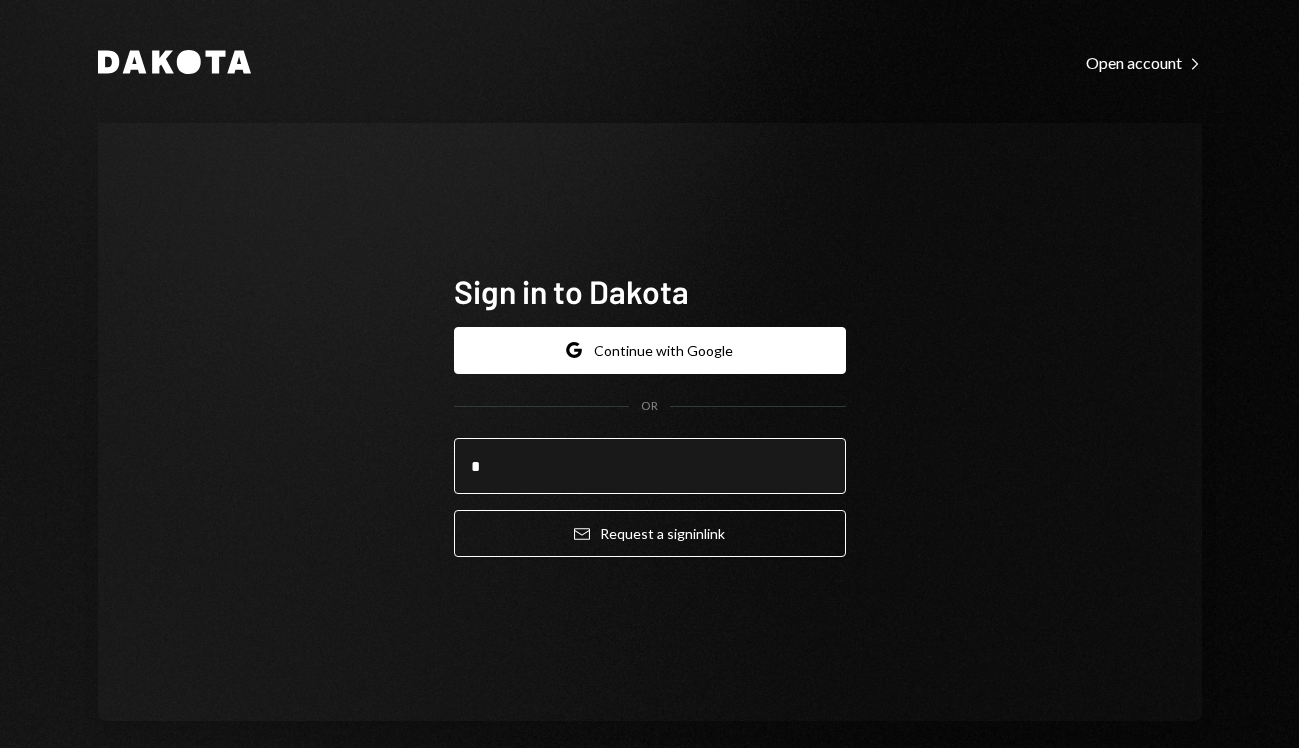 type on "**********" 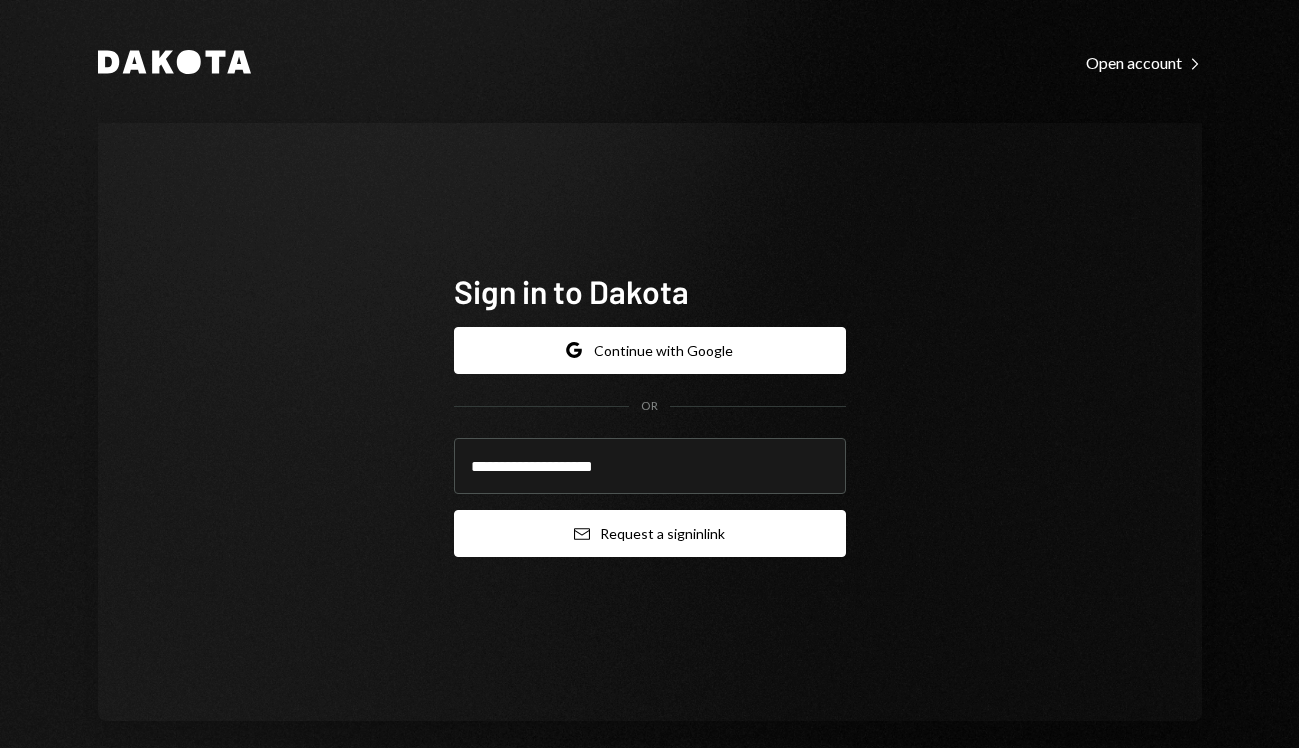 click on "Email Request a sign  in  link" at bounding box center [650, 533] 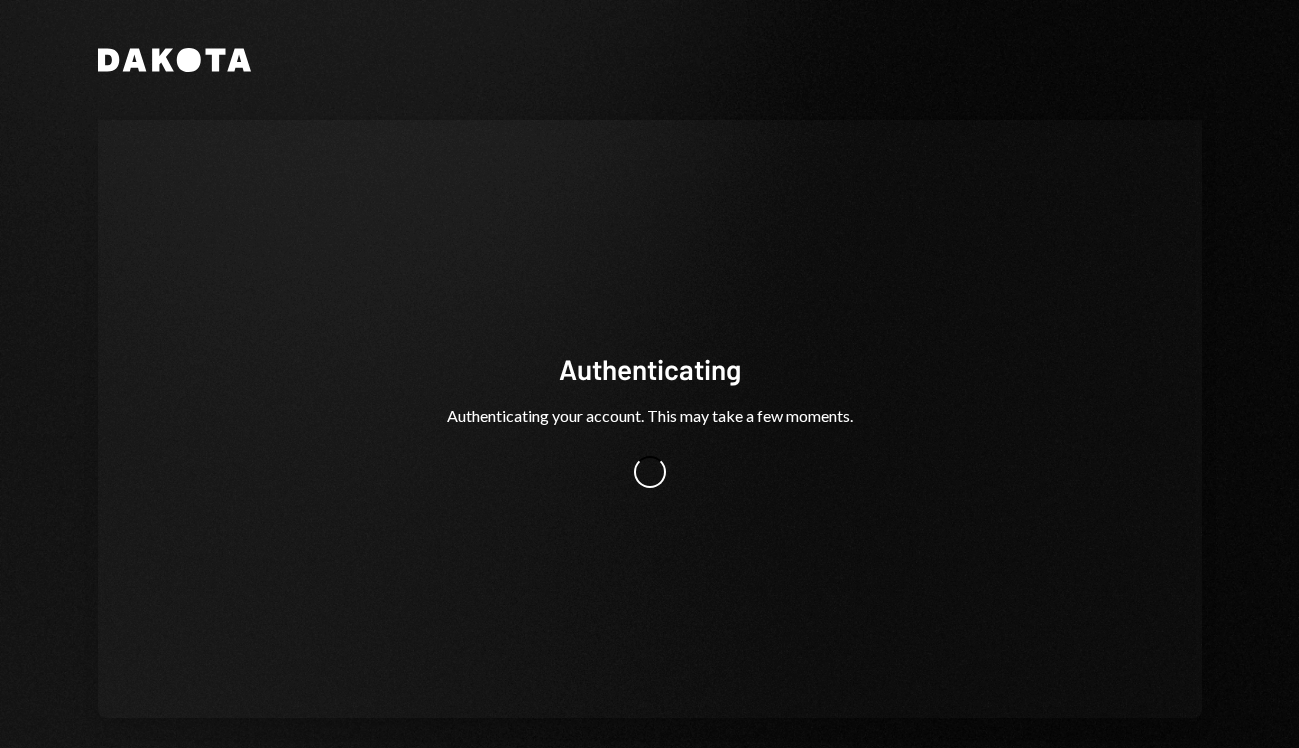 scroll, scrollTop: 0, scrollLeft: 0, axis: both 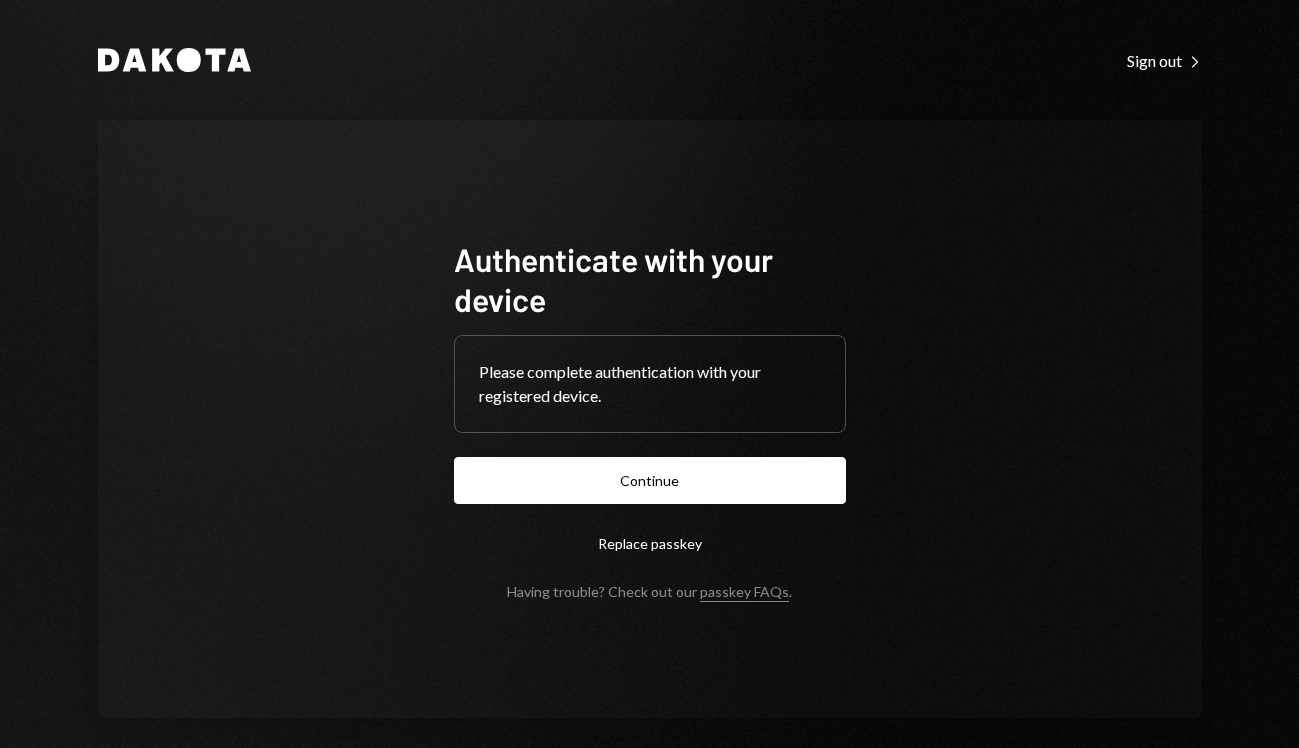 click on "Continue" at bounding box center (650, 480) 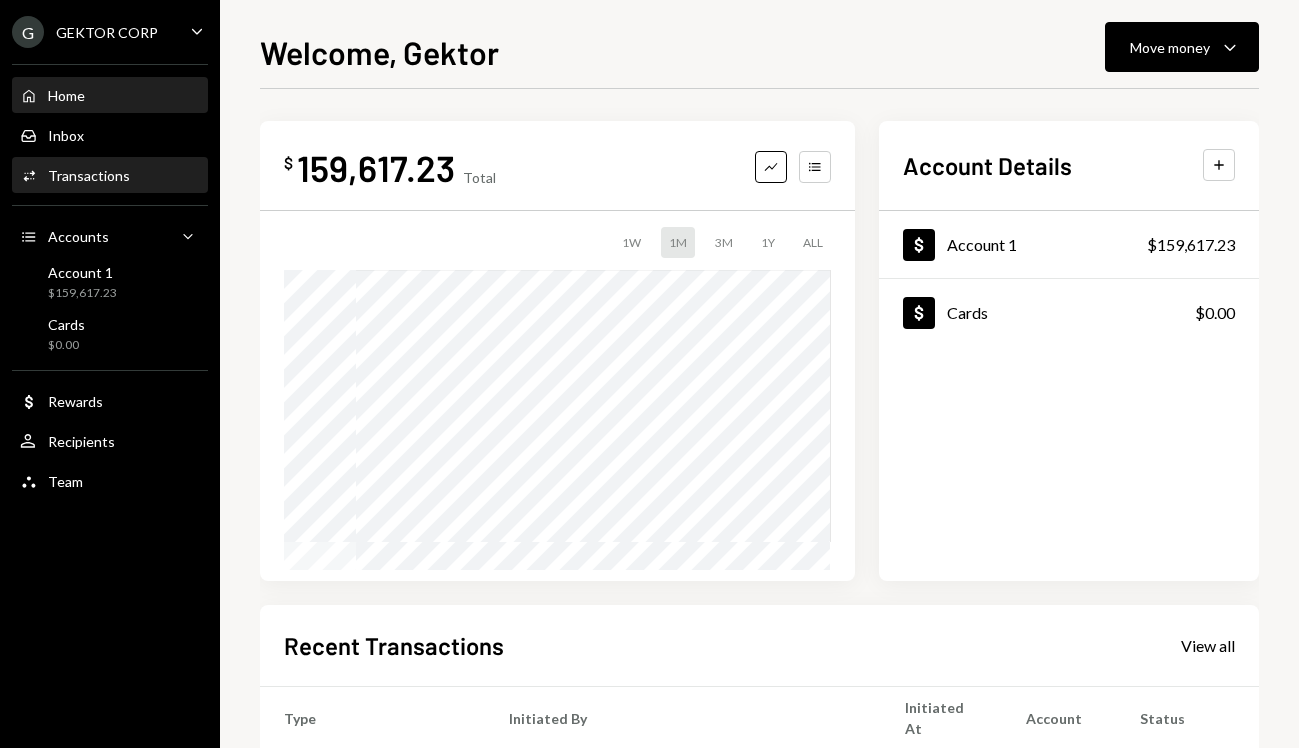 click on "Activities Transactions" at bounding box center (110, 176) 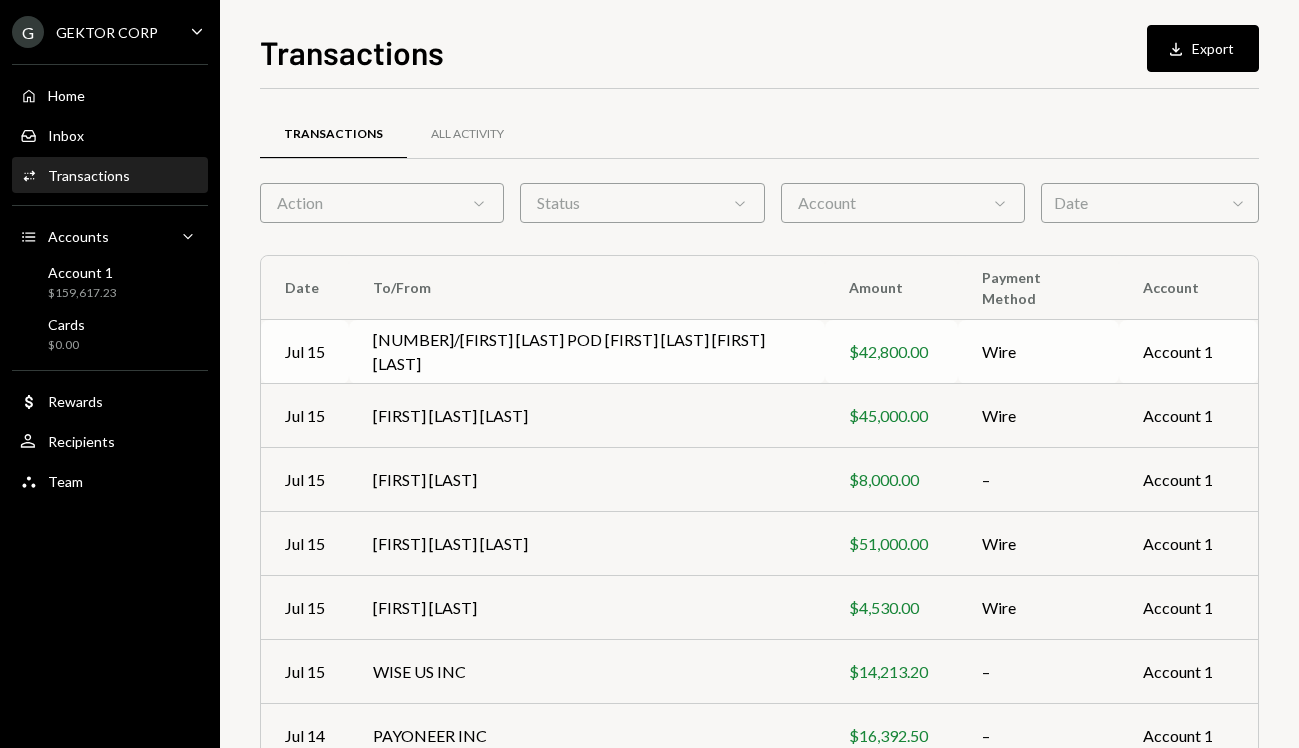 click on "1/ [FIRST] [LAST] [LAST]" at bounding box center (587, 352) 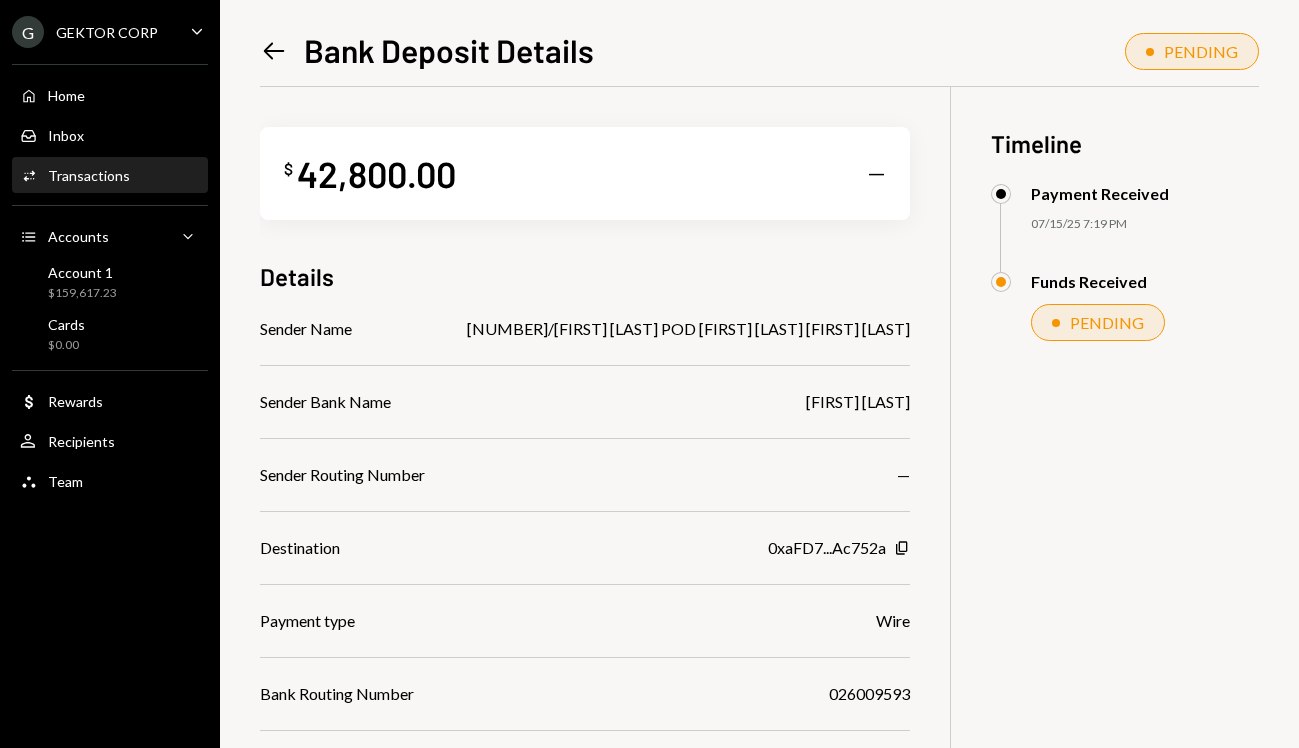 click on "1/ [FIRST] [LAST] [LAST]" at bounding box center [688, 329] 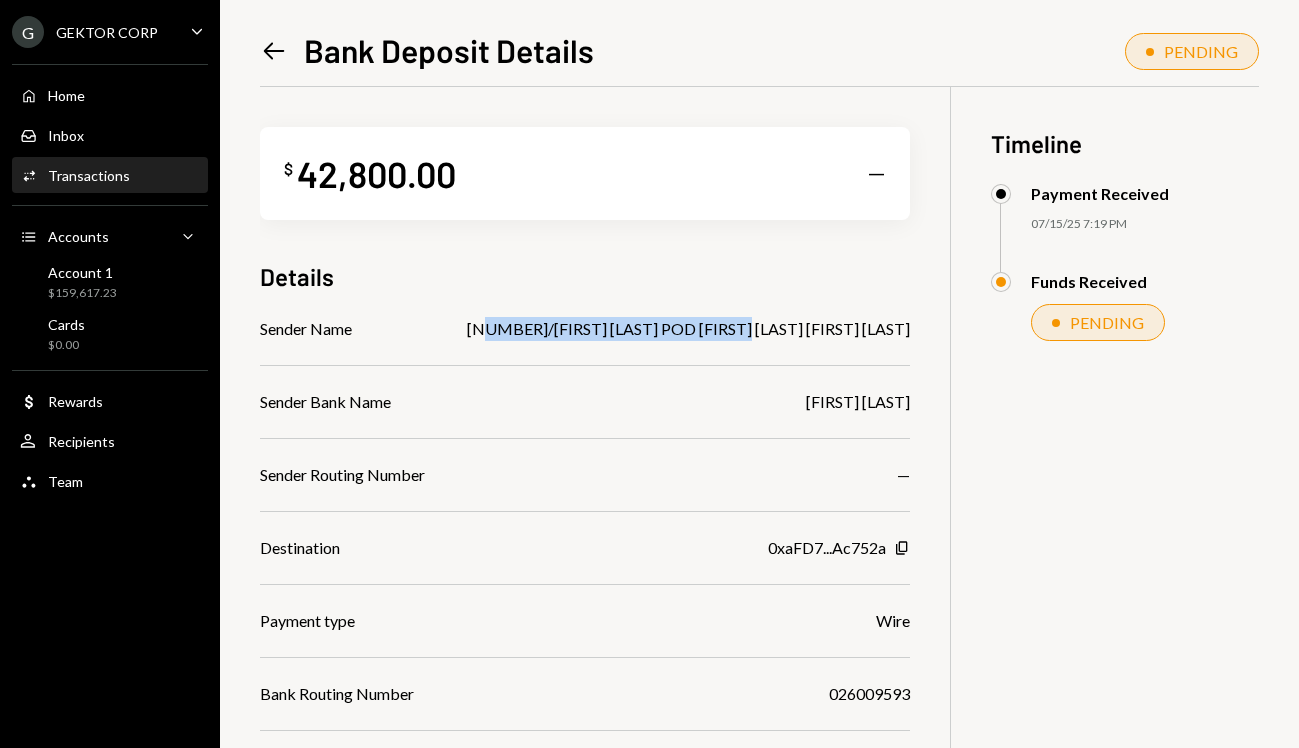 drag, startPoint x: 556, startPoint y: 330, endPoint x: 845, endPoint y: 330, distance: 289 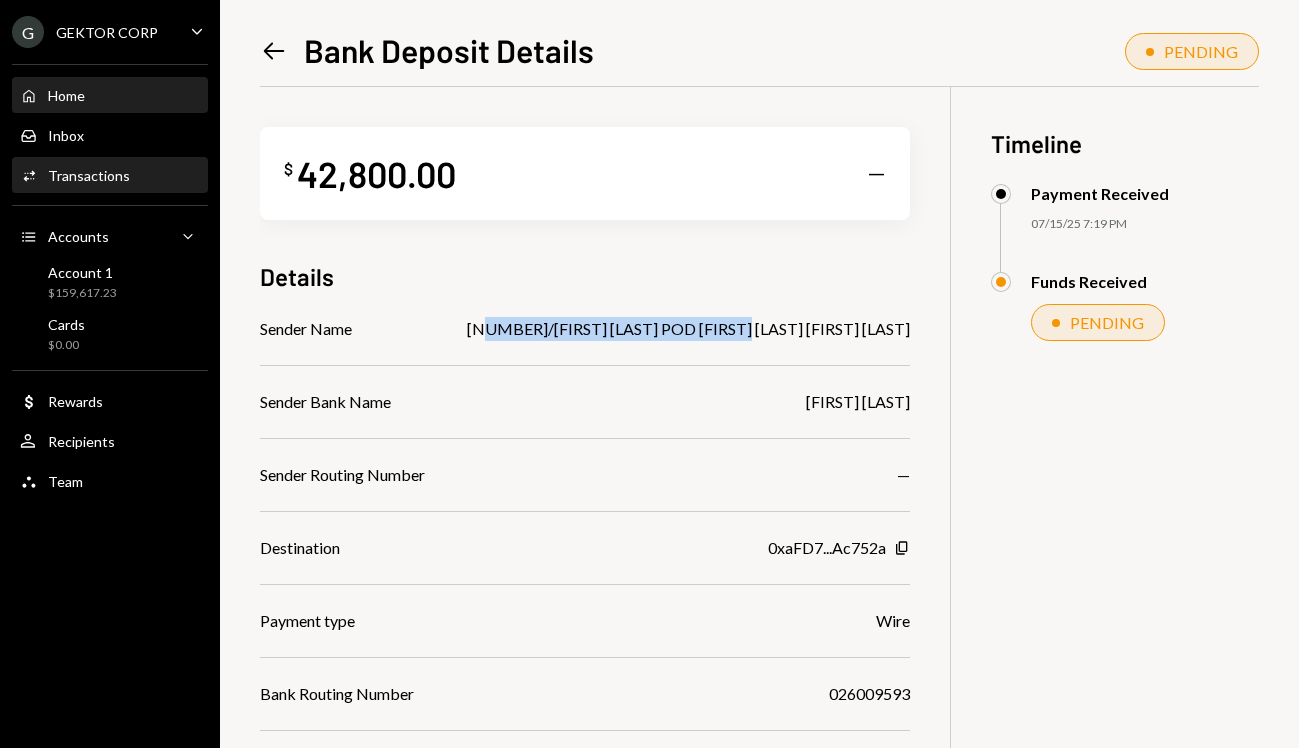 click on "Home Home" at bounding box center (110, 96) 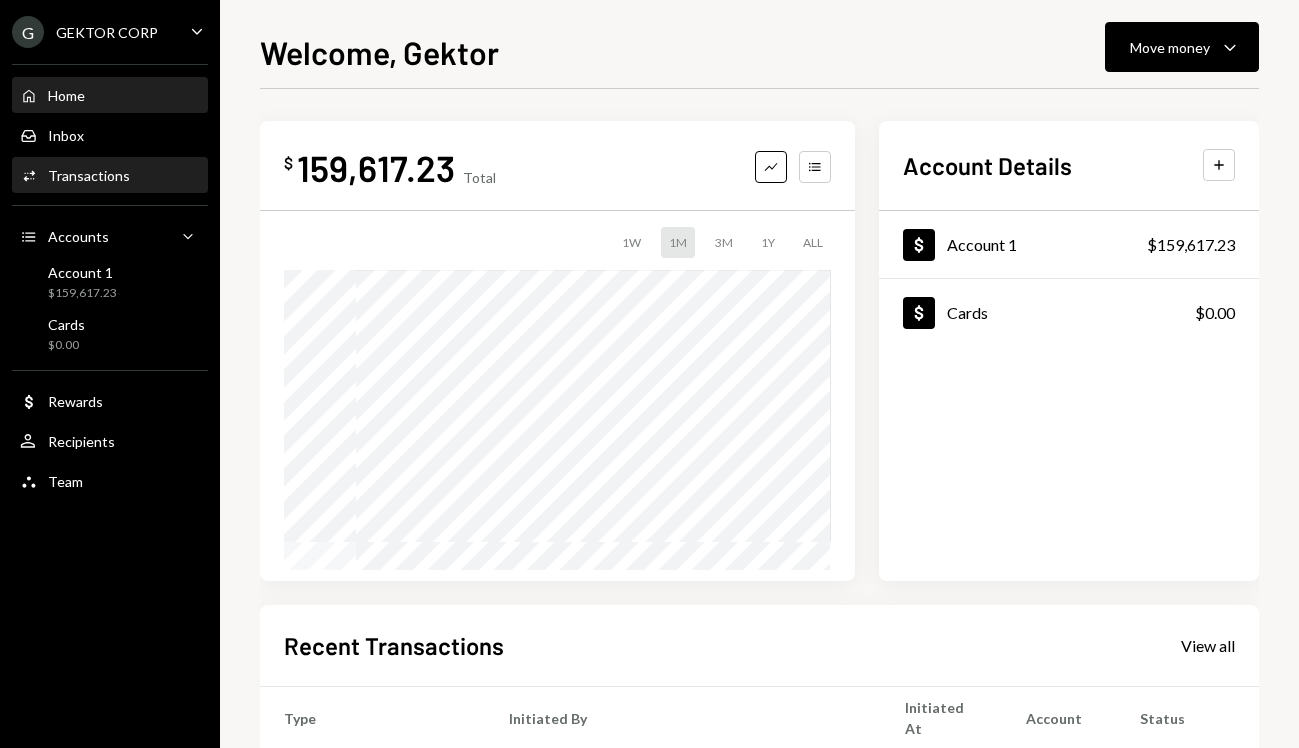 click on "Activities Transactions" at bounding box center [110, 176] 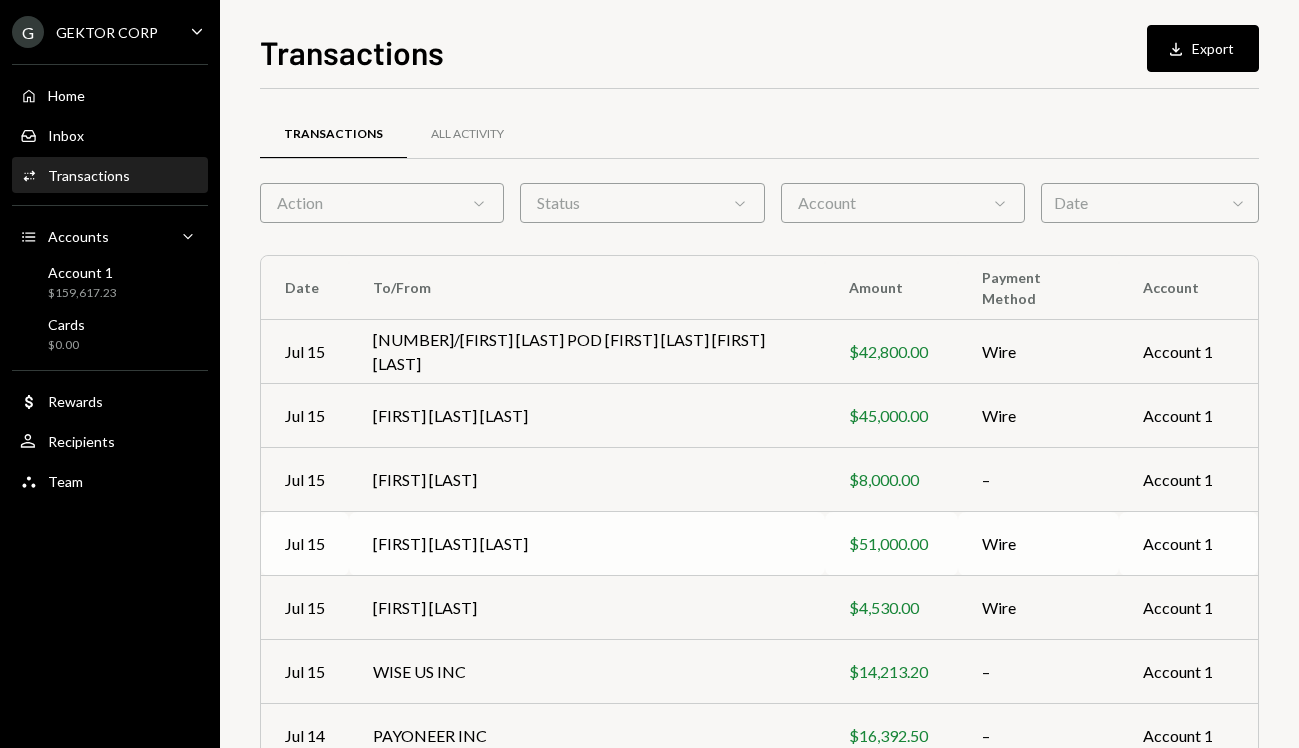 click on "[FIRST] [LAST]" at bounding box center [587, 544] 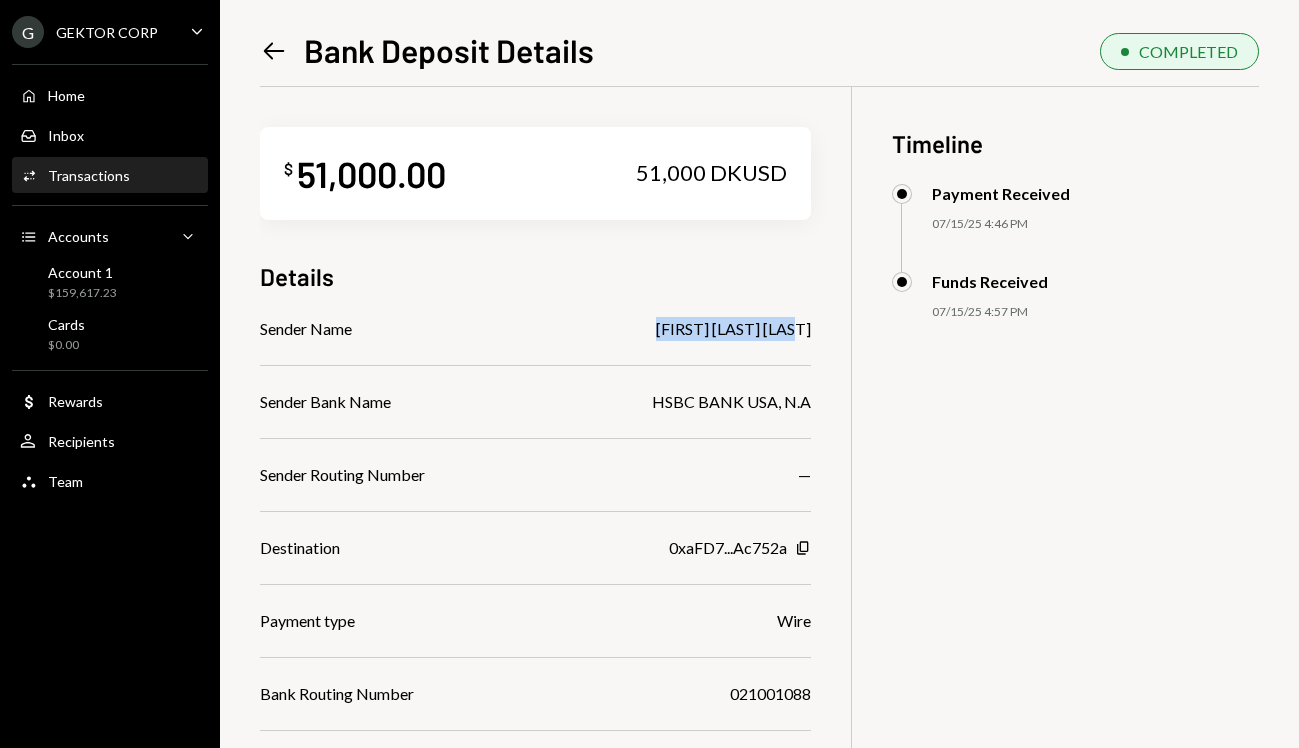 drag, startPoint x: 648, startPoint y: 331, endPoint x: 817, endPoint y: 330, distance: 169.00296 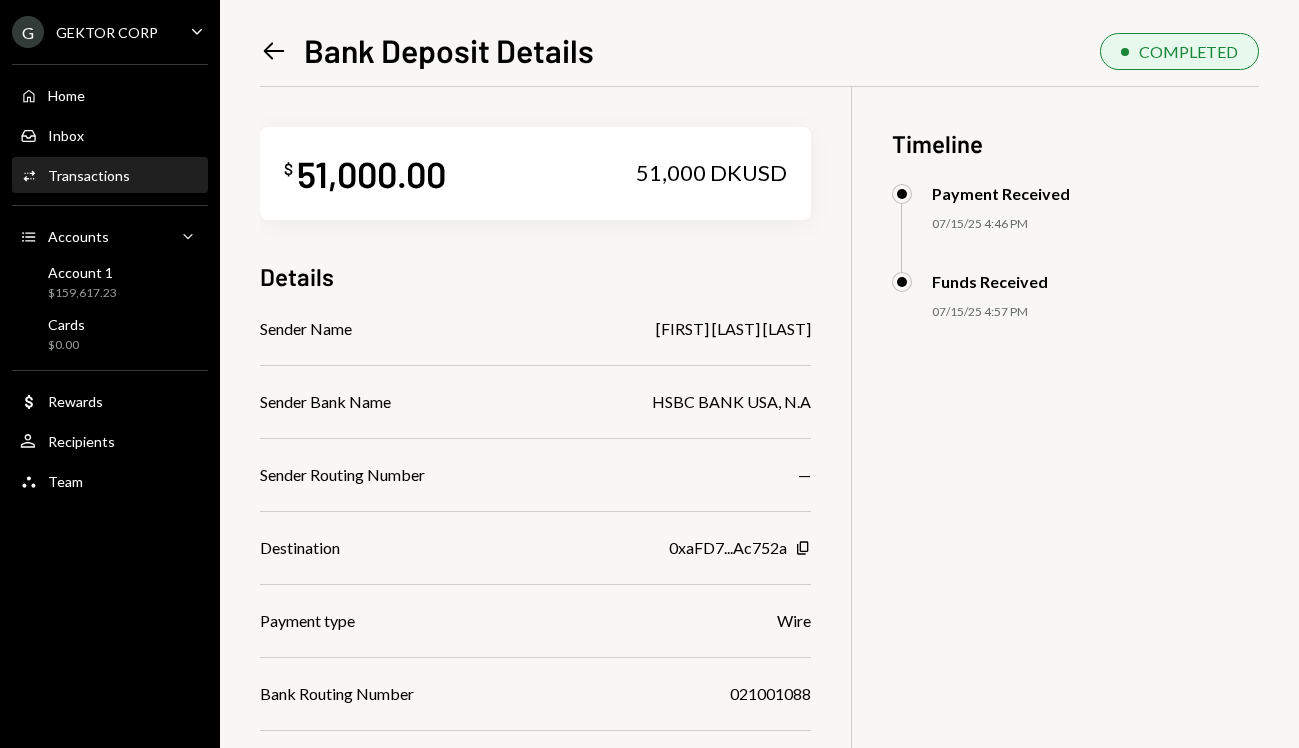 click on "Left Arrow Bank Deposit Details COMPLETED $ 51,000.00 51,000  DKUSD Details Sender Name GUSTAVO MIGUEL SOSA Sender Bank Name HSBC BANK USA, N.A Sender Routing Number — Destination 0xaFD7...Ac752a Copy Payment type Wire Bank Routing Number 021001088 Description IMAD 20250715B1Q8984C001930 Transaction ID 0xc5a1...063600 Copy Timeline Payment Received 07/15/25 4:46 PM Funds Received 07/15/25 4:57 PM" at bounding box center [759, 374] 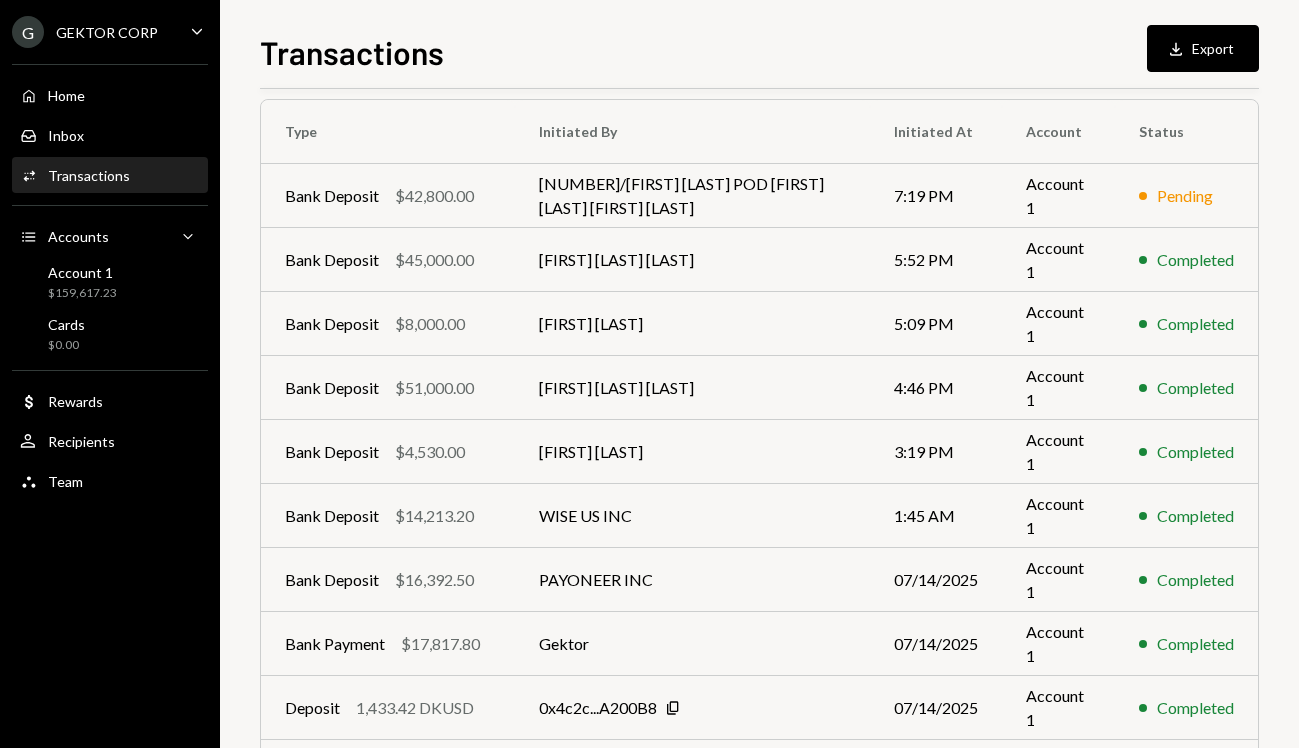 scroll, scrollTop: 199, scrollLeft: 0, axis: vertical 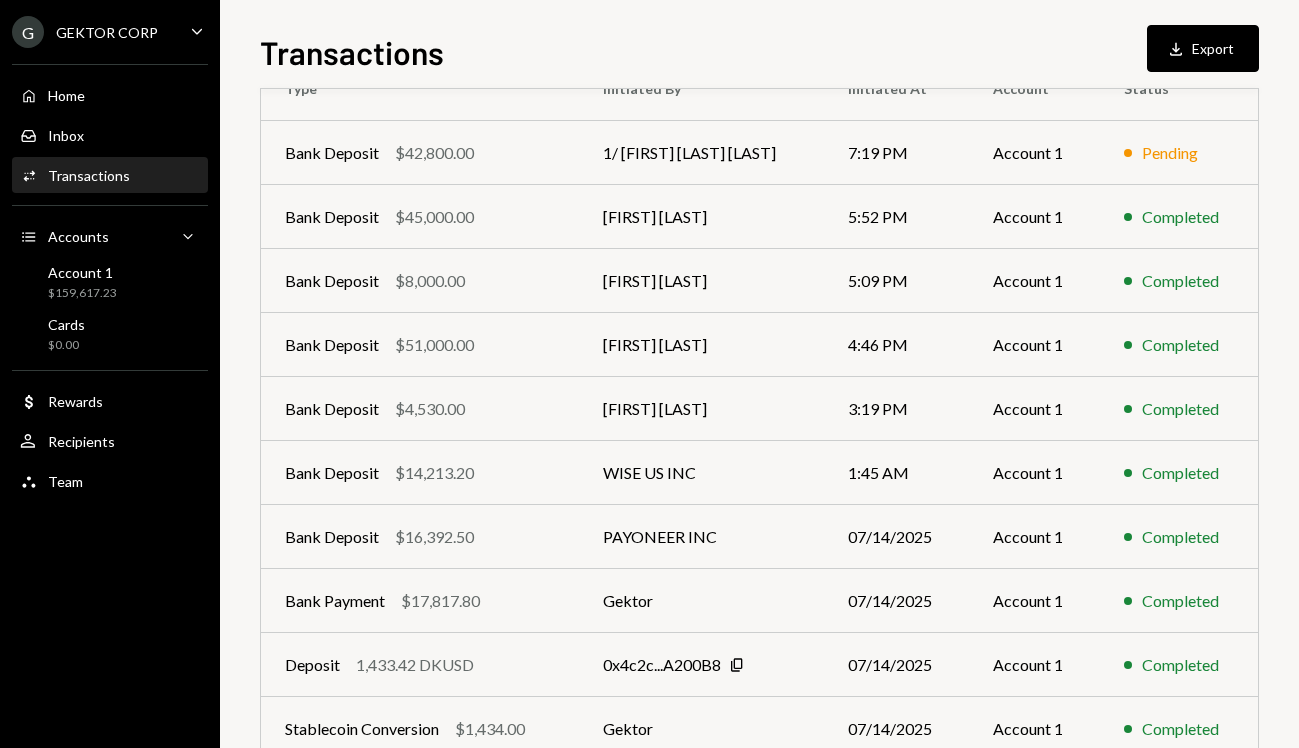 click on "WISE US INC" at bounding box center (701, 473) 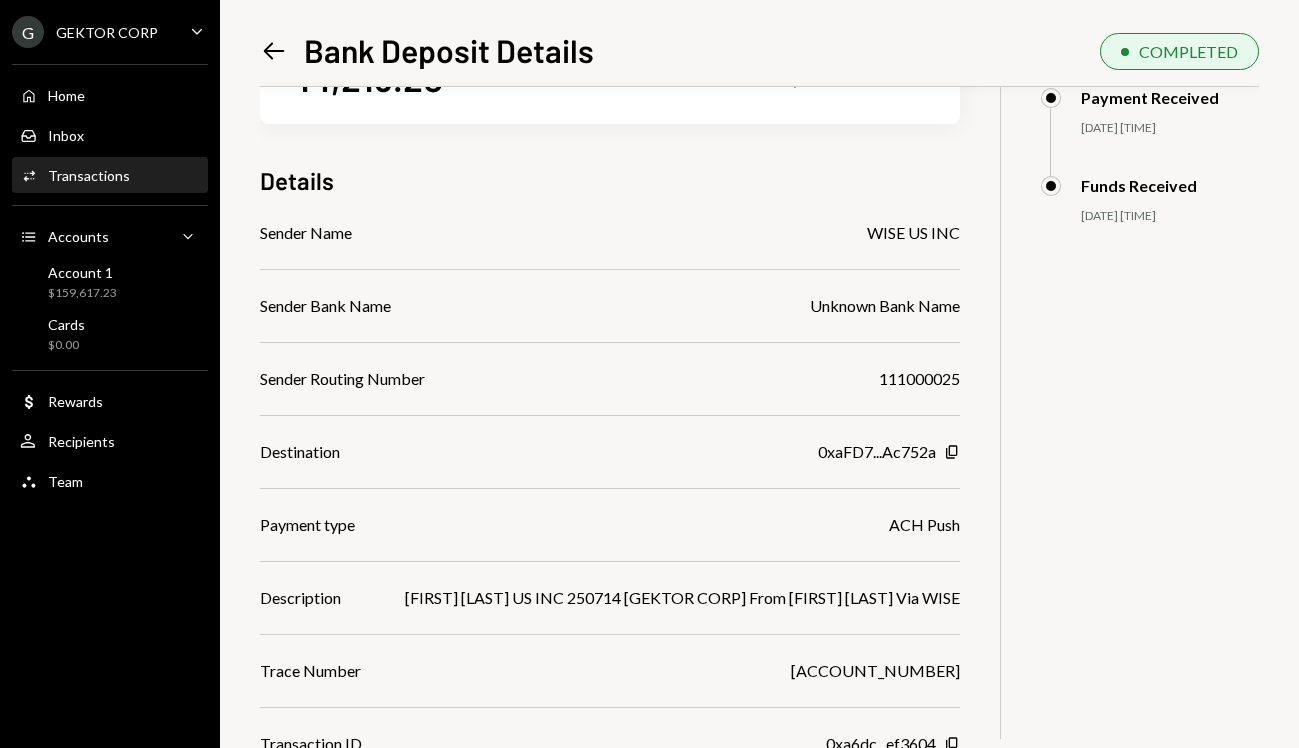 scroll, scrollTop: 112, scrollLeft: 0, axis: vertical 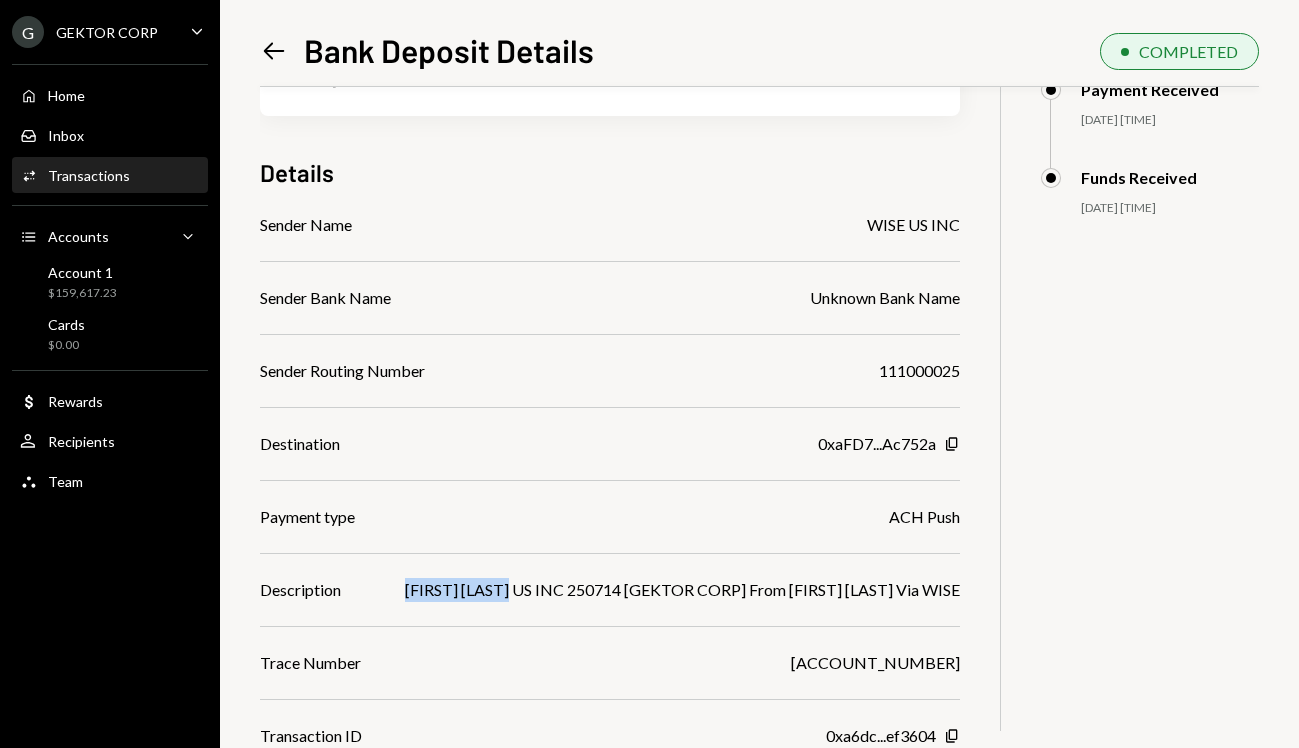 drag, startPoint x: 366, startPoint y: 579, endPoint x: 496, endPoint y: 579, distance: 130 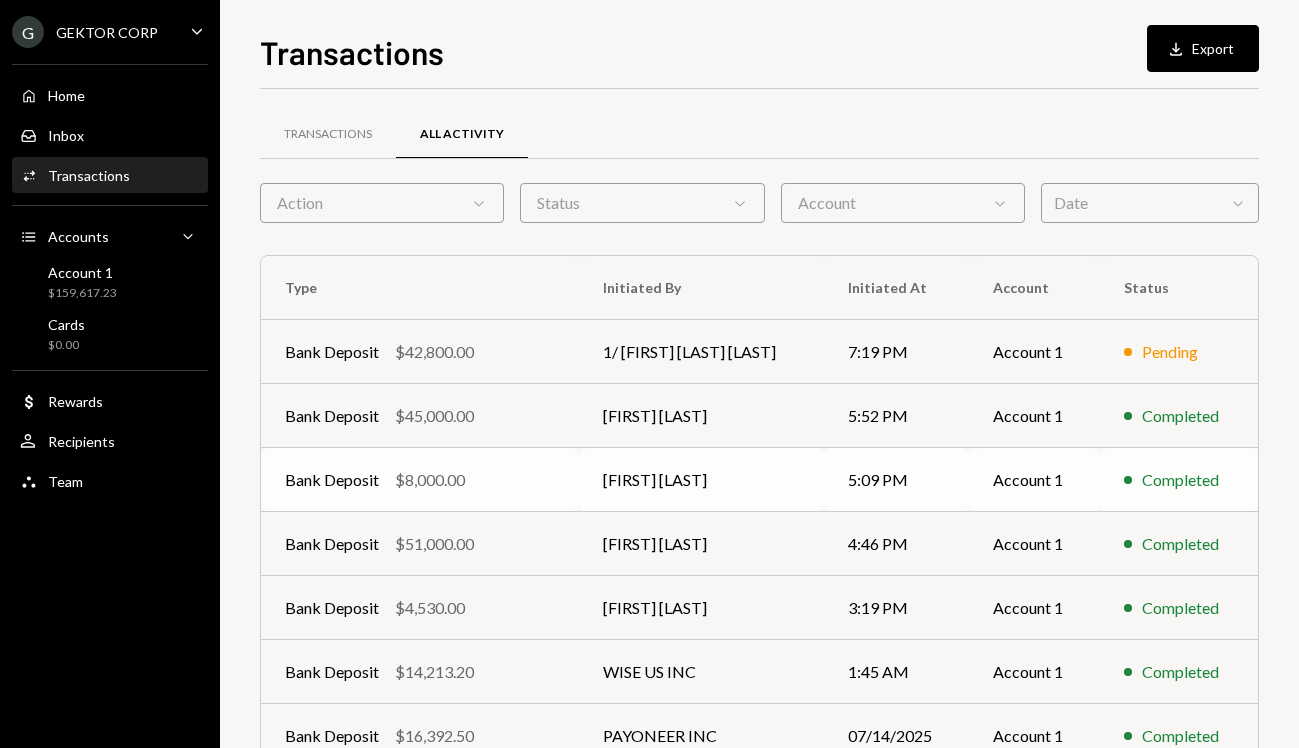 click on "[FIRST] [LAST]" at bounding box center [701, 480] 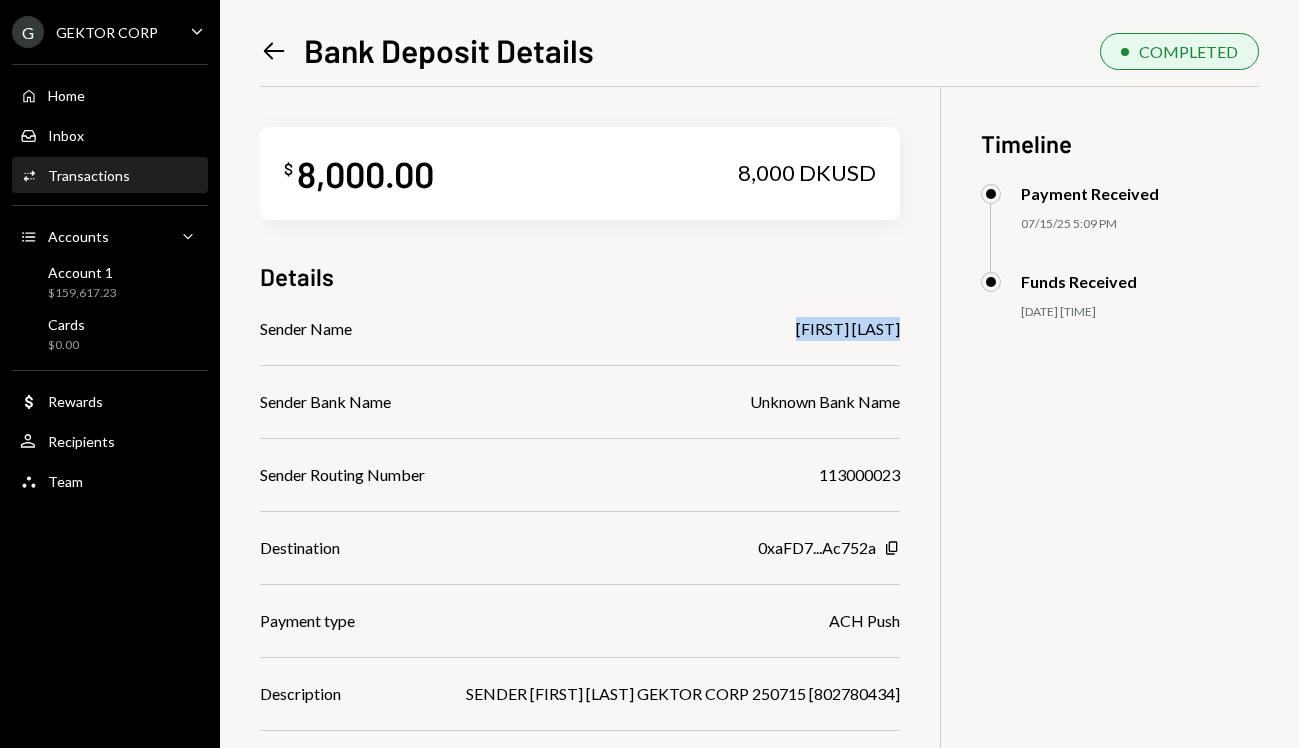 drag, startPoint x: 780, startPoint y: 332, endPoint x: 935, endPoint y: 332, distance: 155 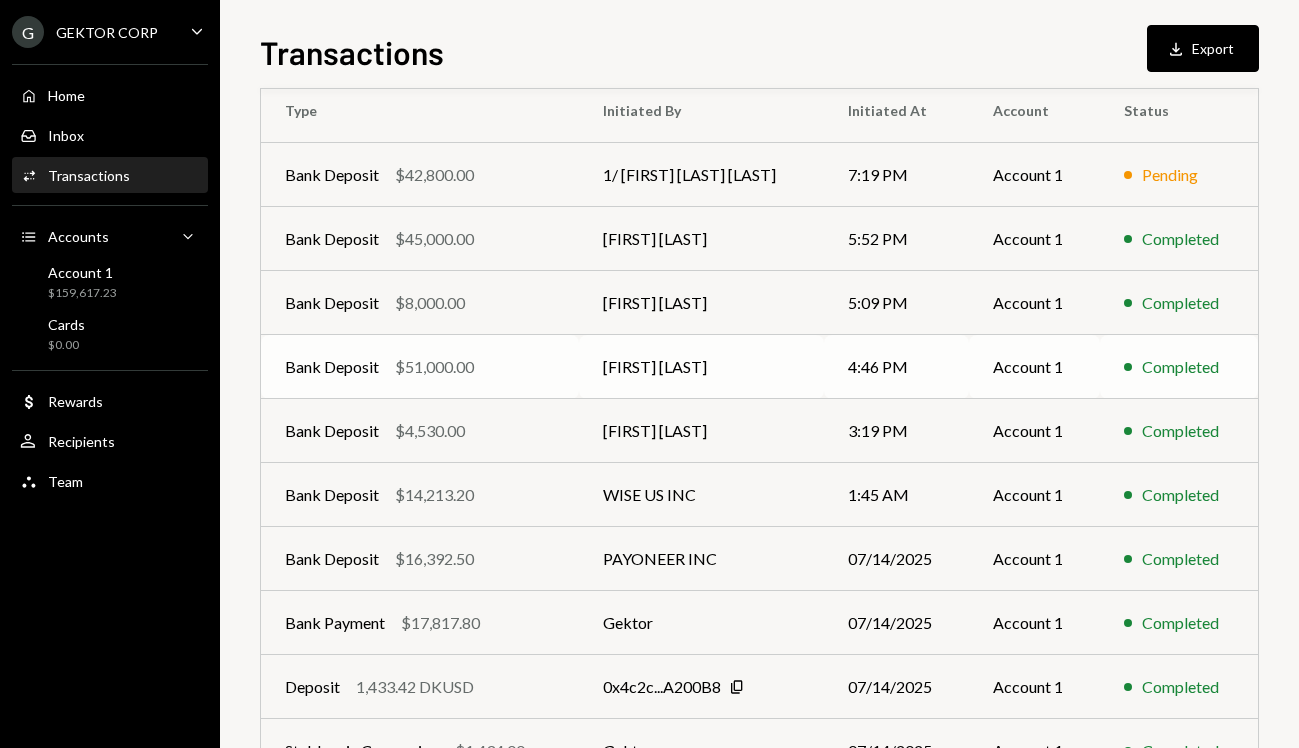 scroll, scrollTop: 188, scrollLeft: 0, axis: vertical 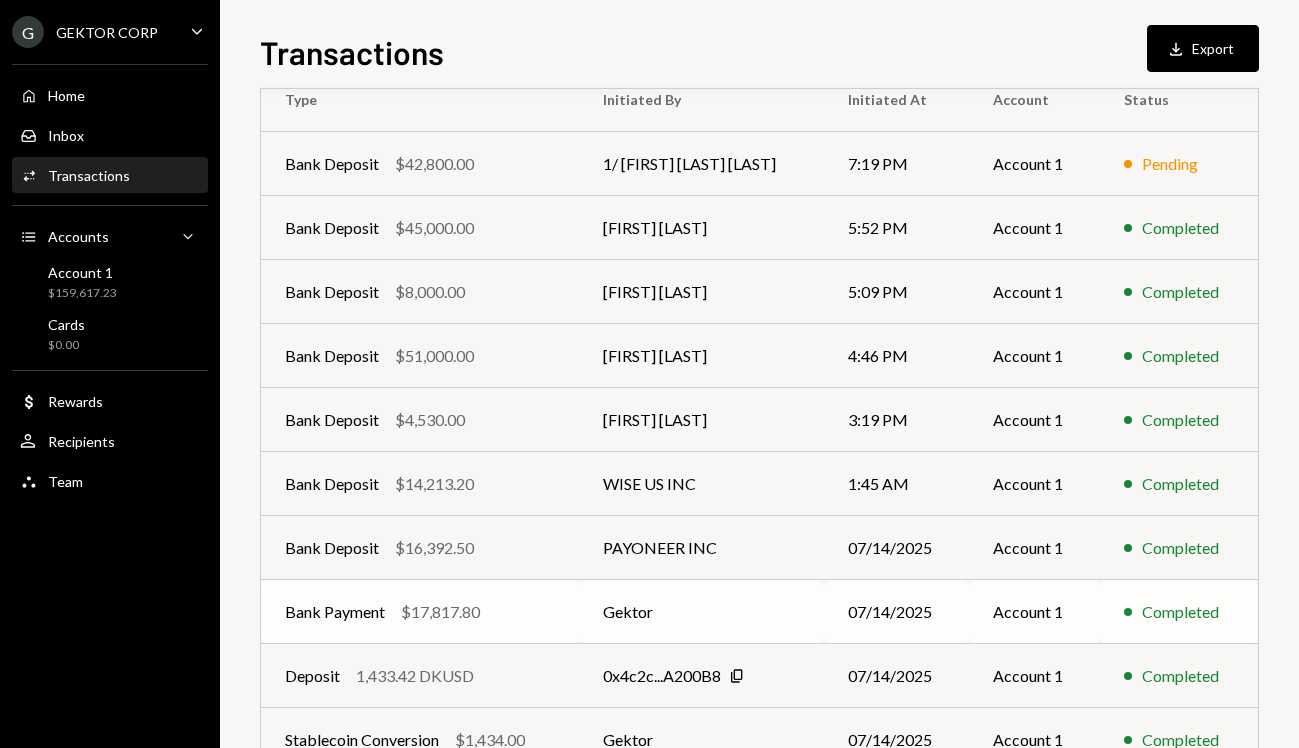 click on "Bank Payment $17,817.80" at bounding box center (420, 612) 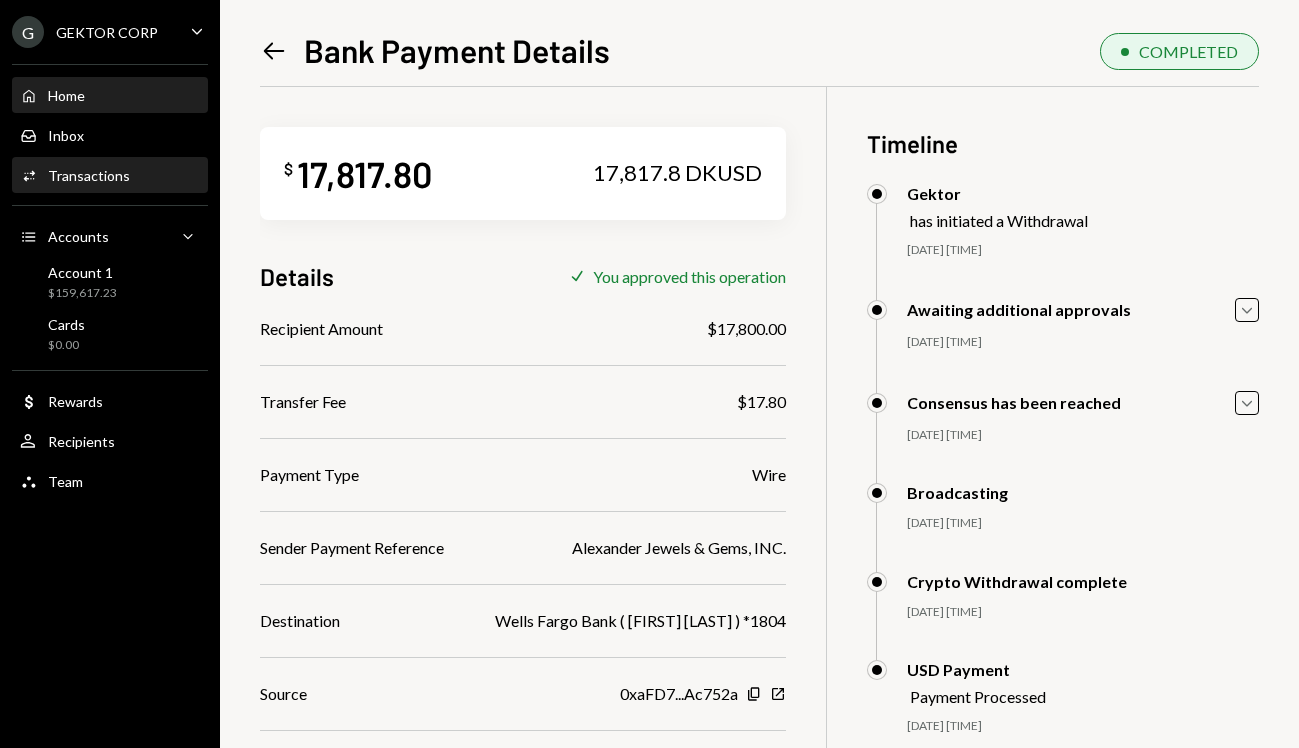 click on "Home Home" at bounding box center [110, 95] 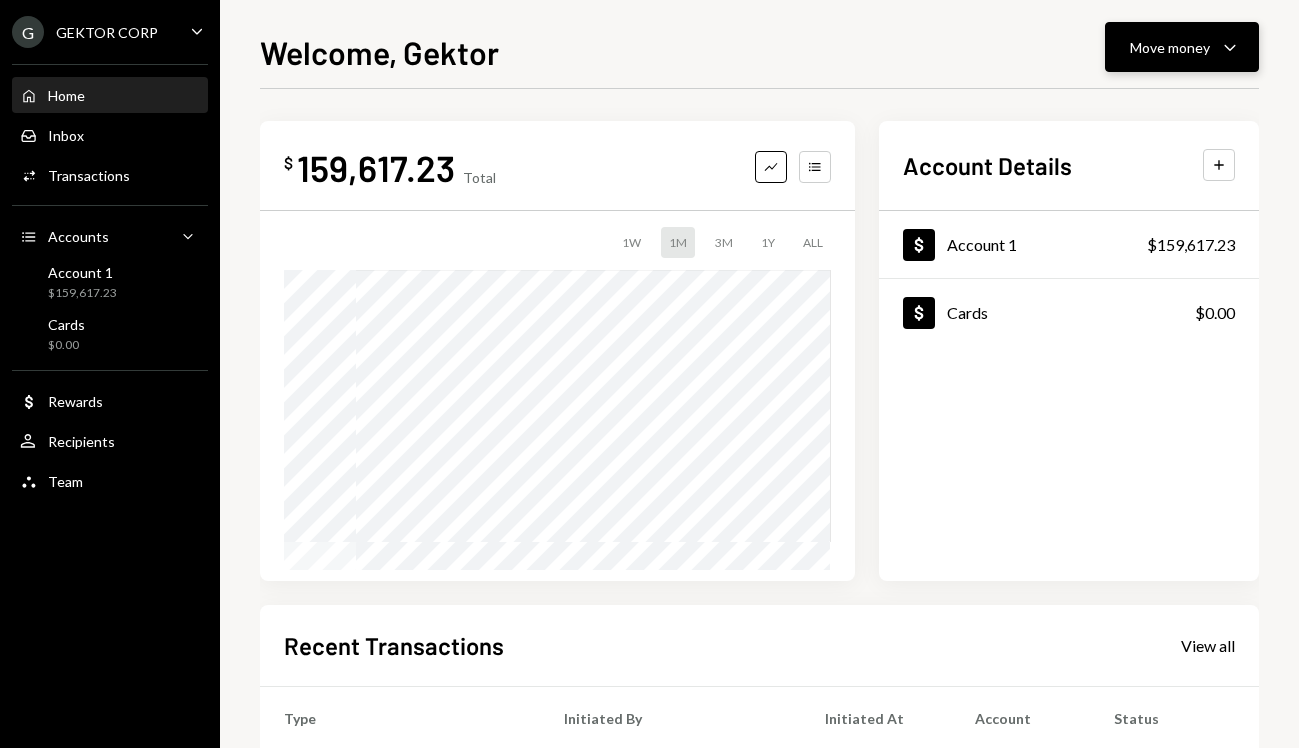 click on "Move money Caret Down" at bounding box center [1182, 47] 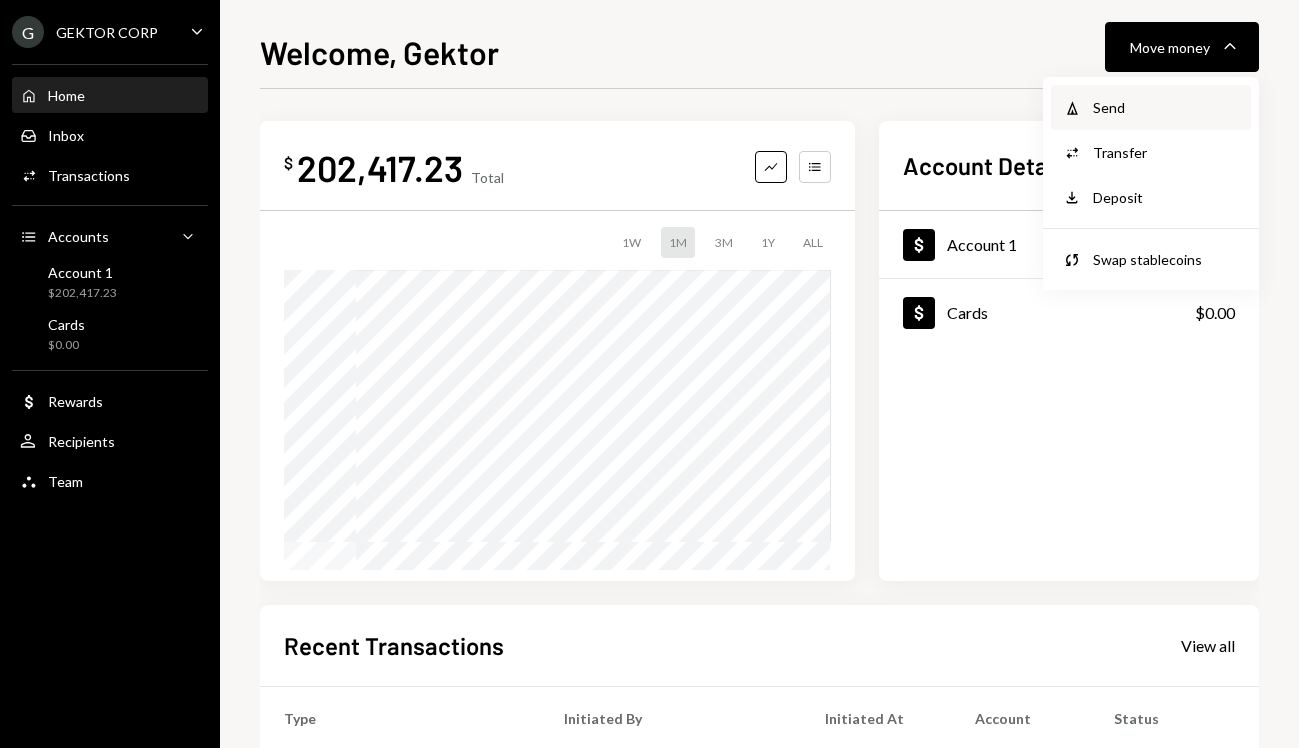 click on "Send" at bounding box center (1166, 107) 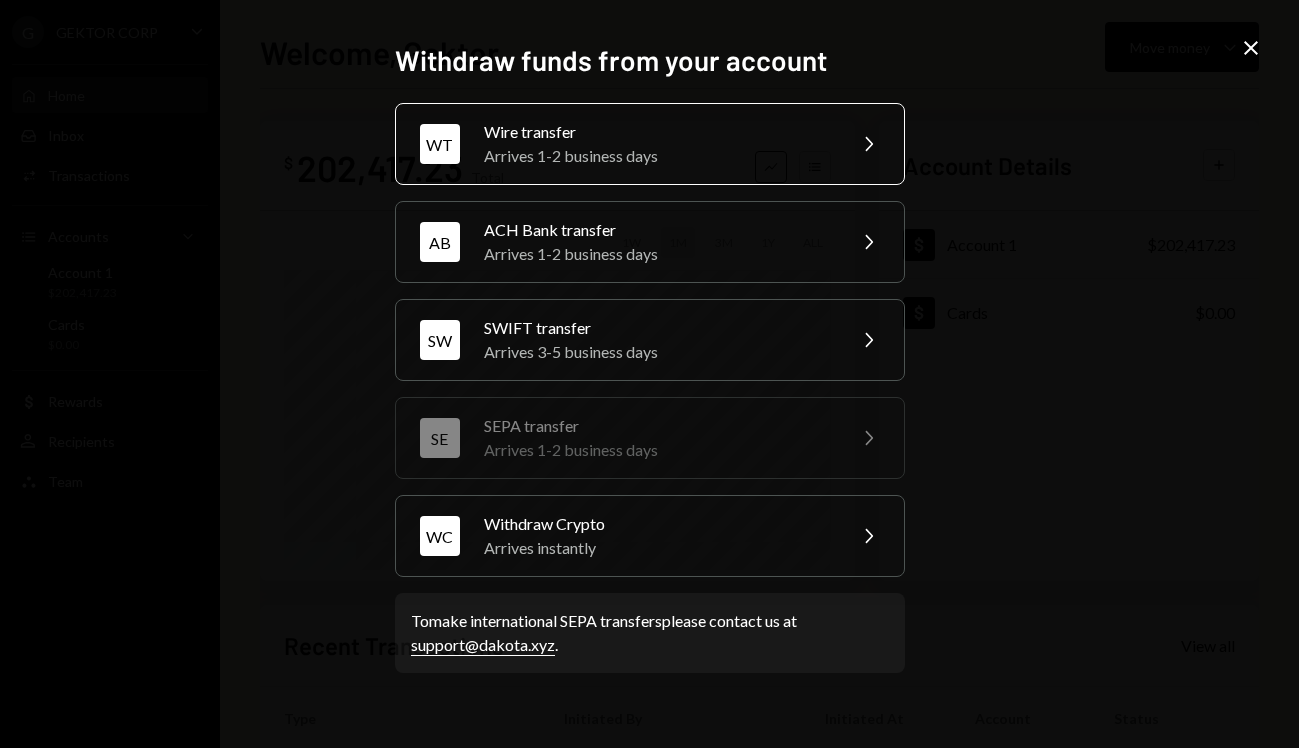 click on "Wire transfer" at bounding box center [658, 132] 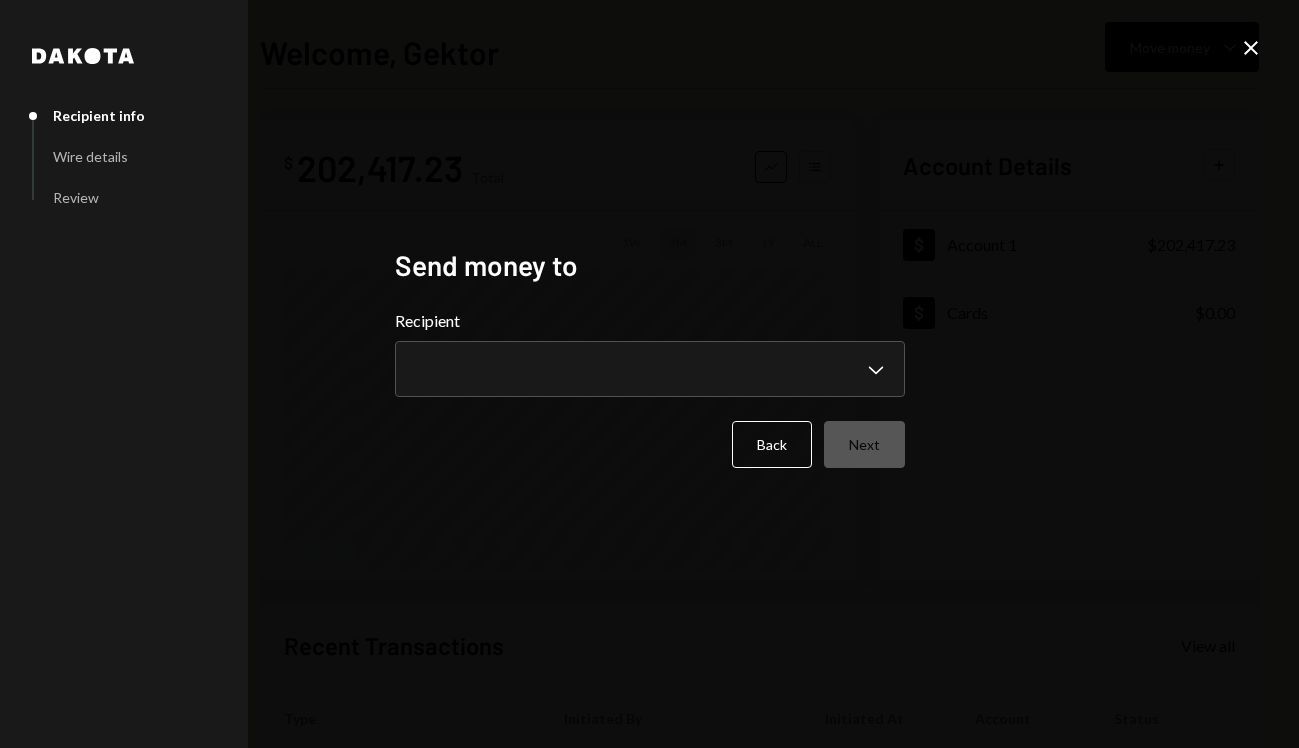 click on "**********" at bounding box center (650, 353) 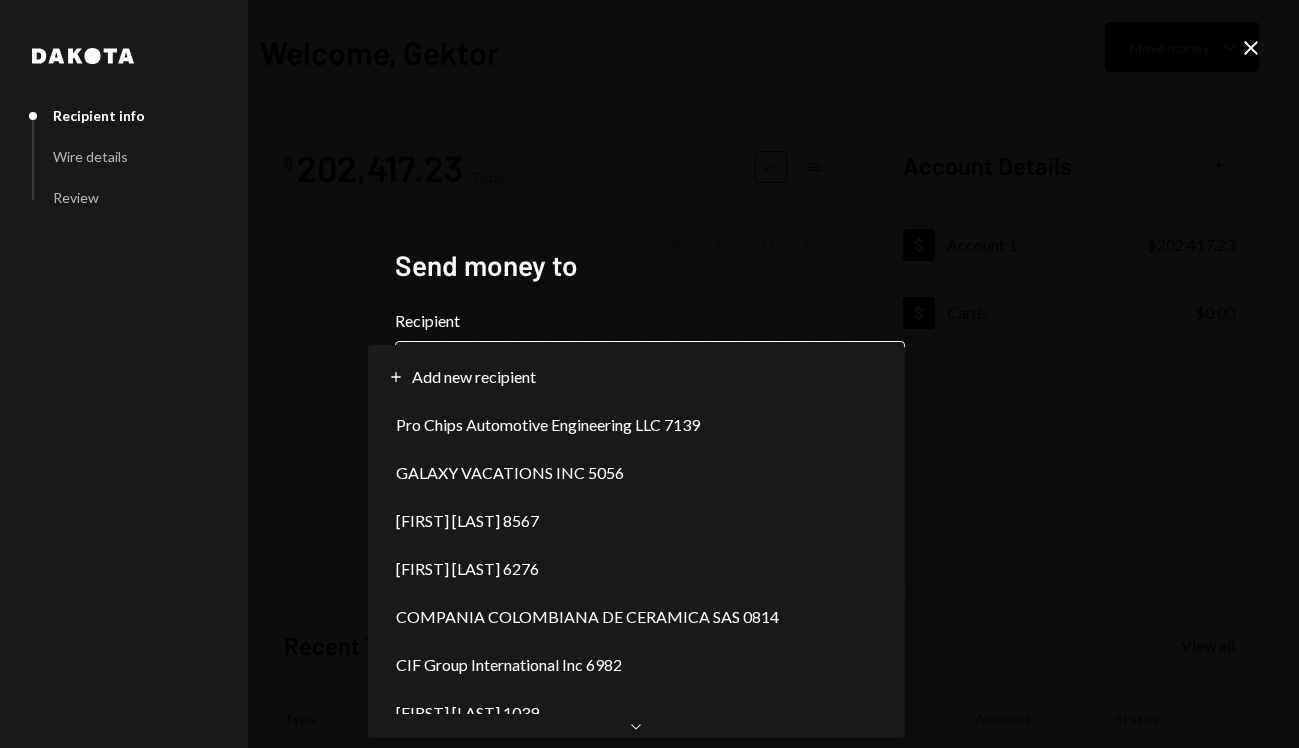 click on "**********" at bounding box center [649, 374] 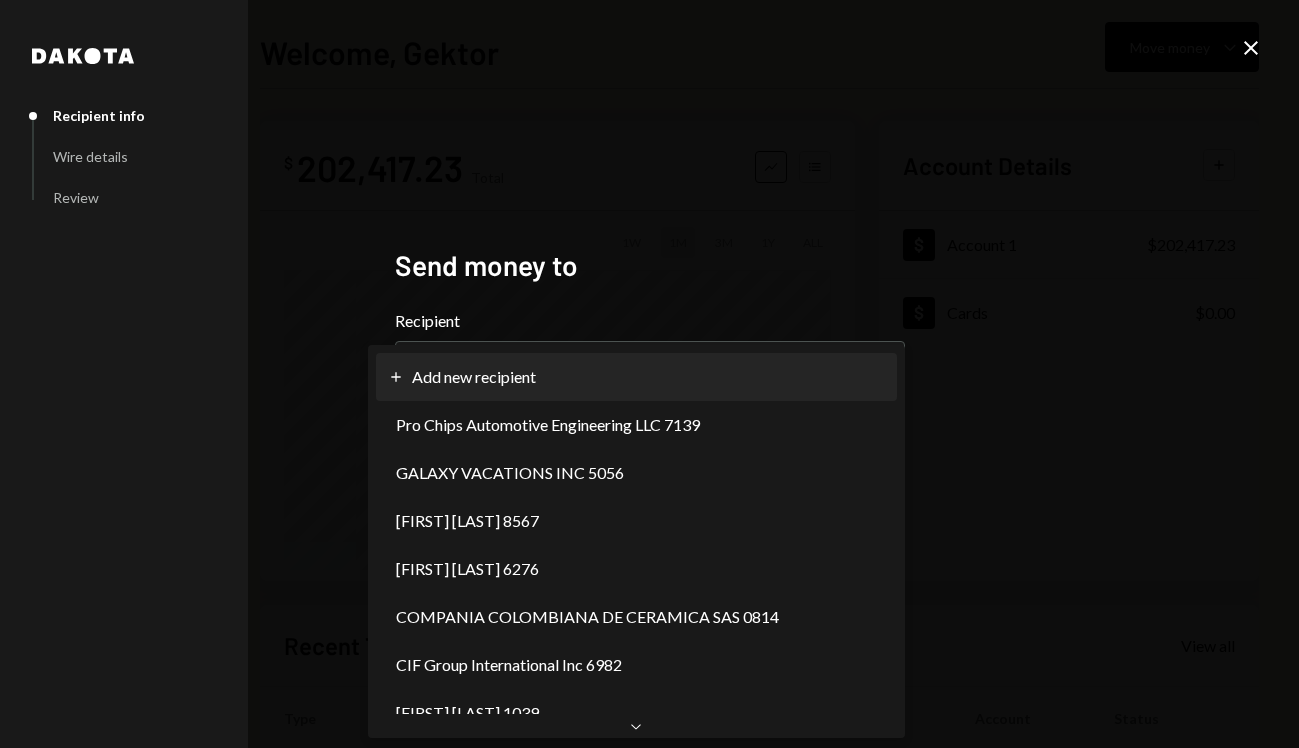 select on "**********" 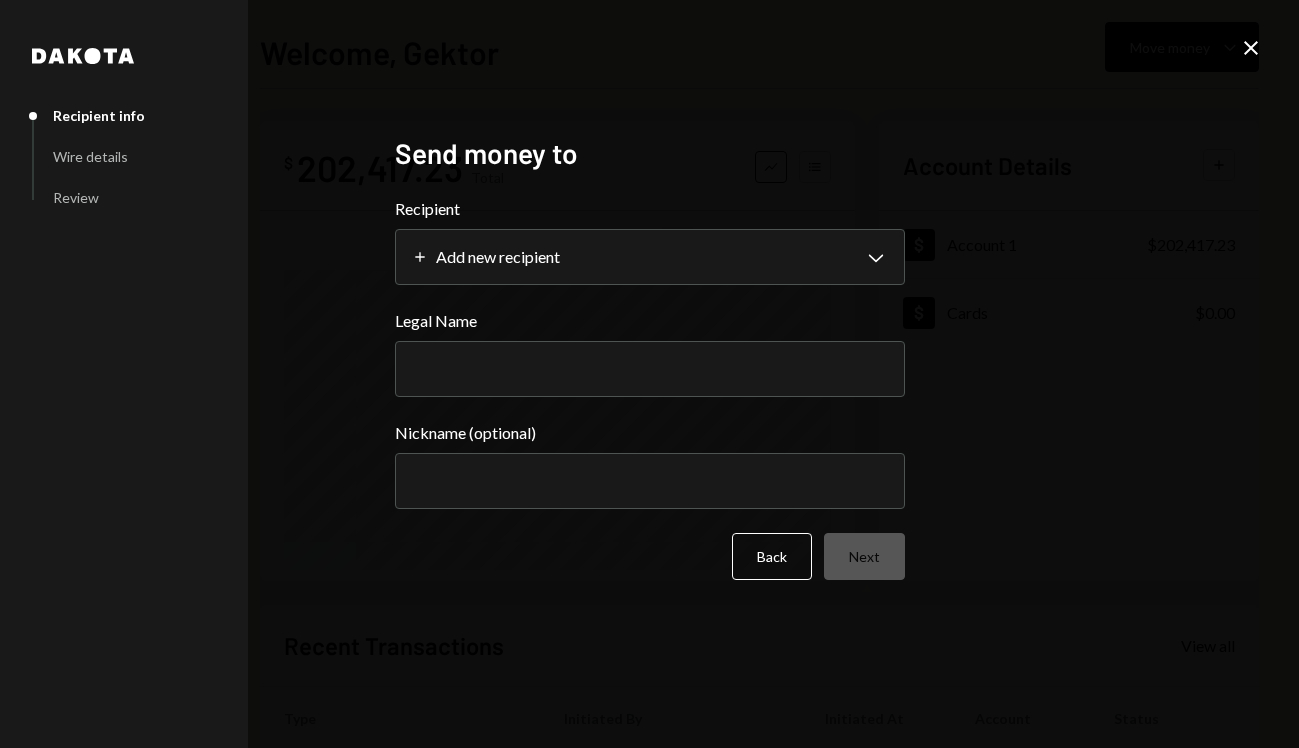click on "Legal Name" at bounding box center [650, 369] 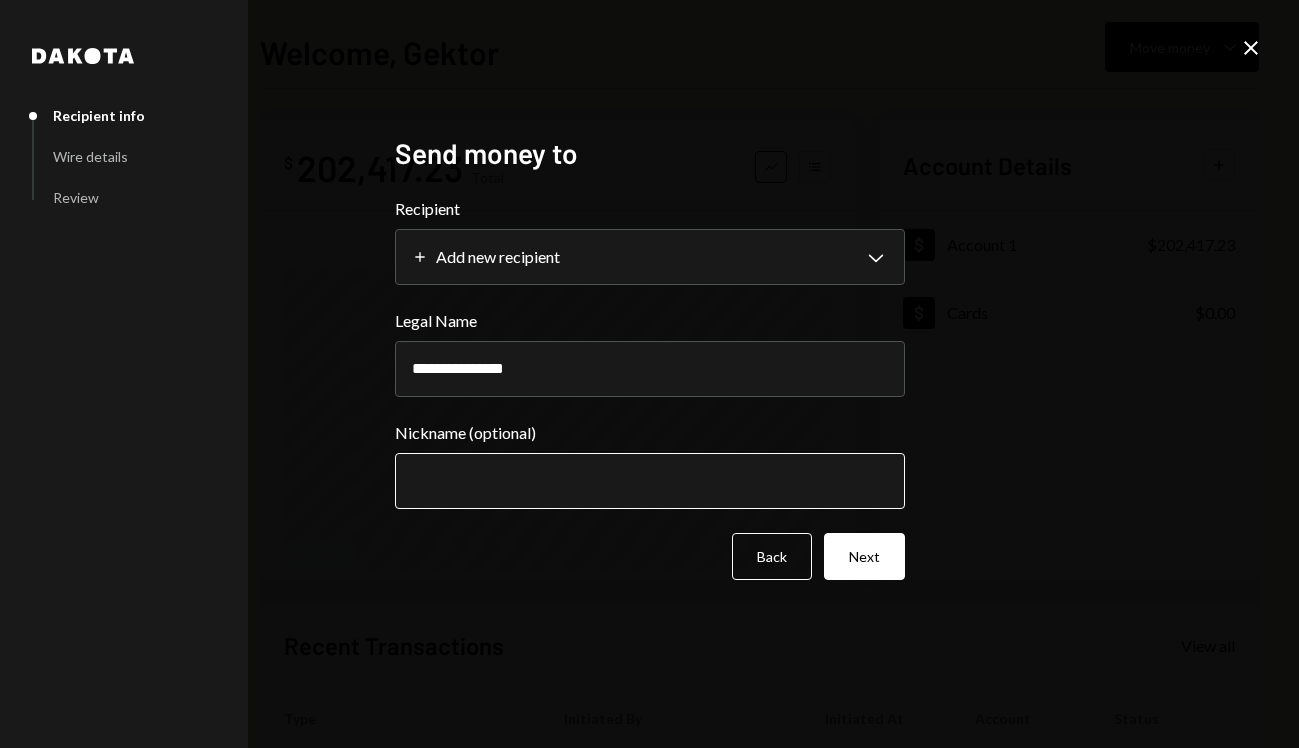 type on "**********" 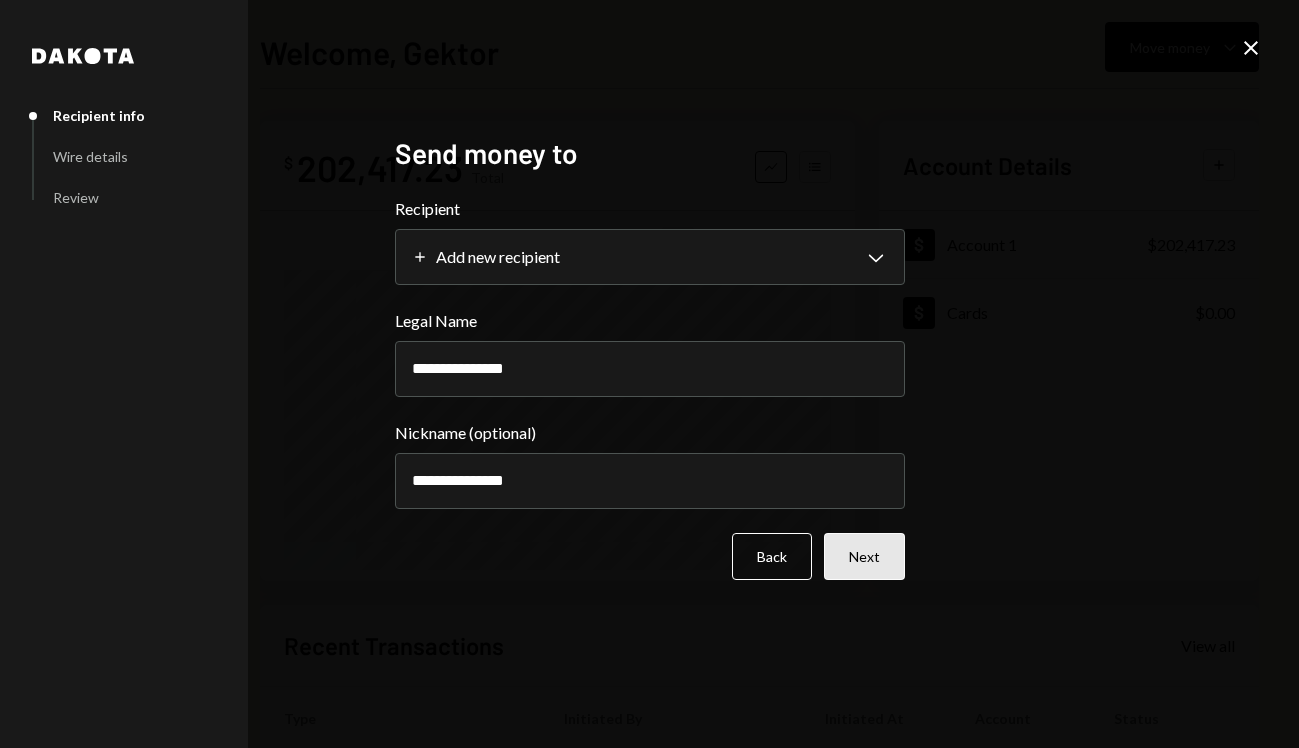 type on "**********" 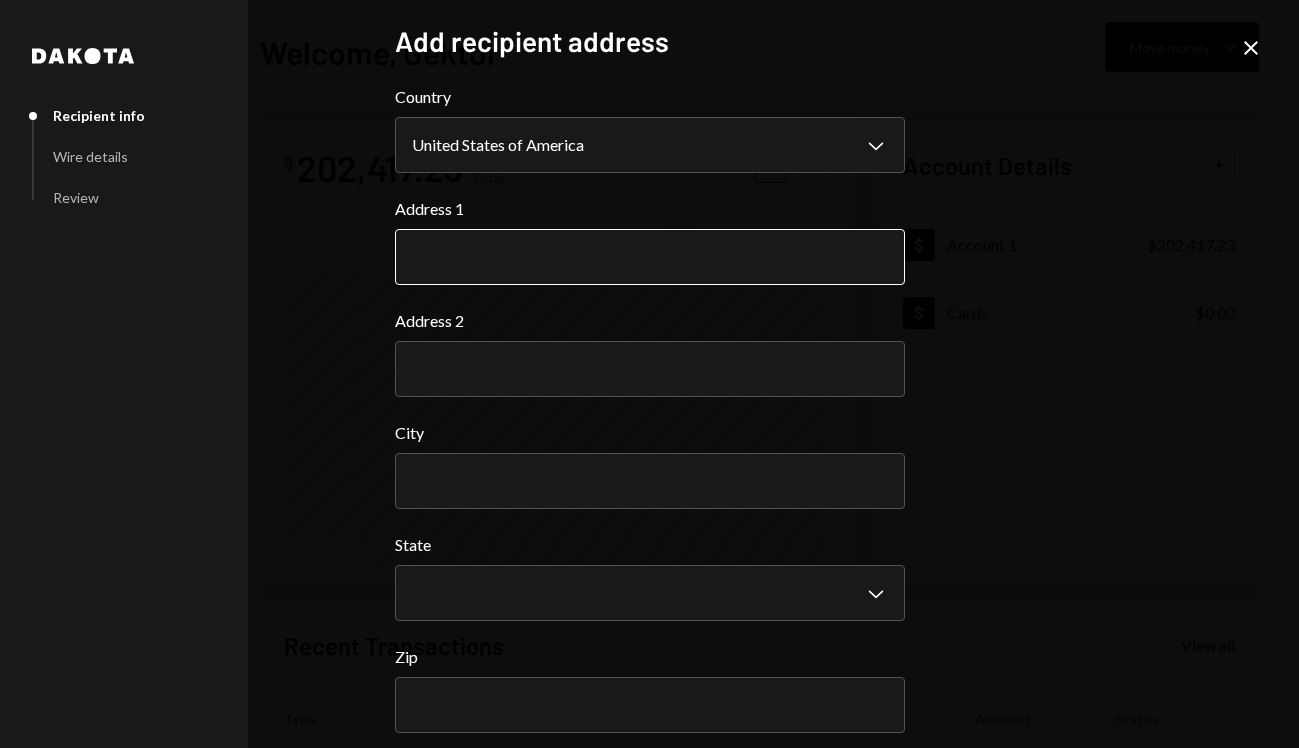 click on "Address 1" at bounding box center (650, 257) 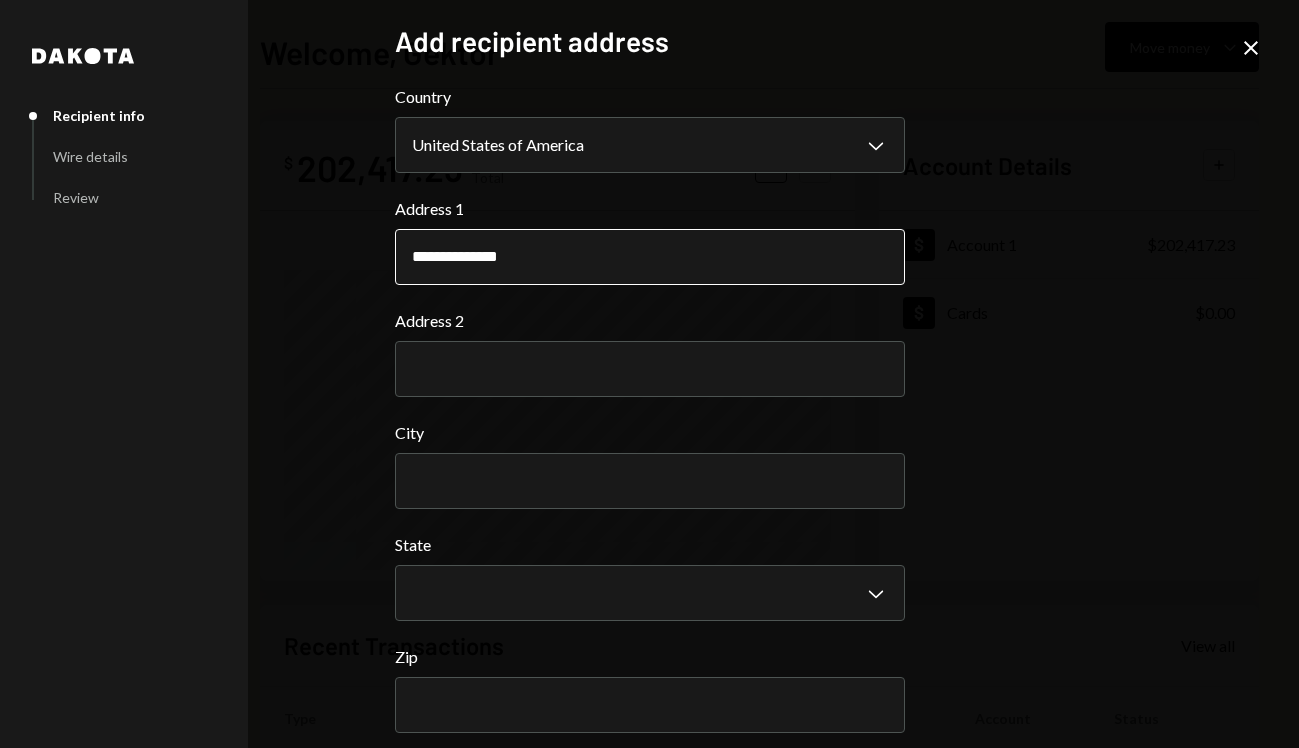 type on "**********" 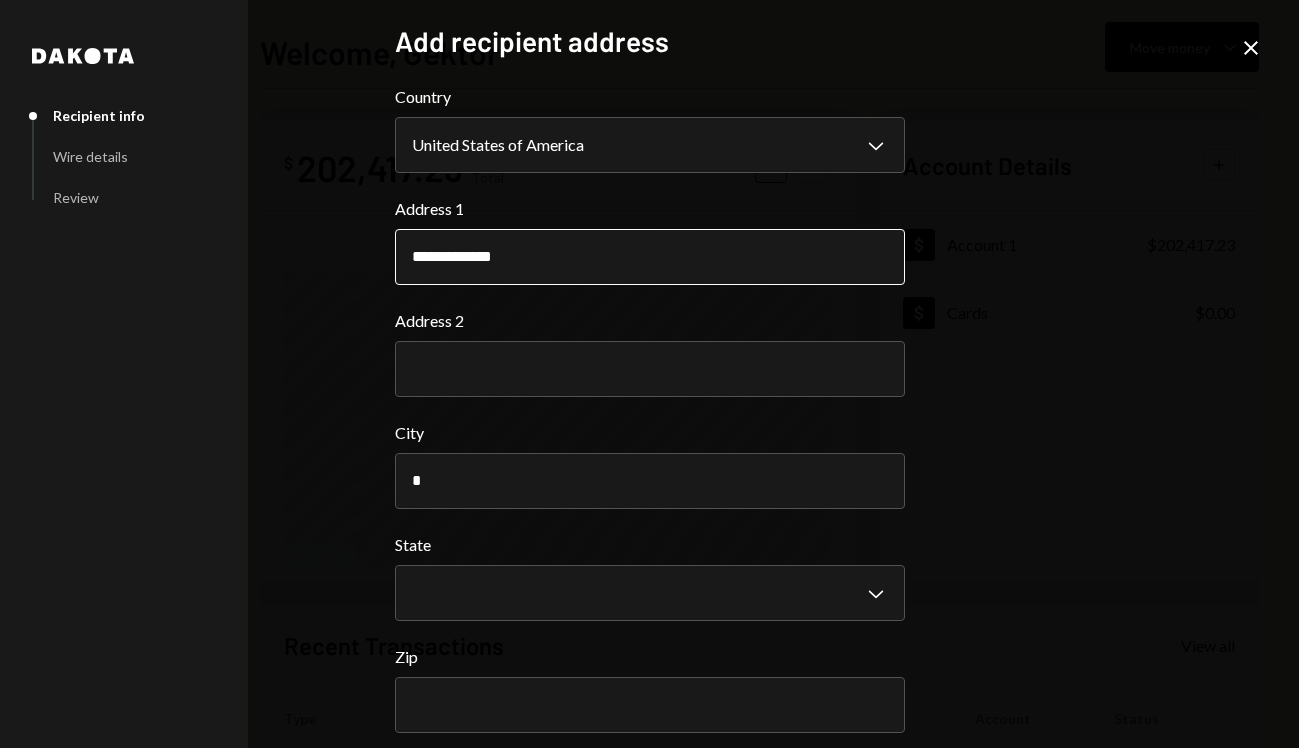 type on "*****" 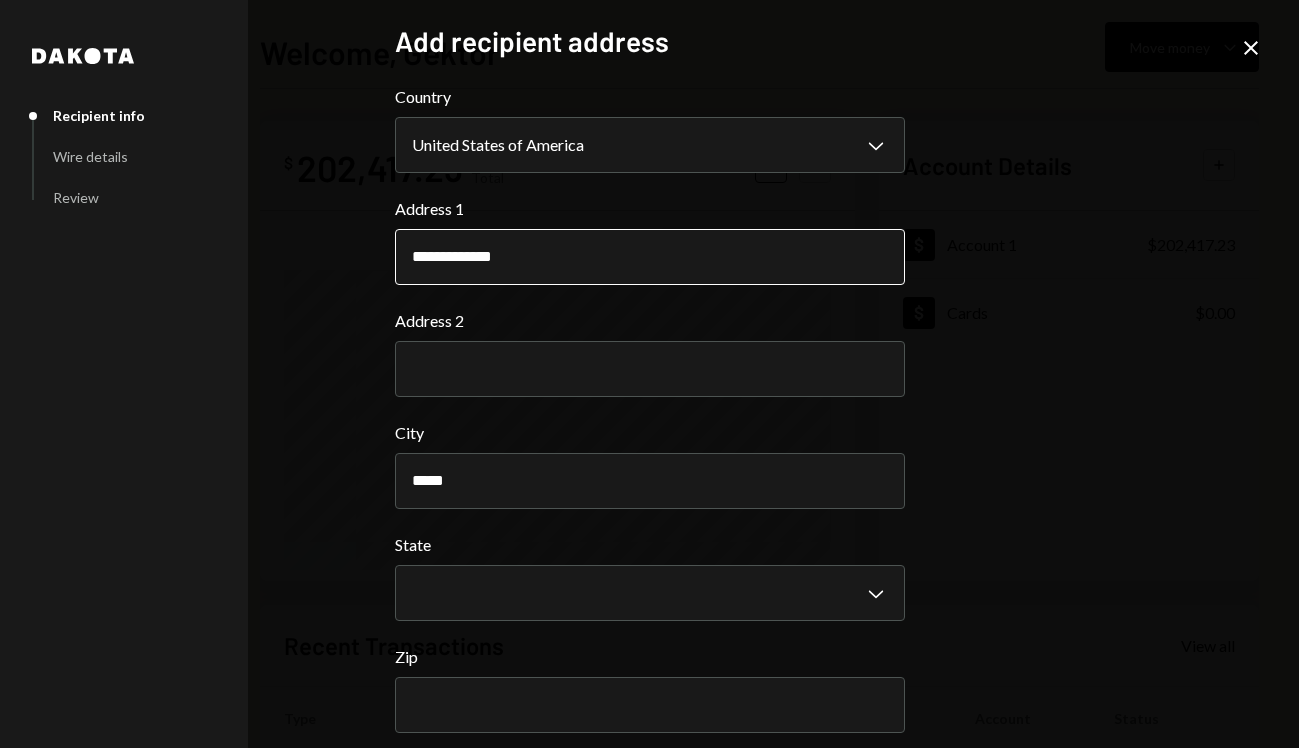 type 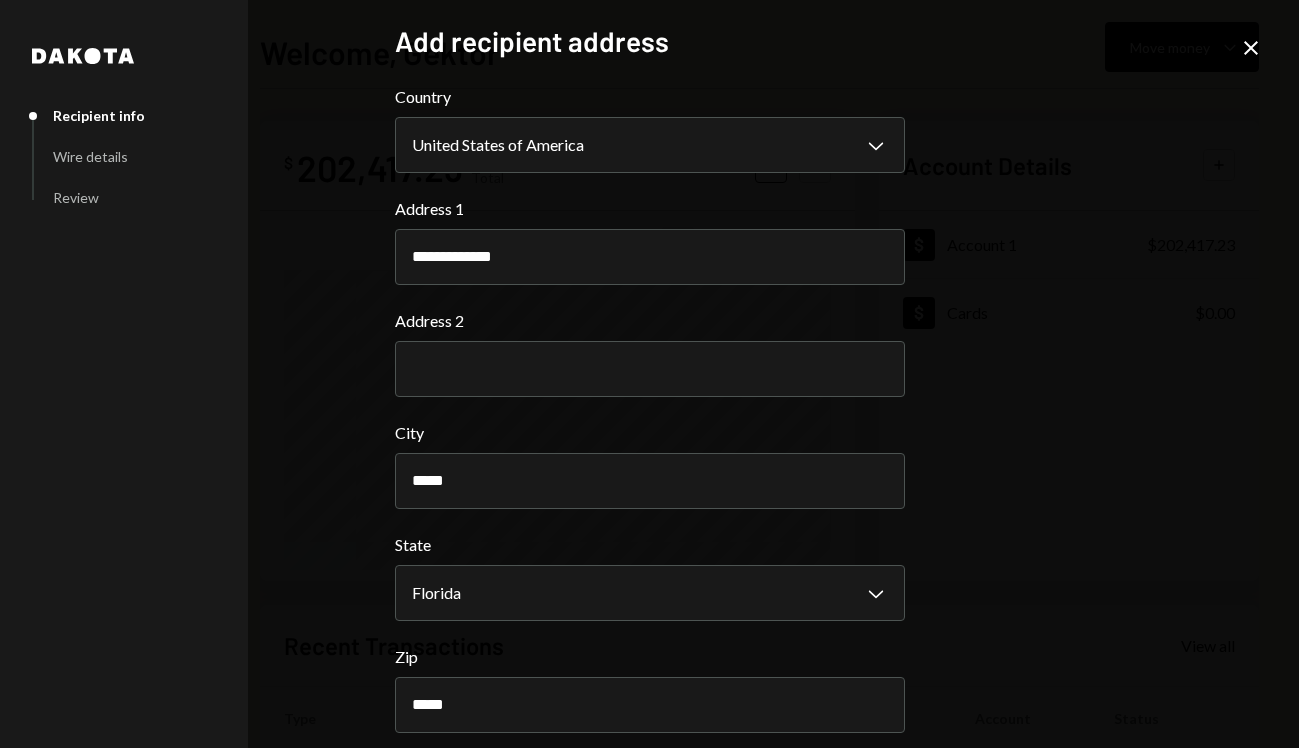 scroll, scrollTop: 87, scrollLeft: 0, axis: vertical 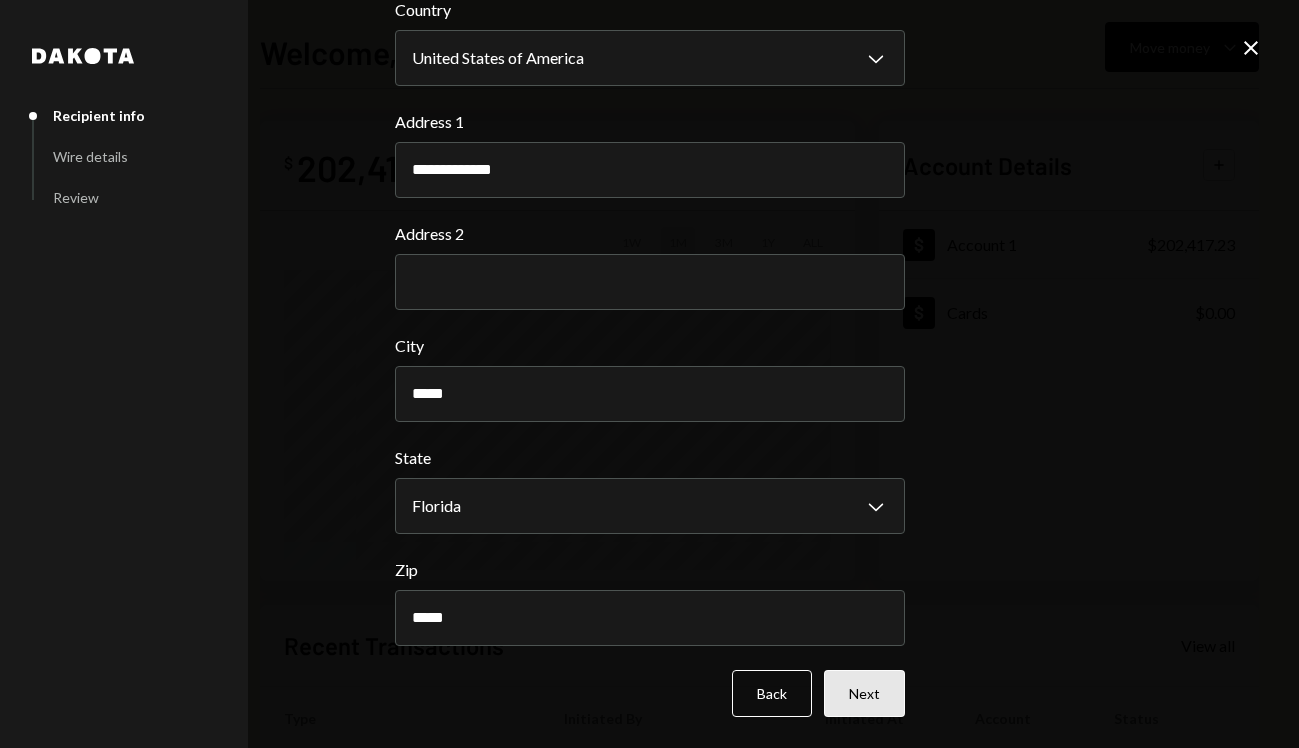 type on "*****" 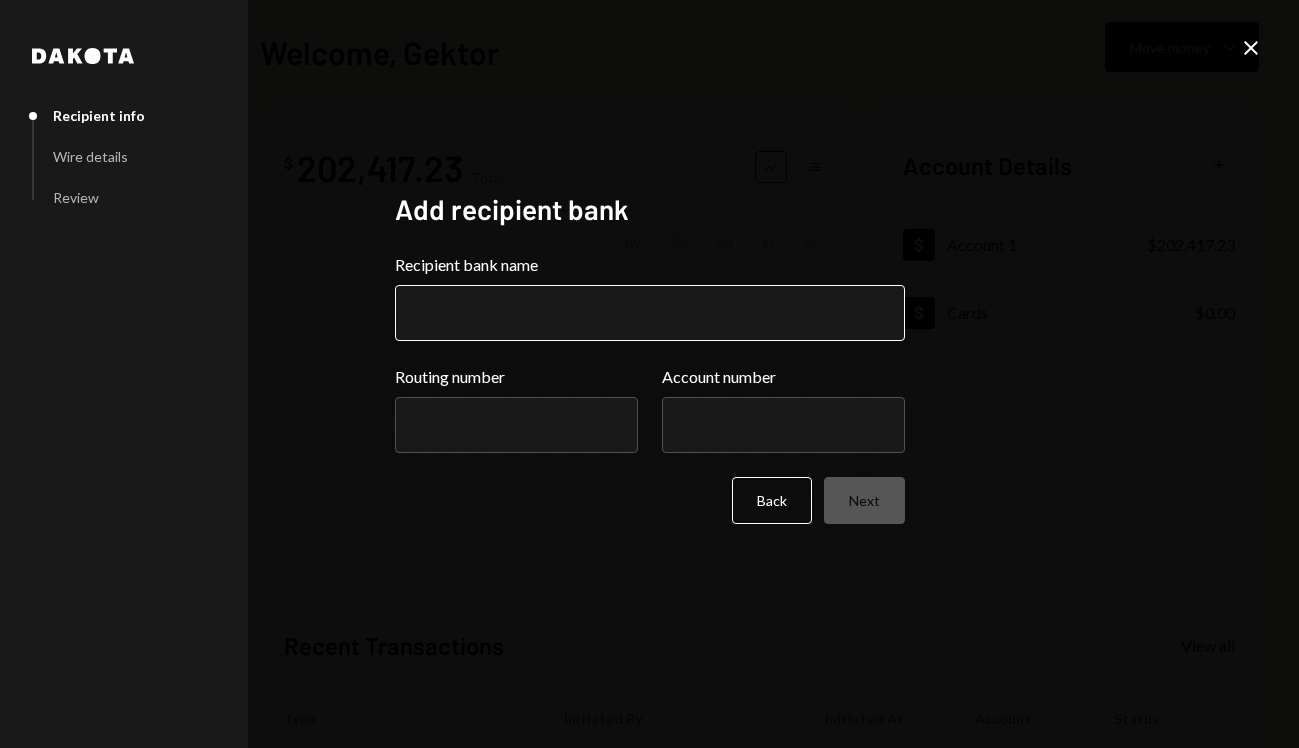 click on "Recipient bank name" at bounding box center [650, 313] 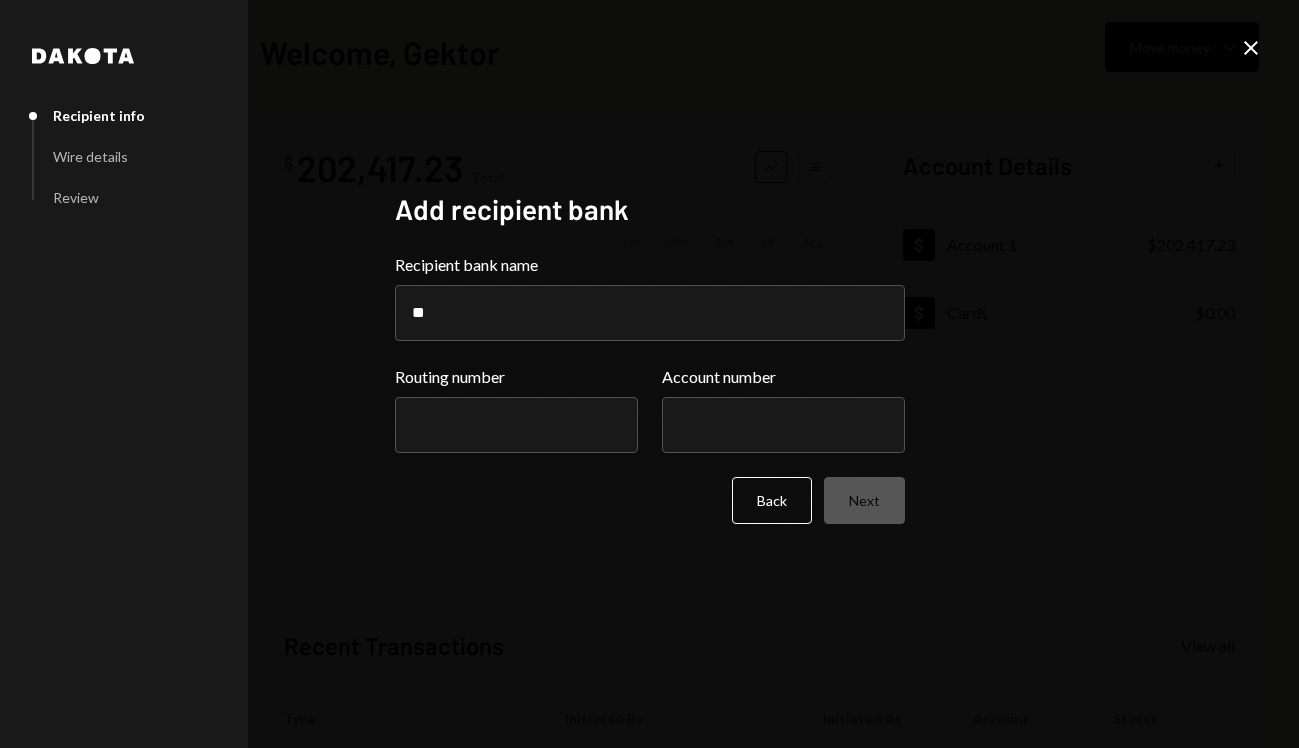 scroll, scrollTop: 0, scrollLeft: 0, axis: both 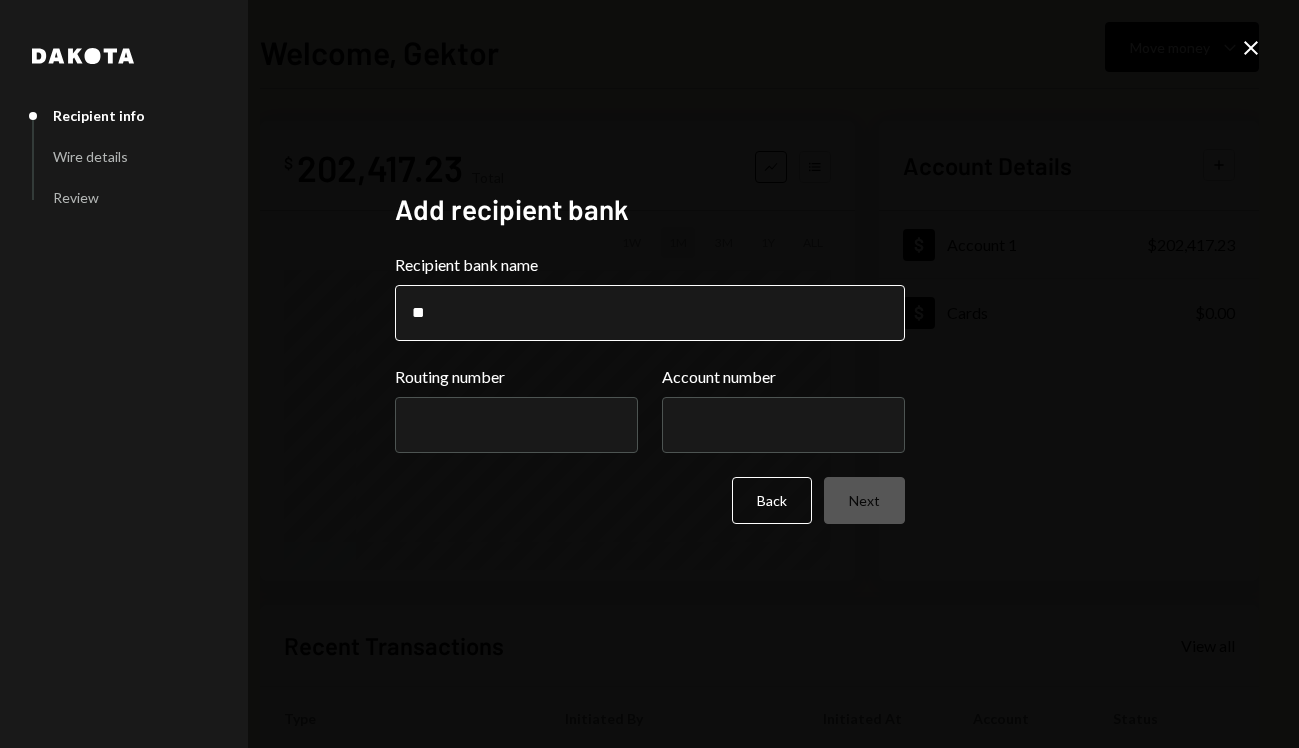 type on "********" 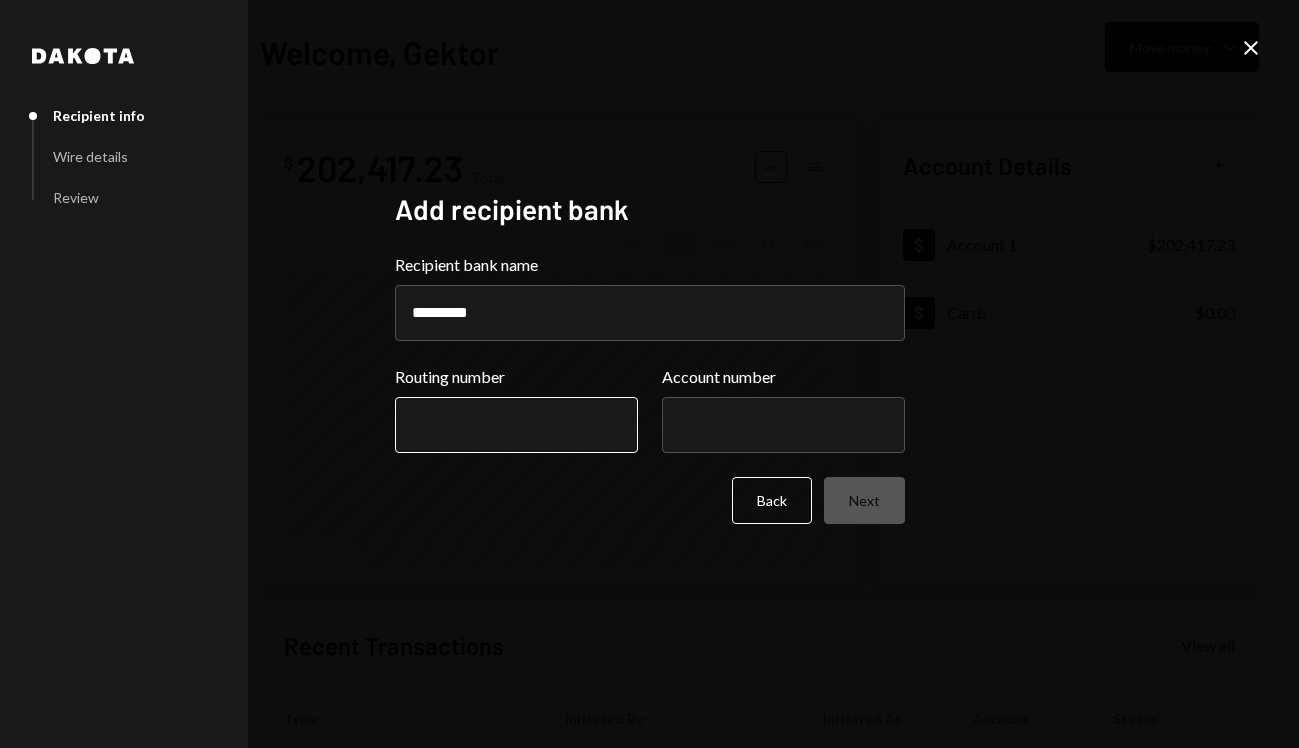 click on "Routing number" at bounding box center (516, 425) 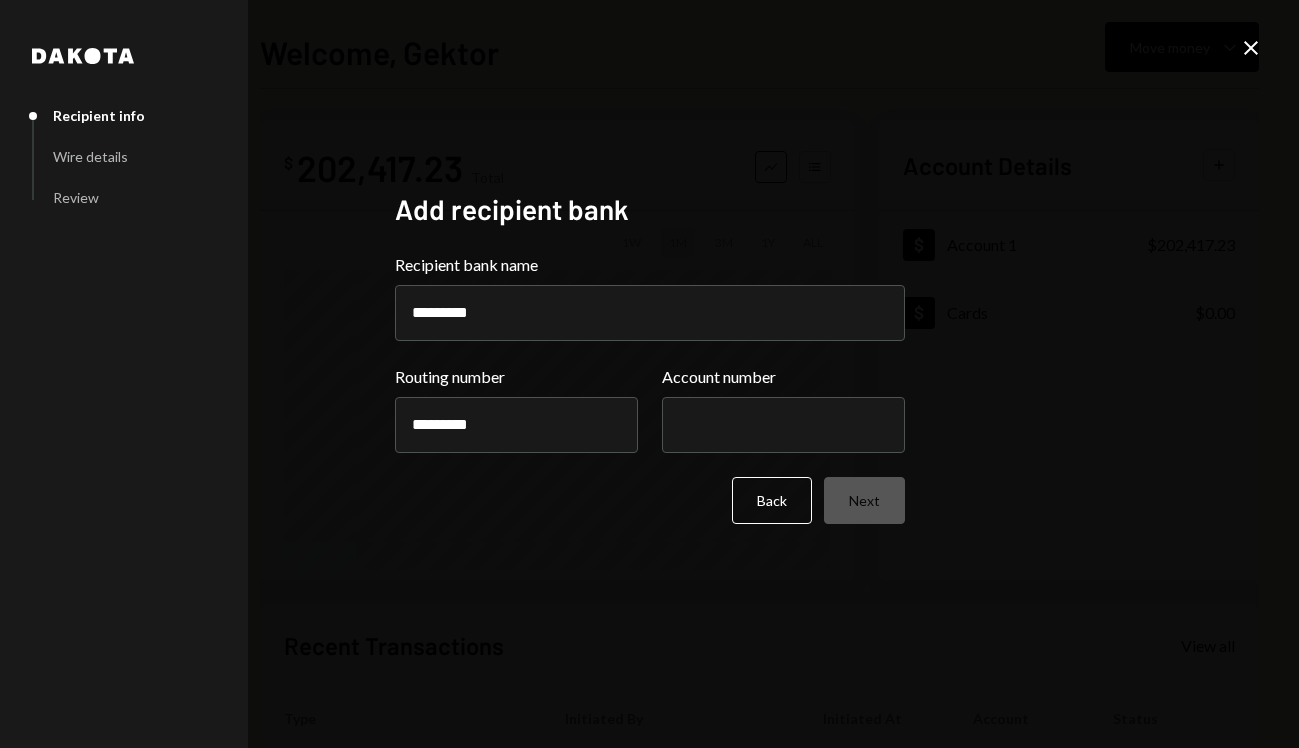 type on "*********" 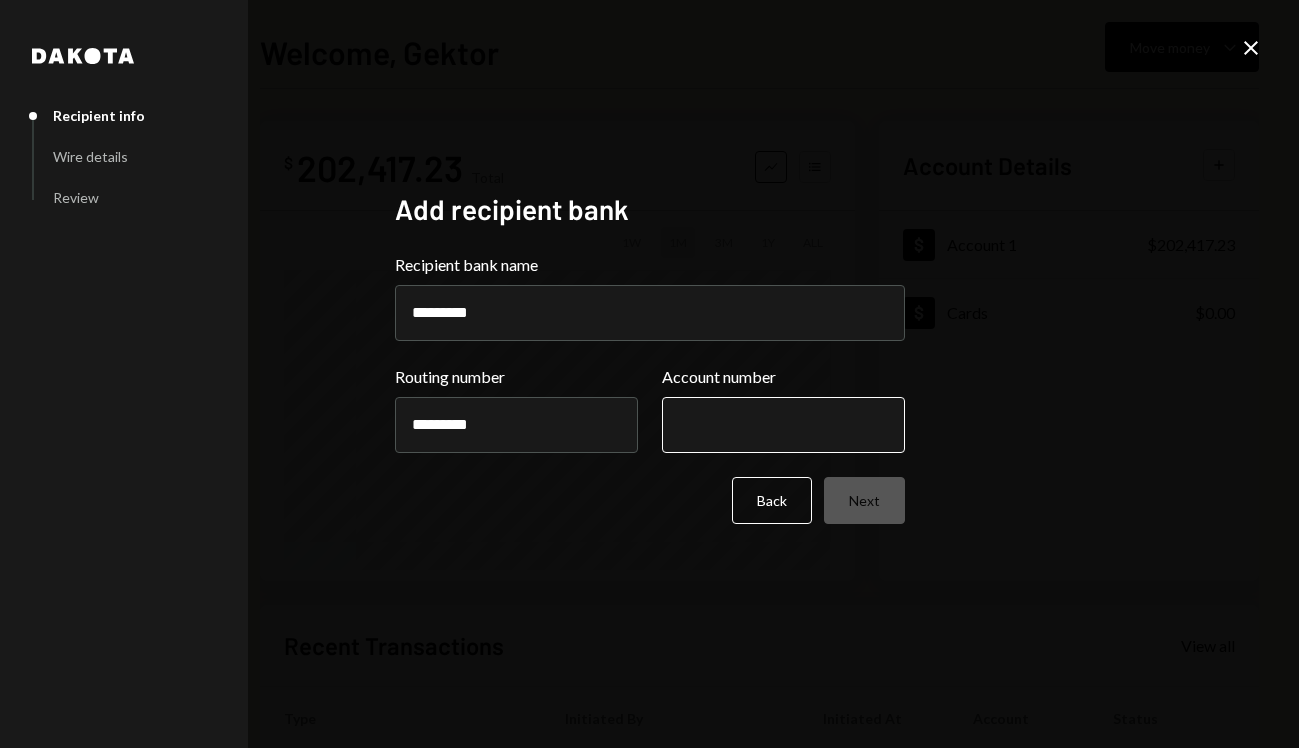 click on "Account number" at bounding box center [783, 425] 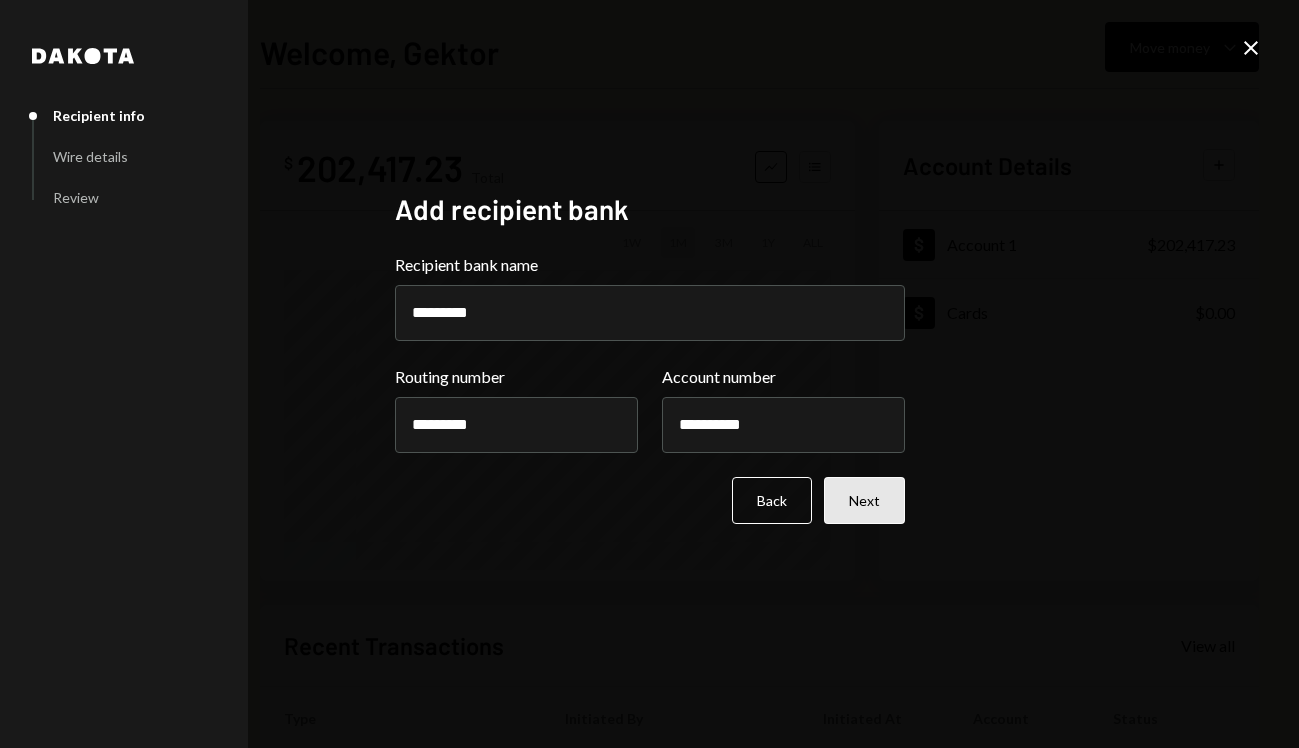 type on "**********" 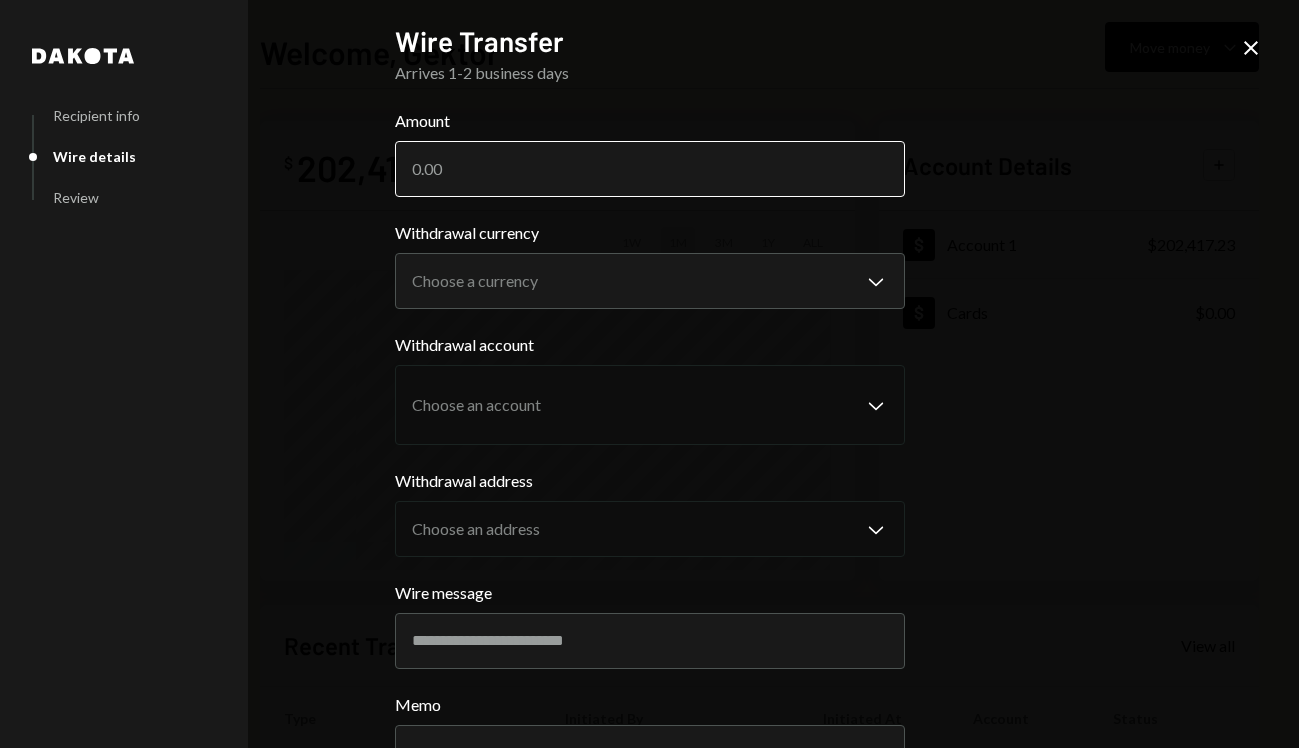 click on "Amount" at bounding box center (650, 169) 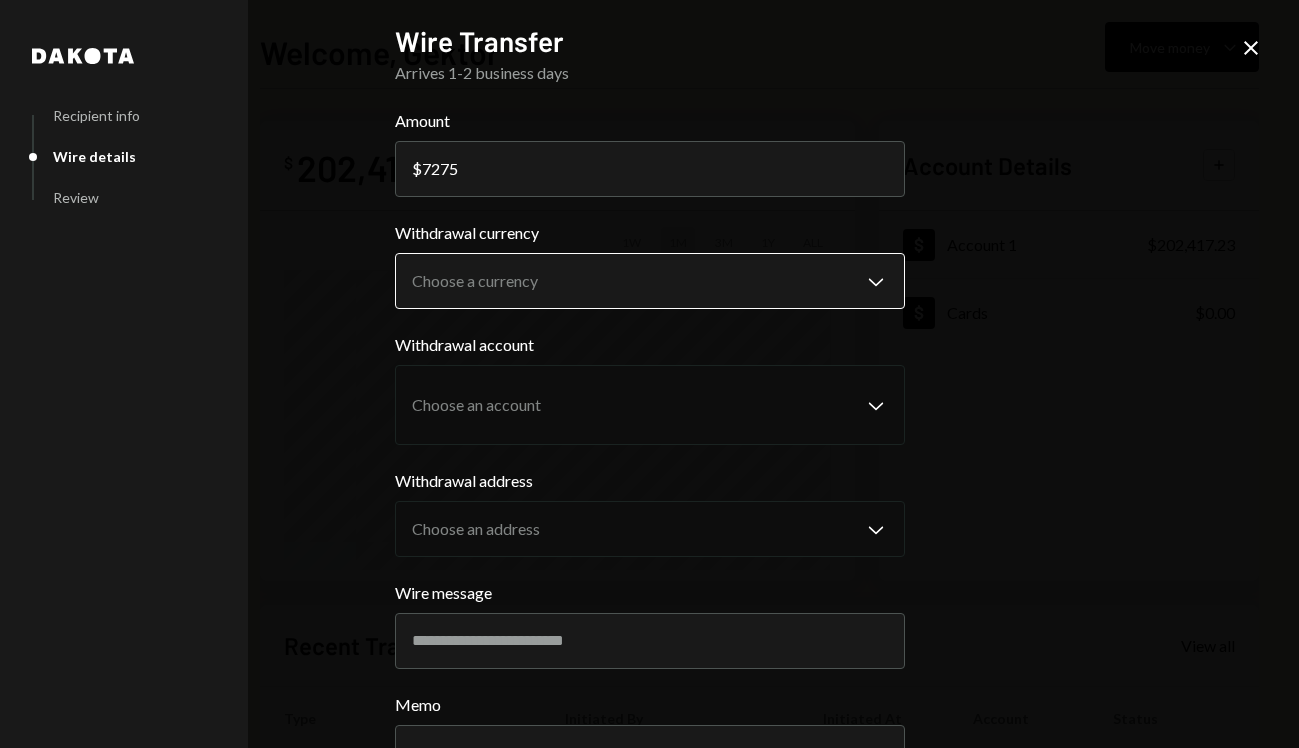 type on "7275" 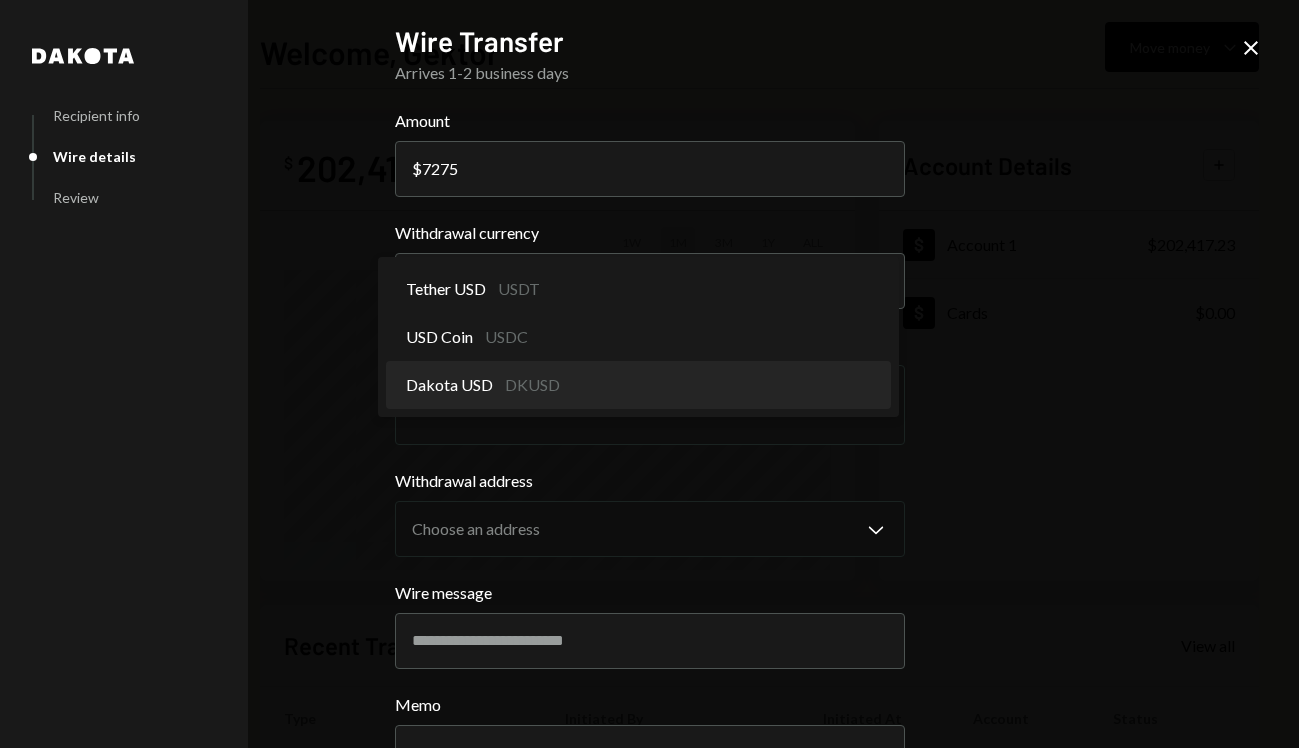 select on "*****" 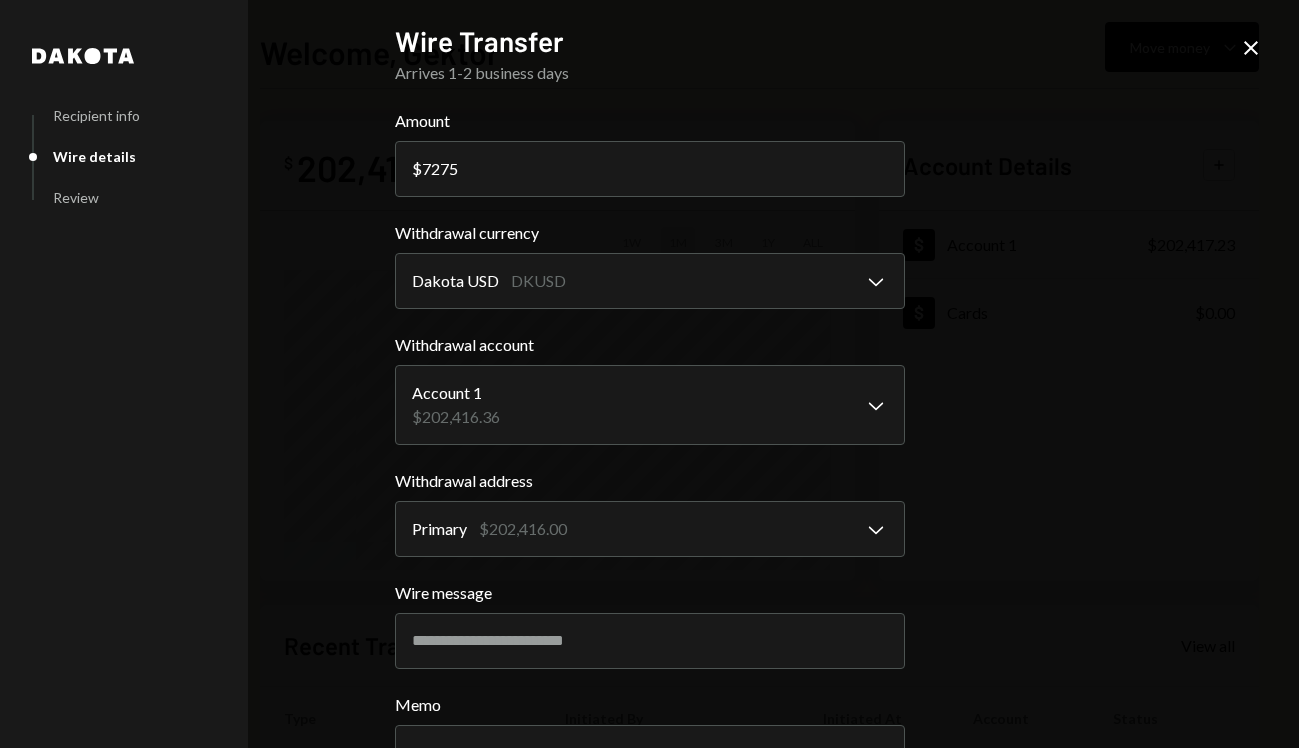 scroll, scrollTop: 159, scrollLeft: 0, axis: vertical 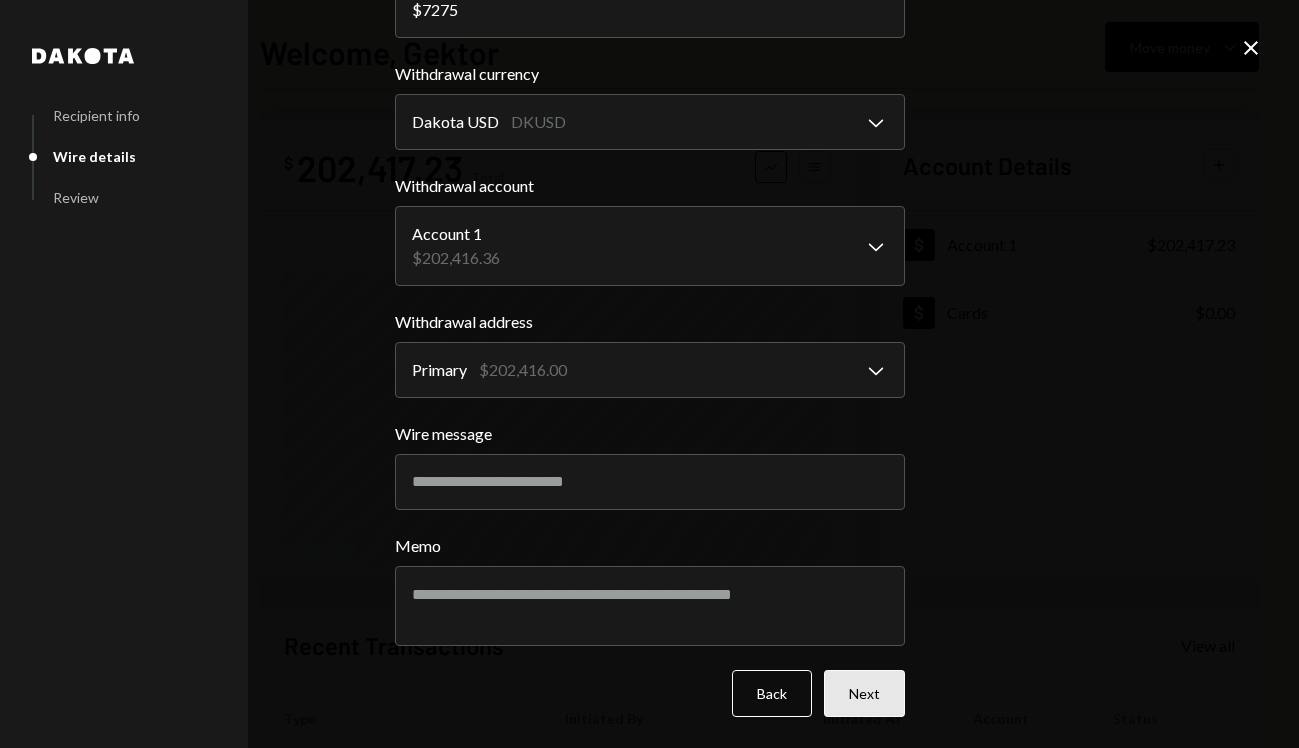 click on "Next" at bounding box center [864, 693] 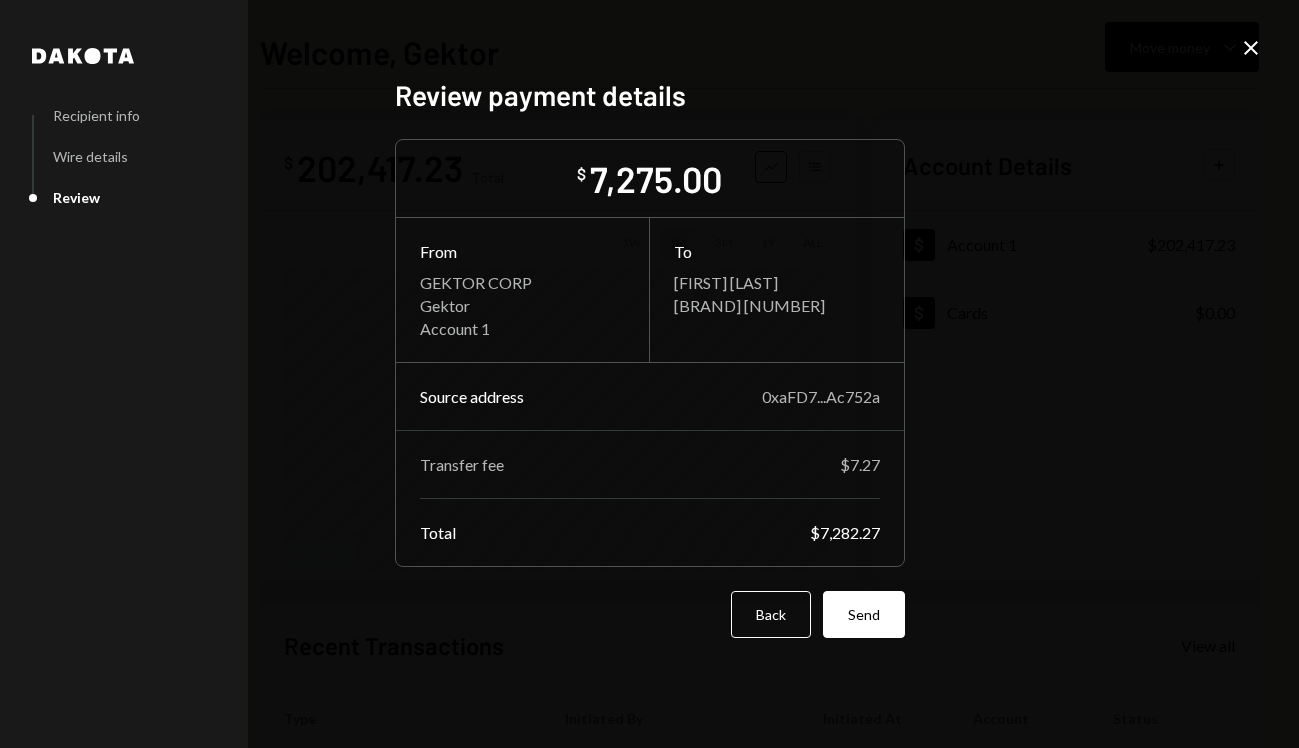 scroll, scrollTop: 0, scrollLeft: 0, axis: both 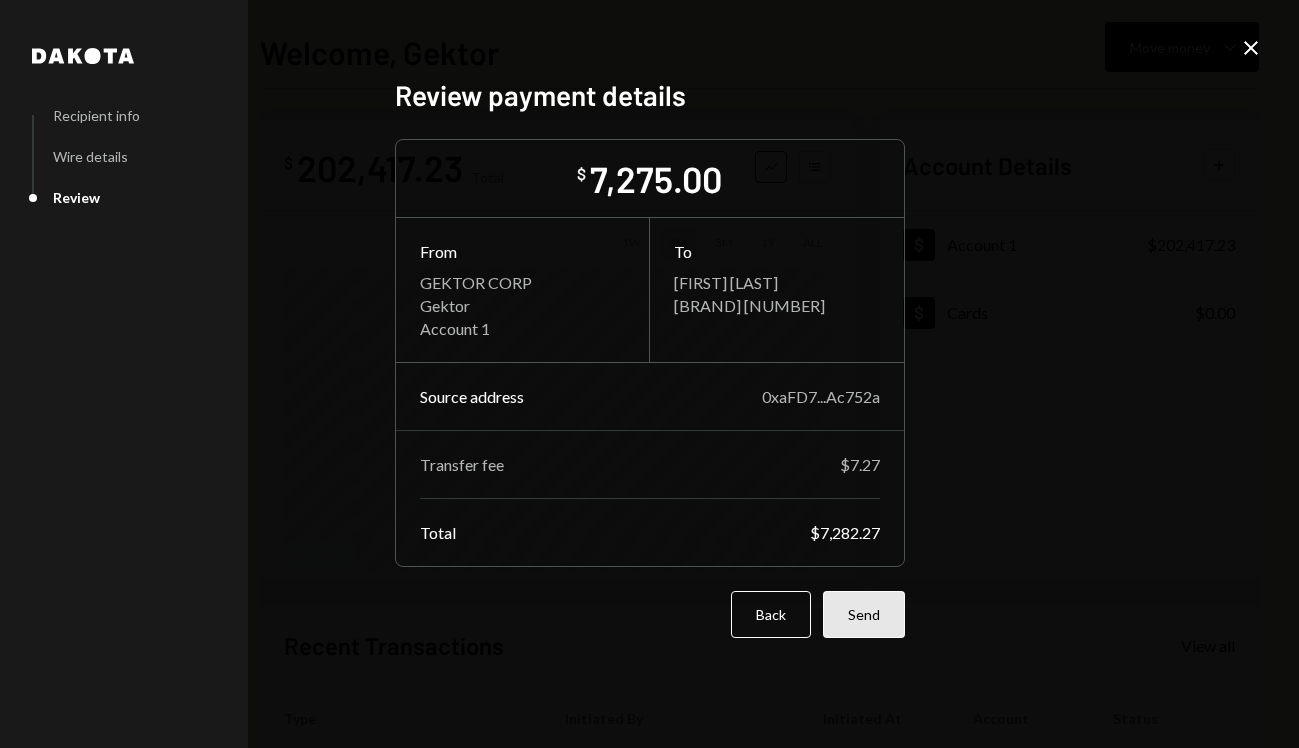 click on "Send" at bounding box center (864, 614) 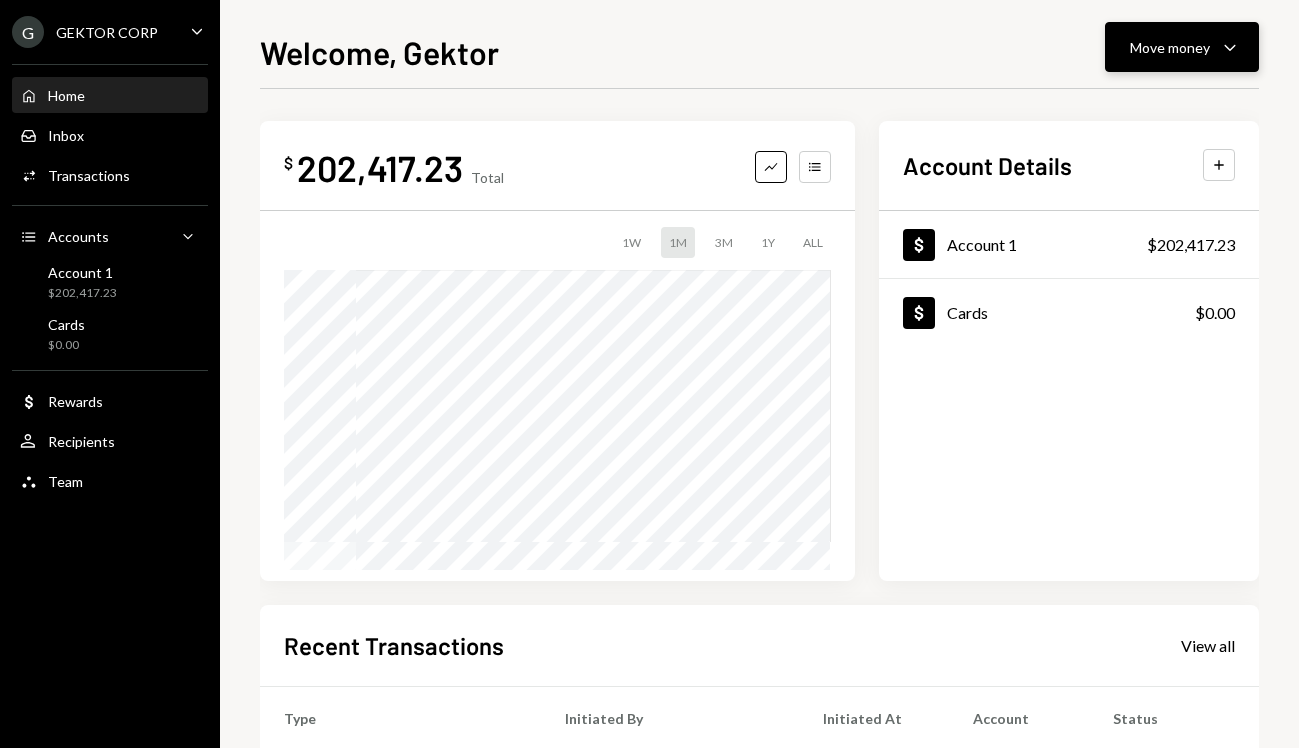 click on "Move money" at bounding box center [1170, 47] 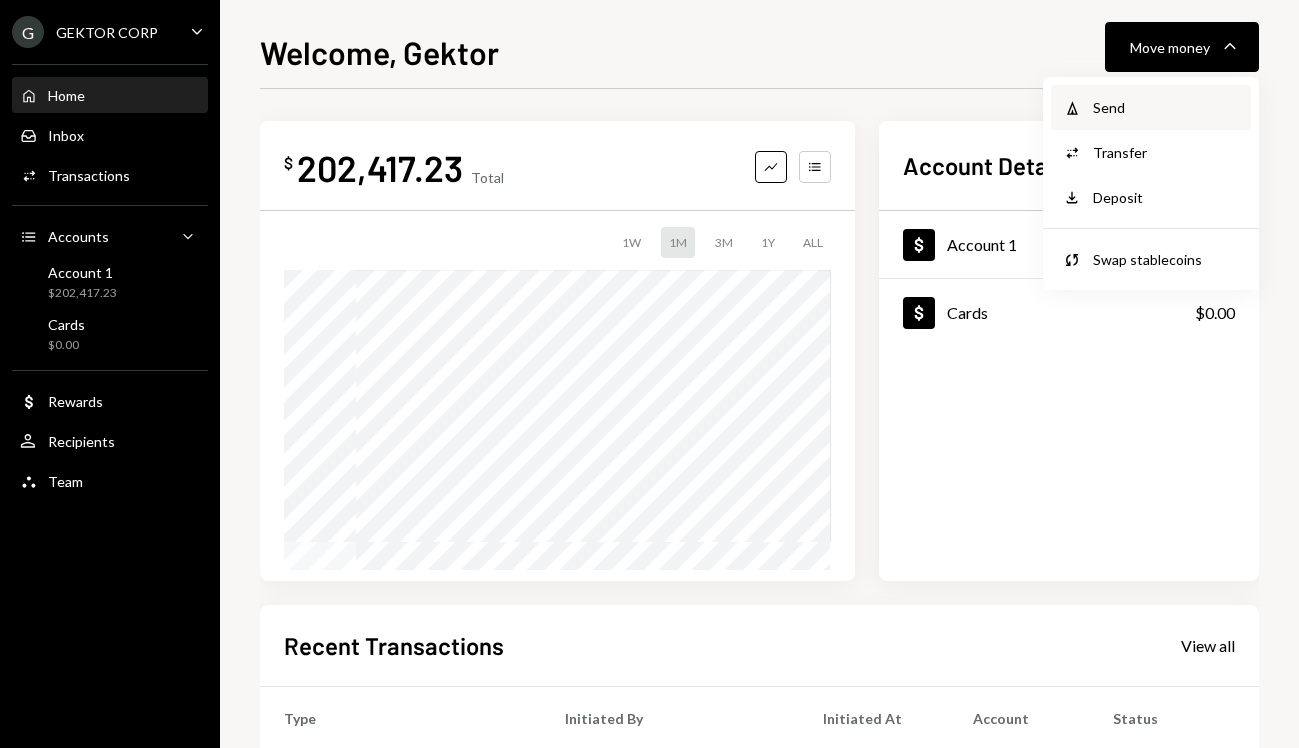 click on "Send" at bounding box center [1166, 107] 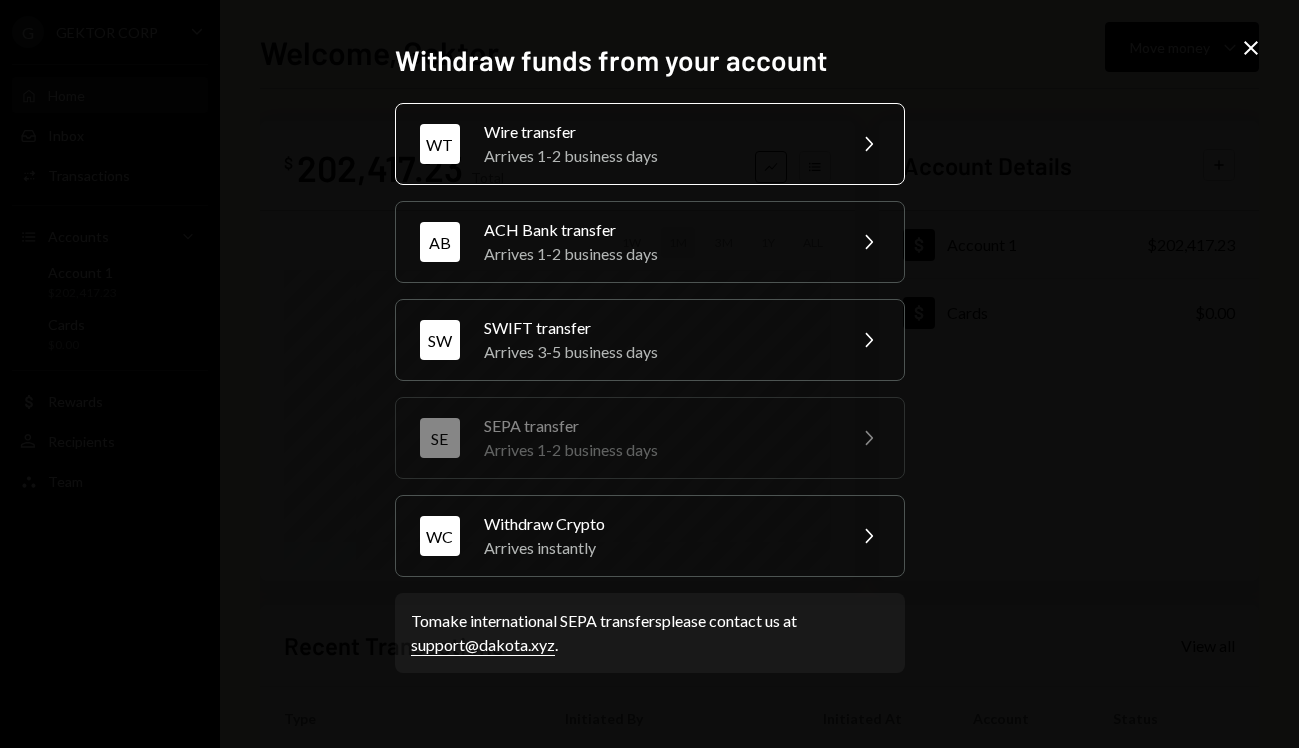 click on "WT Wire transfer Arrives 1-2 business days Chevron Right" at bounding box center [650, 144] 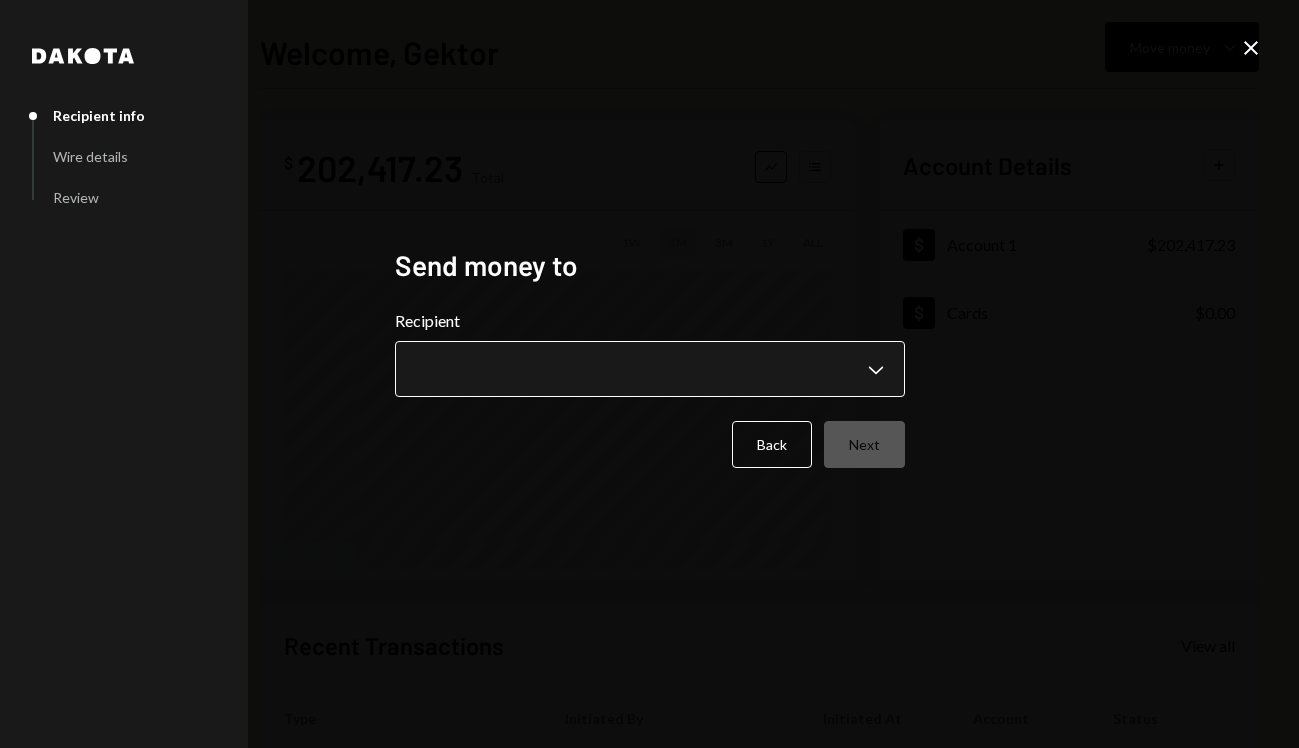 click on "**********" at bounding box center (649, 374) 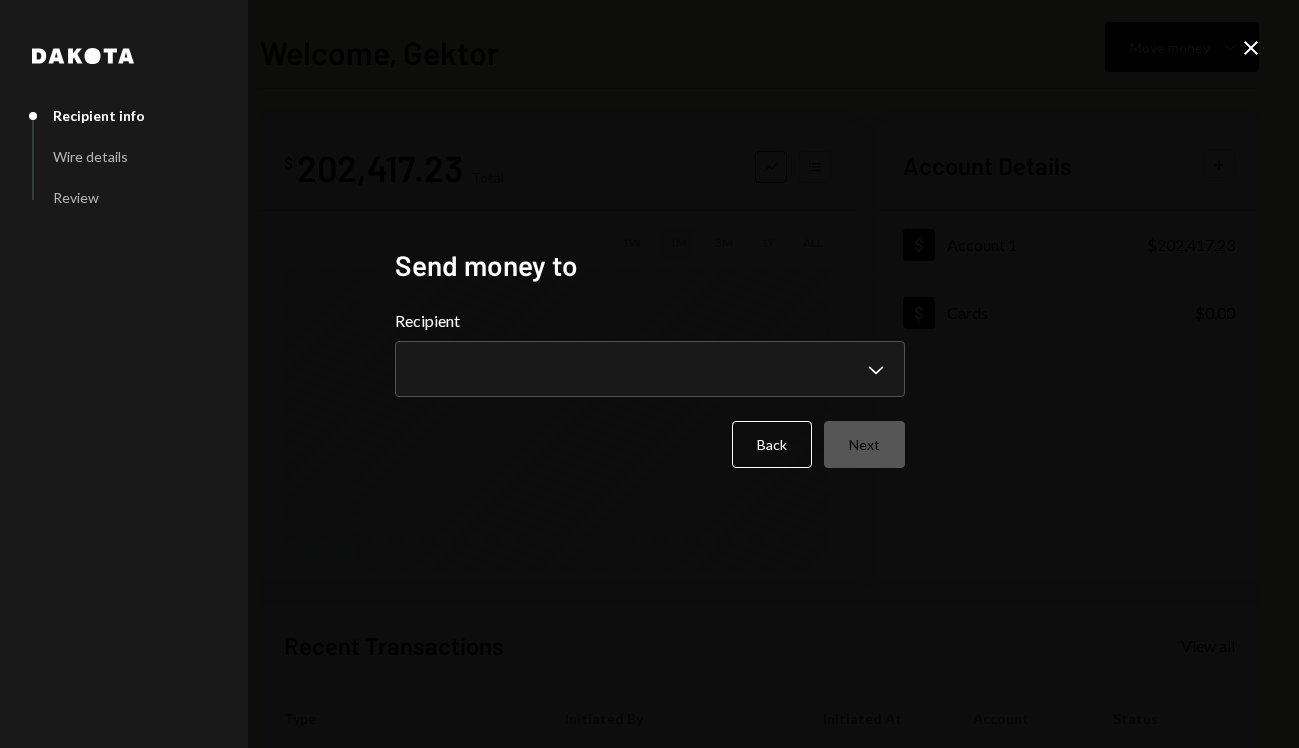 click on "**********" at bounding box center [649, 374] 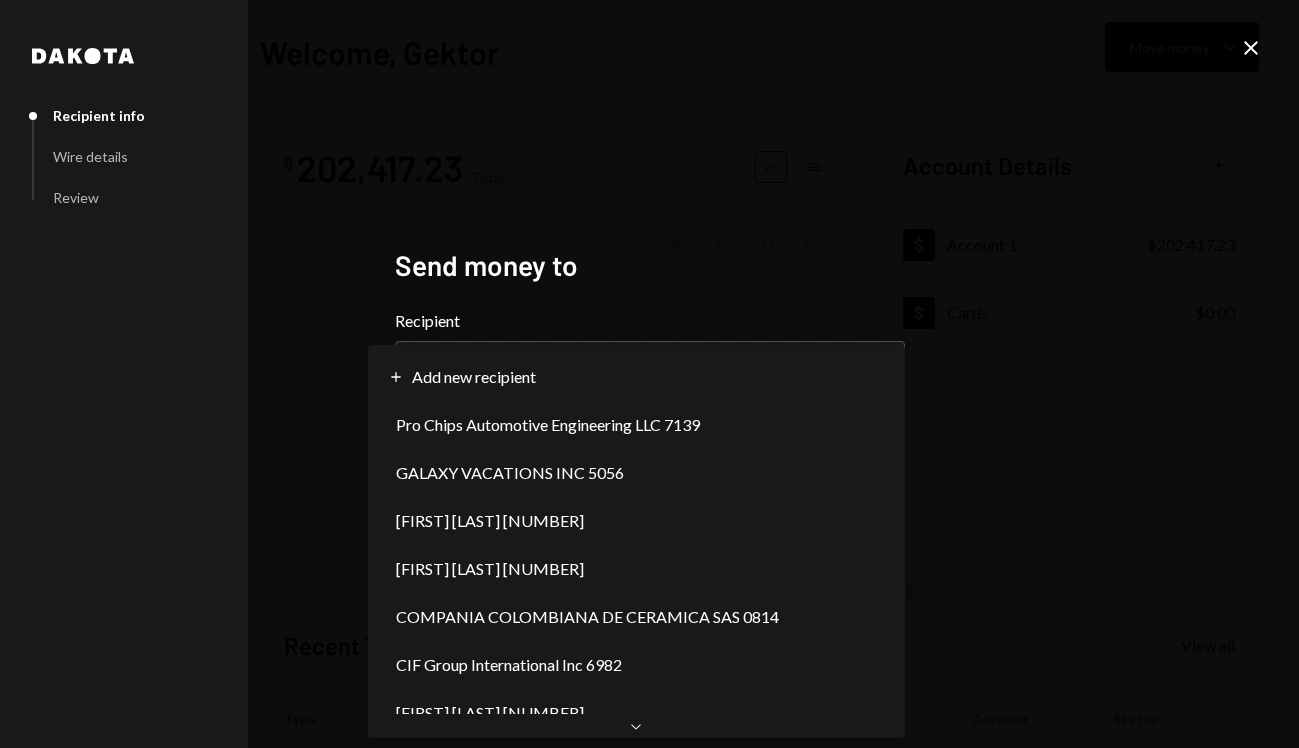 select on "**********" 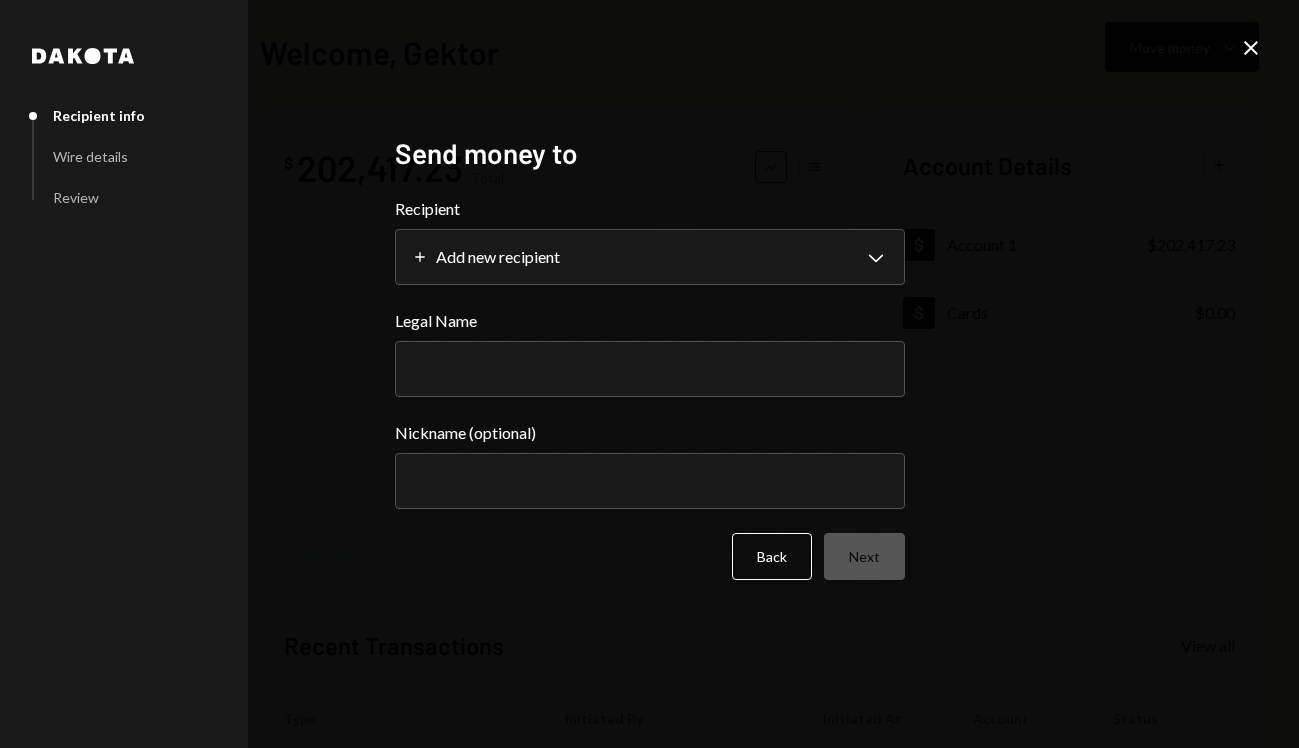 click on "Legal Name" at bounding box center (650, 369) 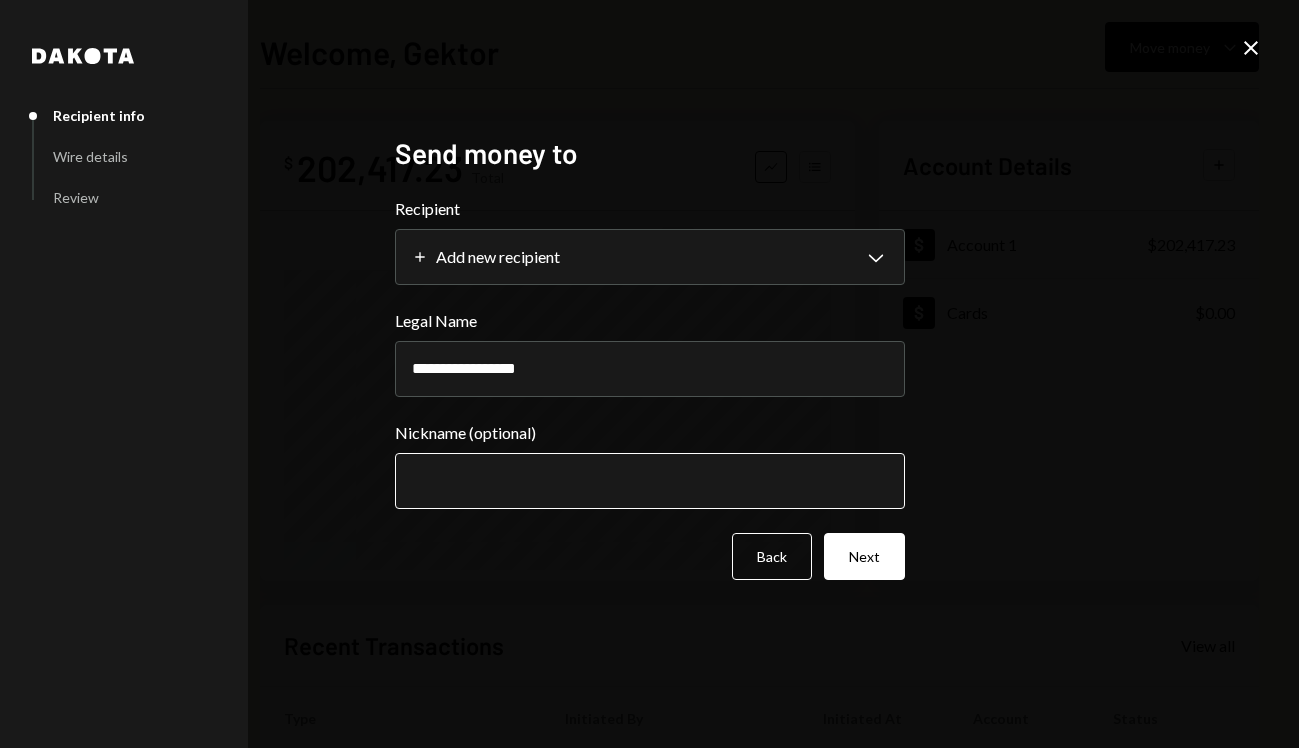 type on "**********" 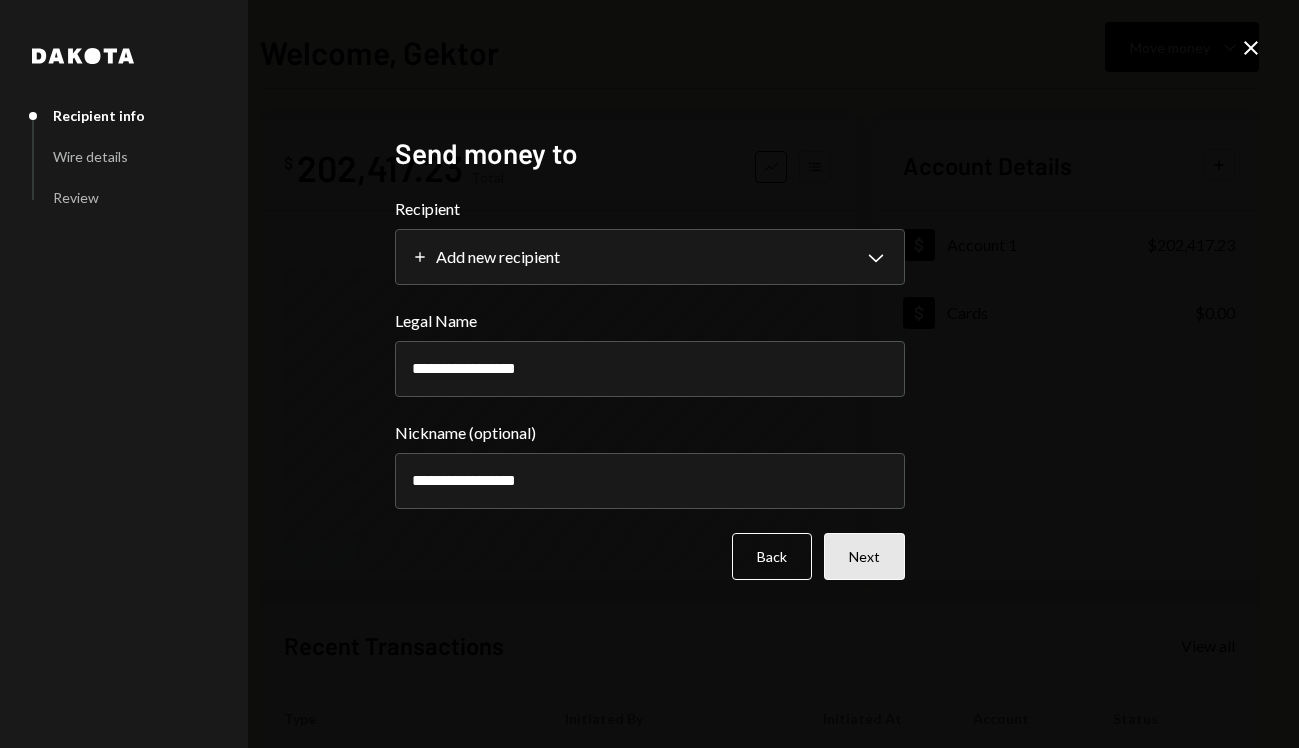 type on "**********" 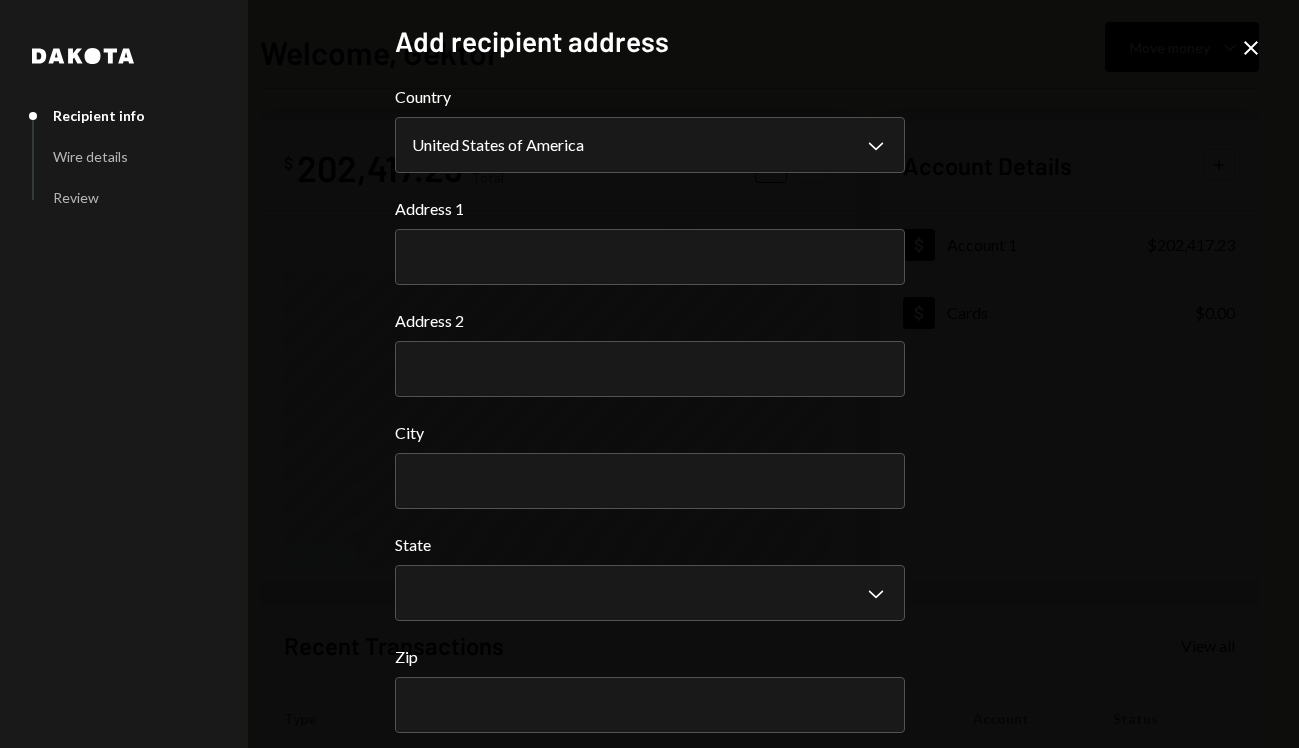 click on "**********" at bounding box center [650, 444] 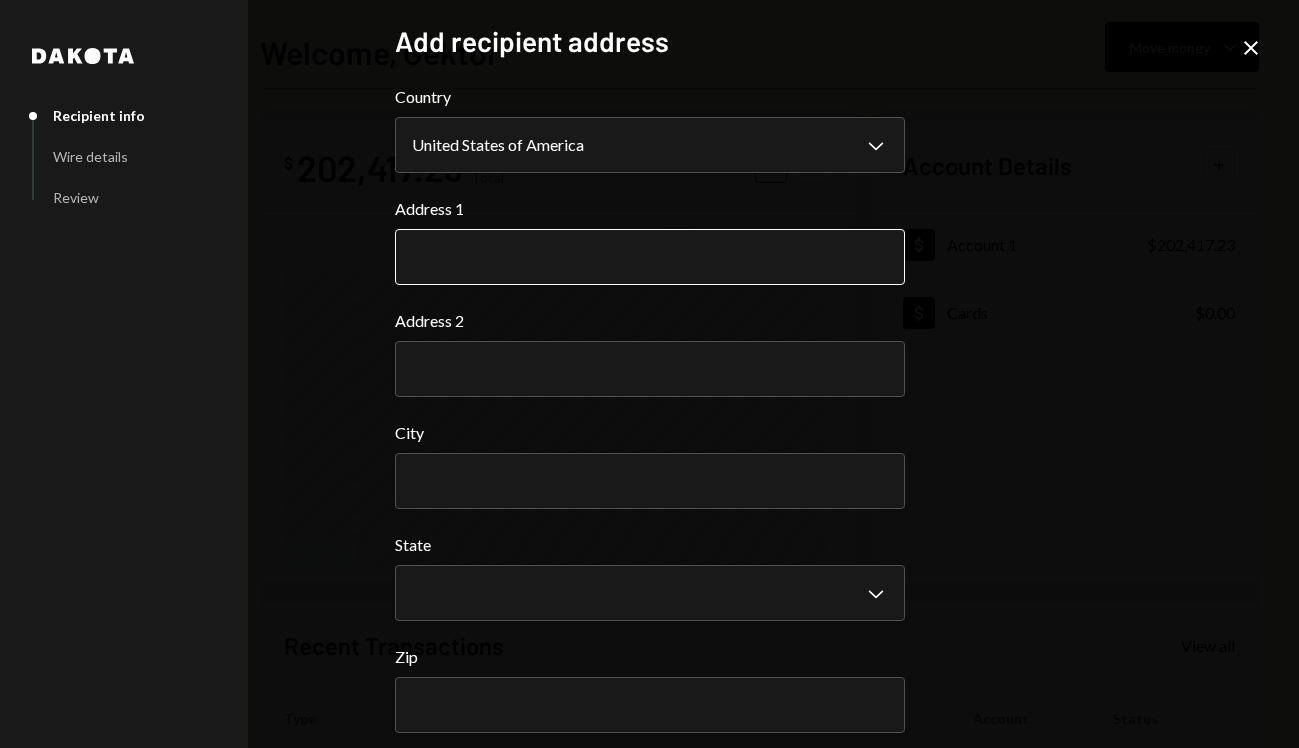 click on "Address 1" at bounding box center (650, 257) 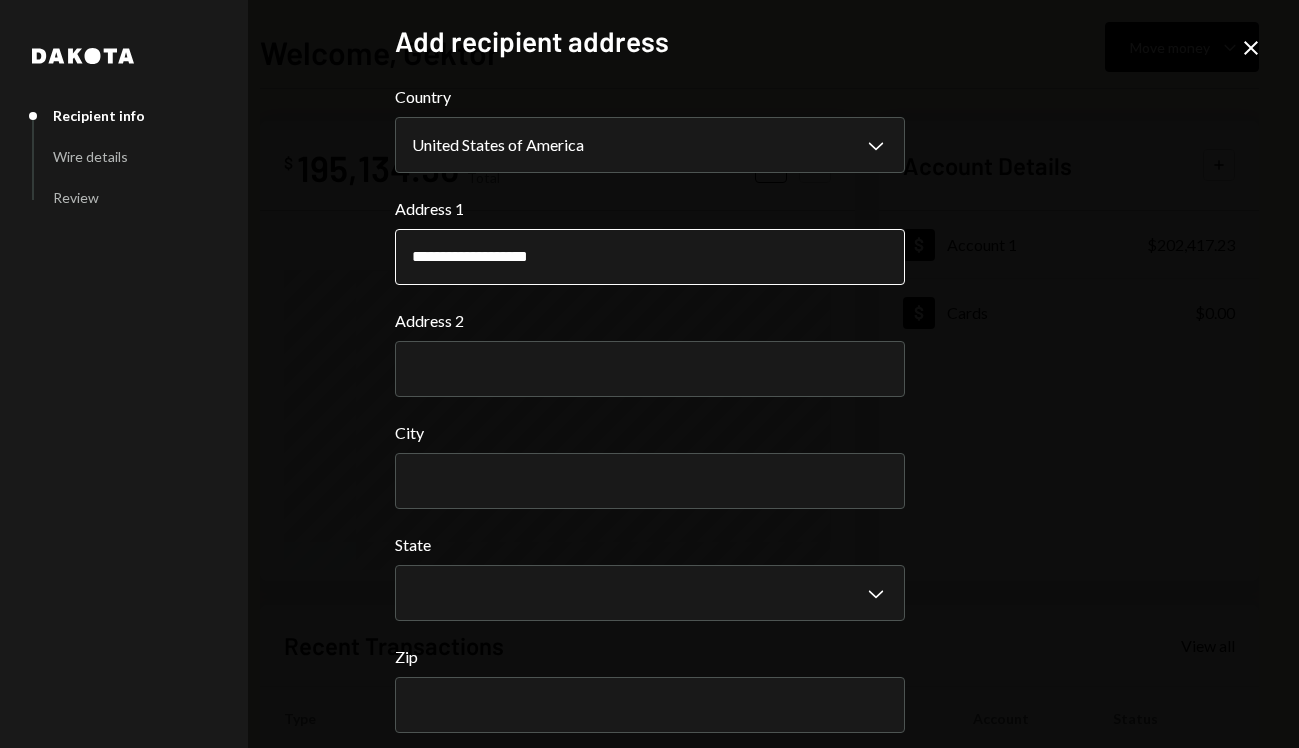 type on "**********" 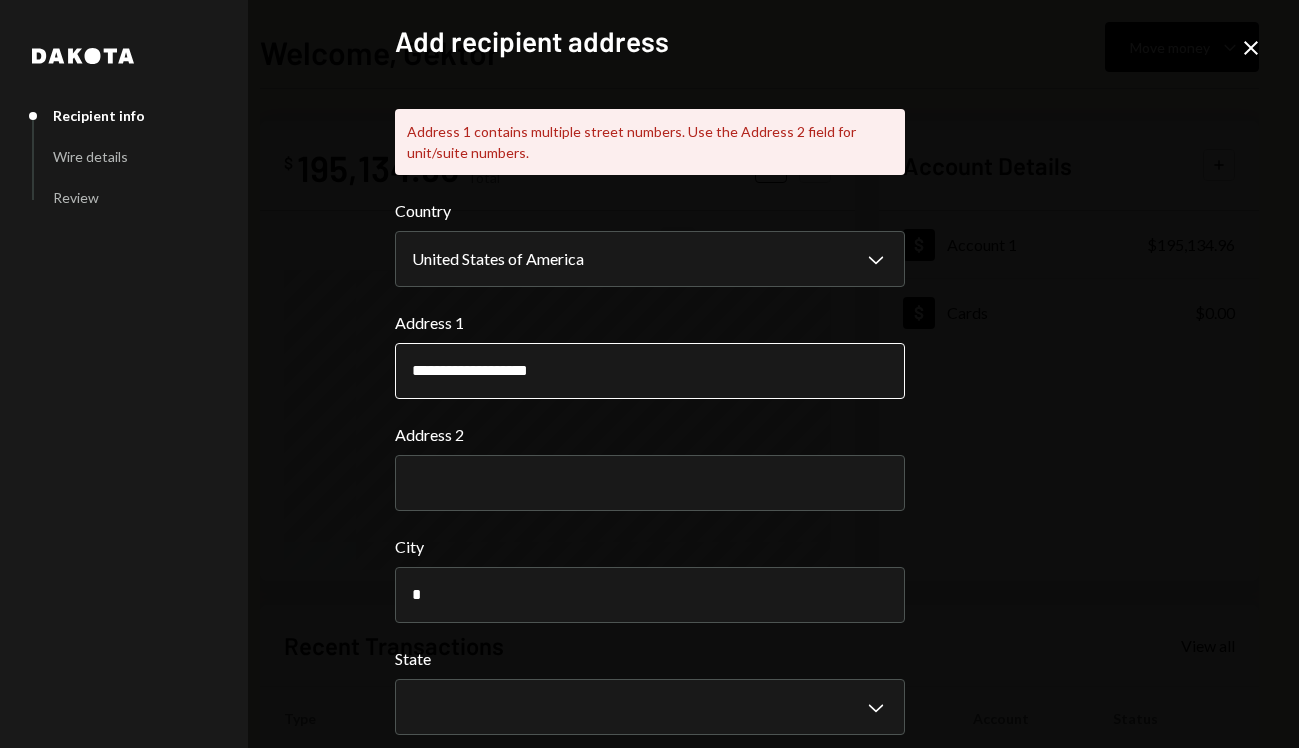 type on "*****" 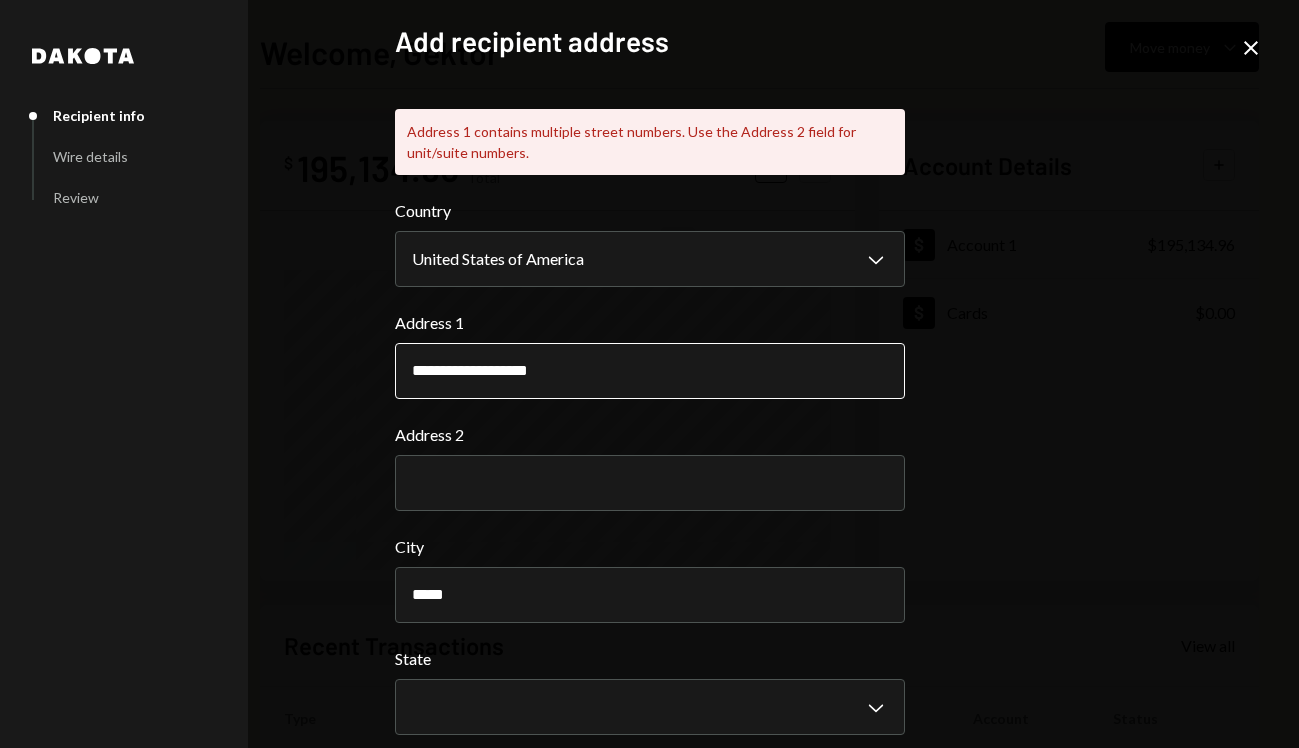 type 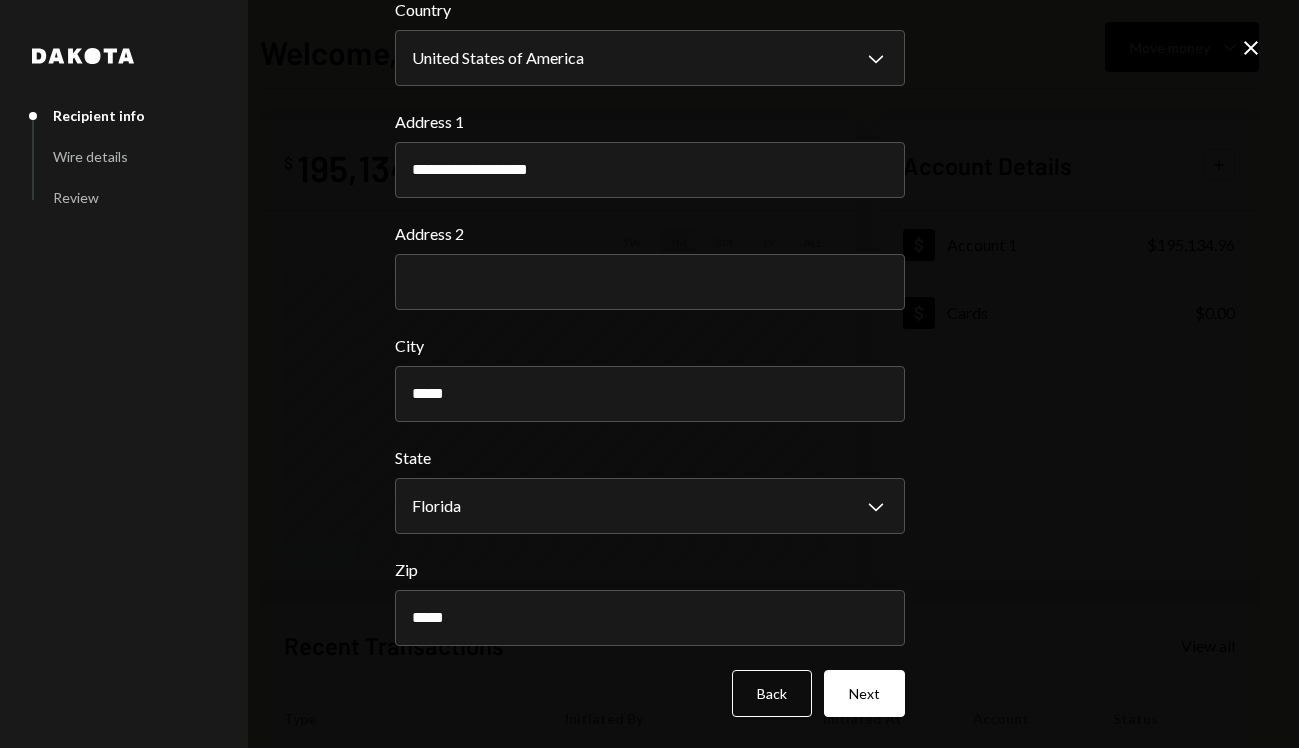 scroll, scrollTop: 46, scrollLeft: 0, axis: vertical 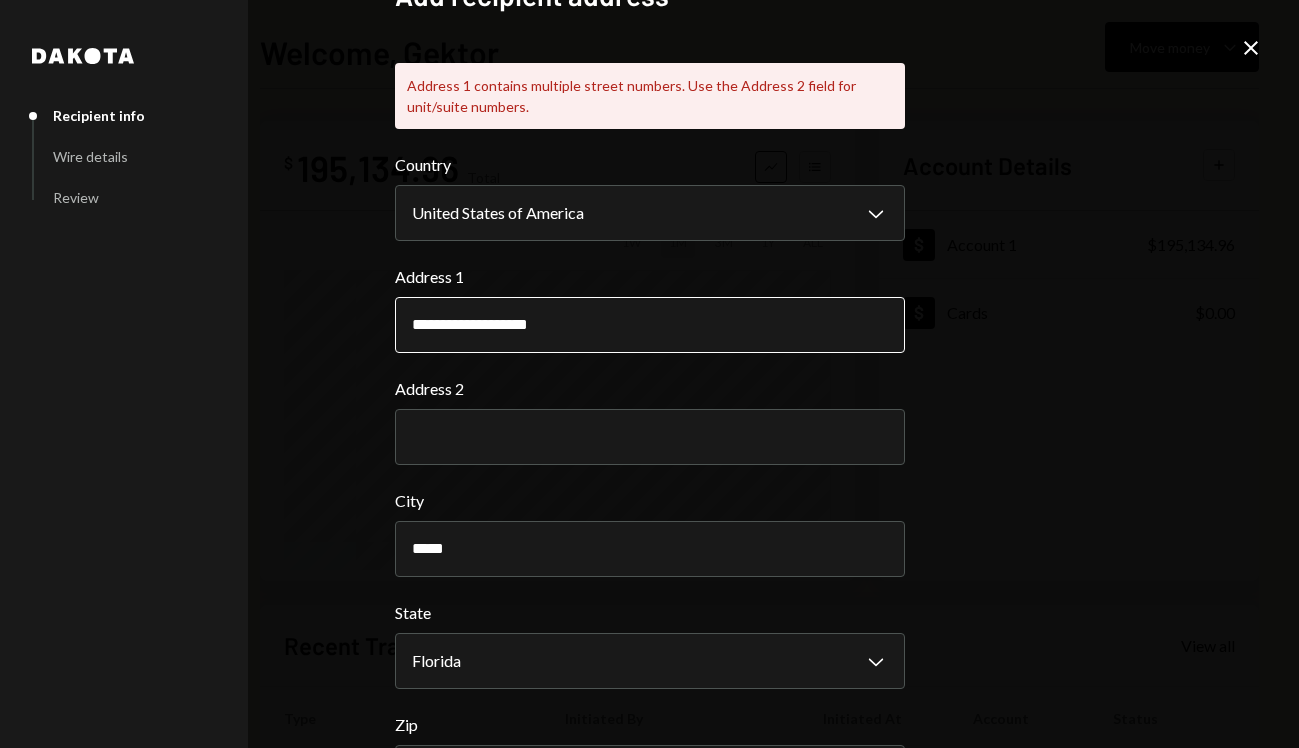 type on "*****" 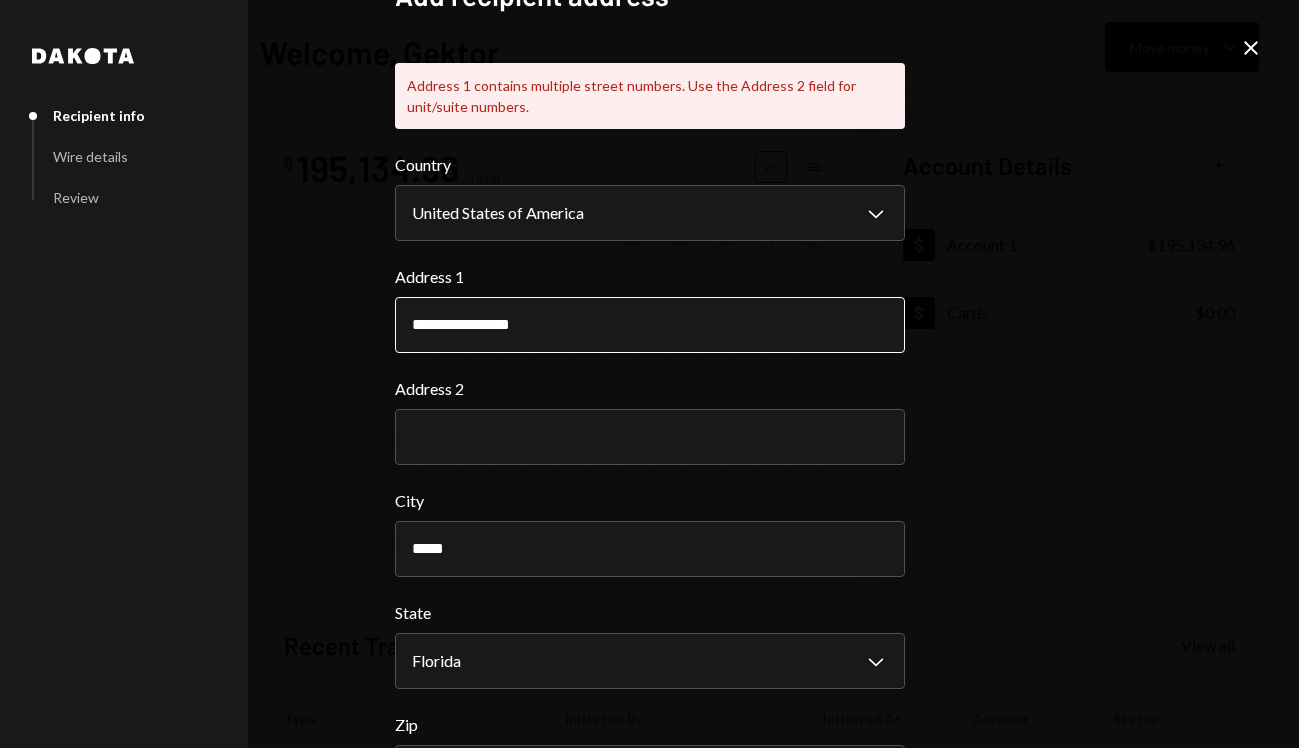 scroll, scrollTop: 201, scrollLeft: 0, axis: vertical 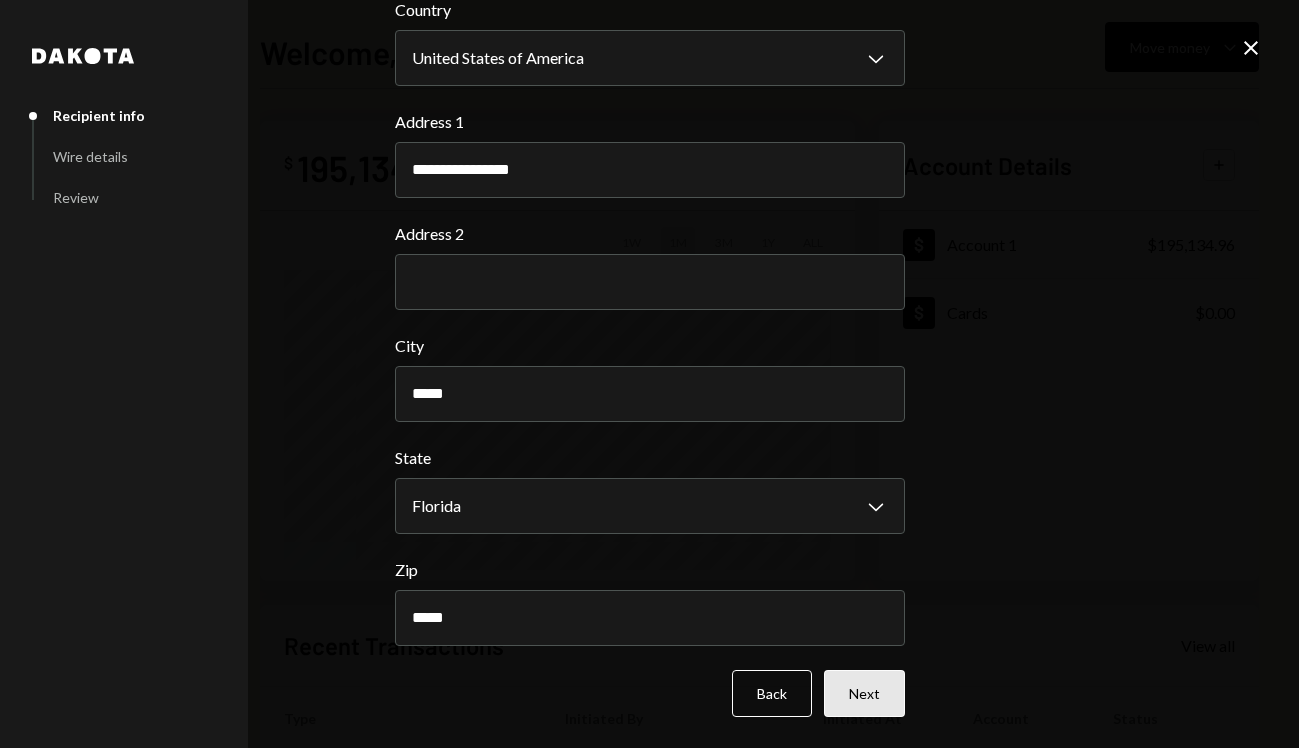 type on "**********" 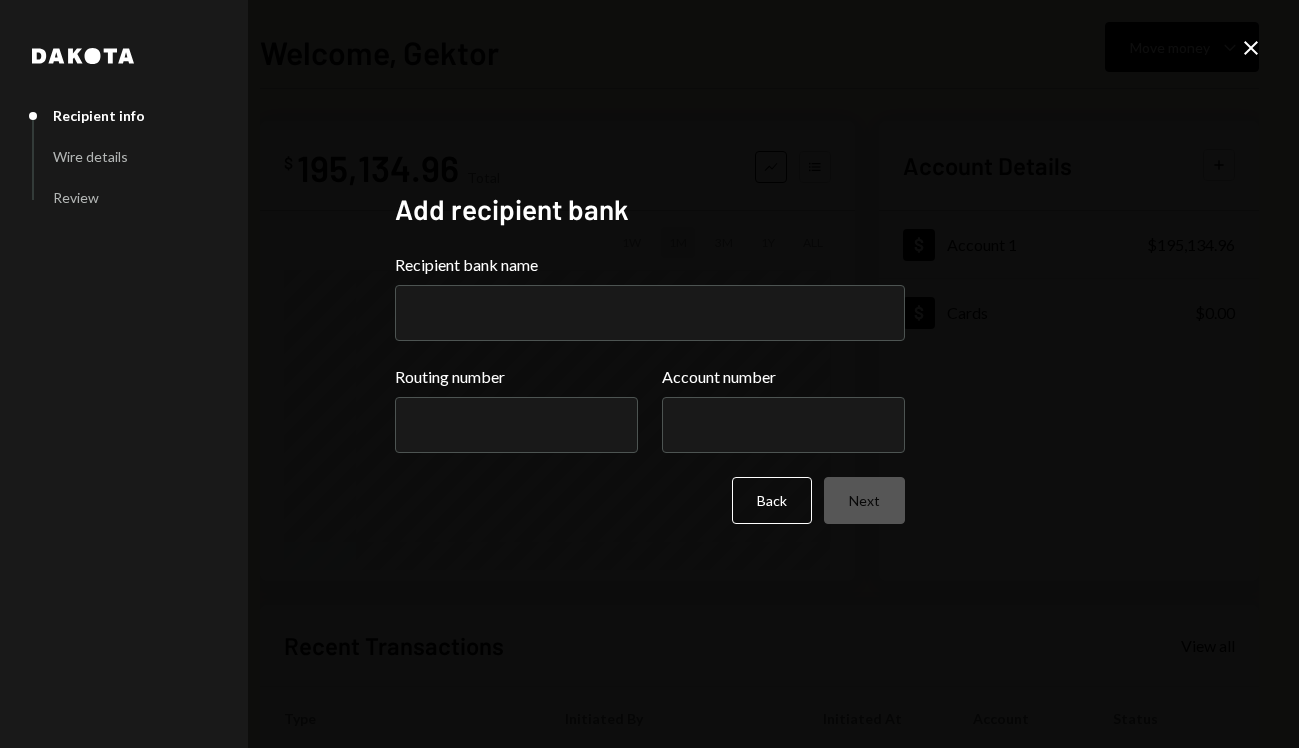 scroll, scrollTop: 0, scrollLeft: 0, axis: both 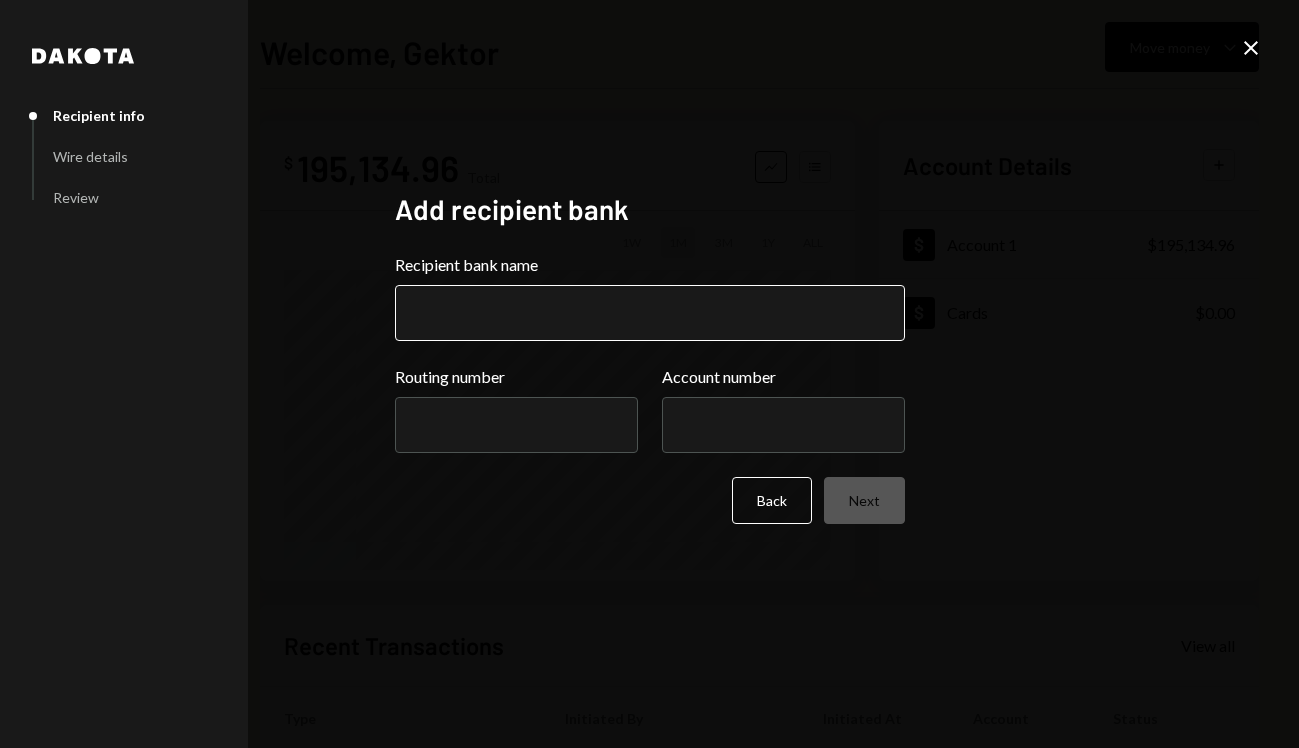click on "Recipient bank name" at bounding box center (650, 313) 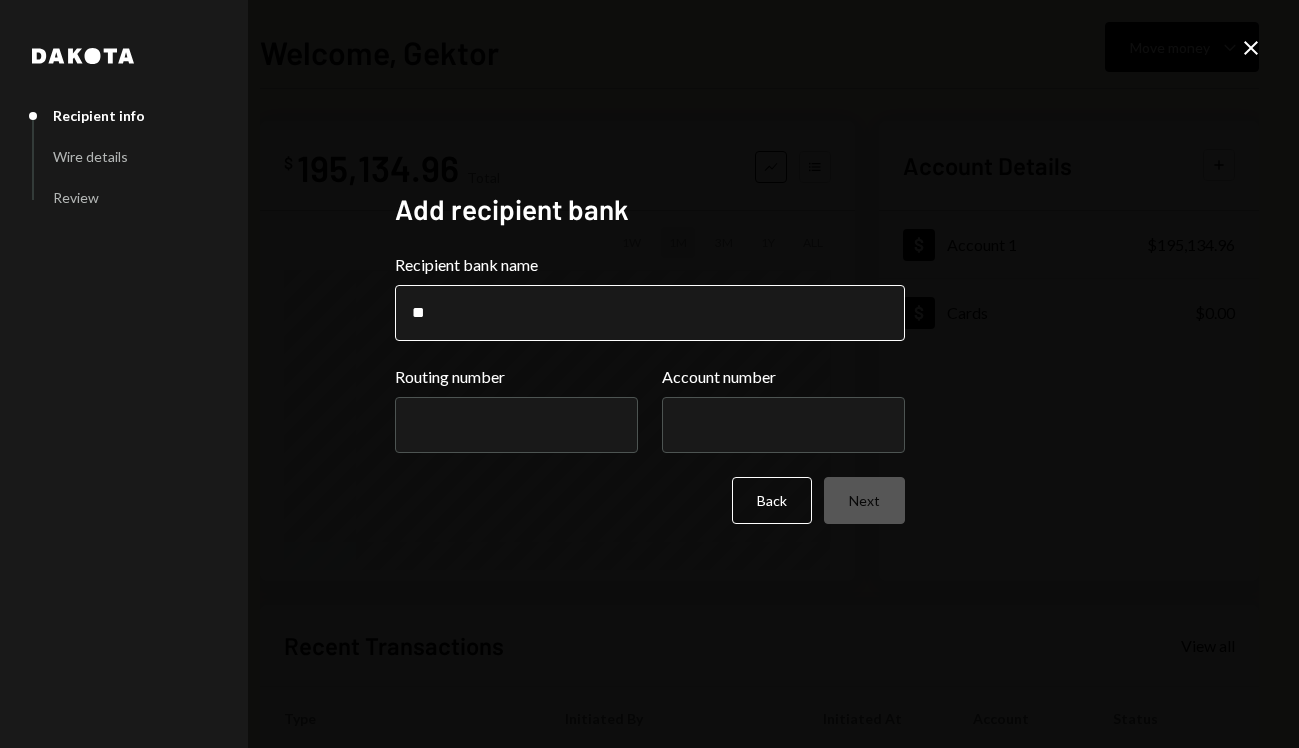 type on "**********" 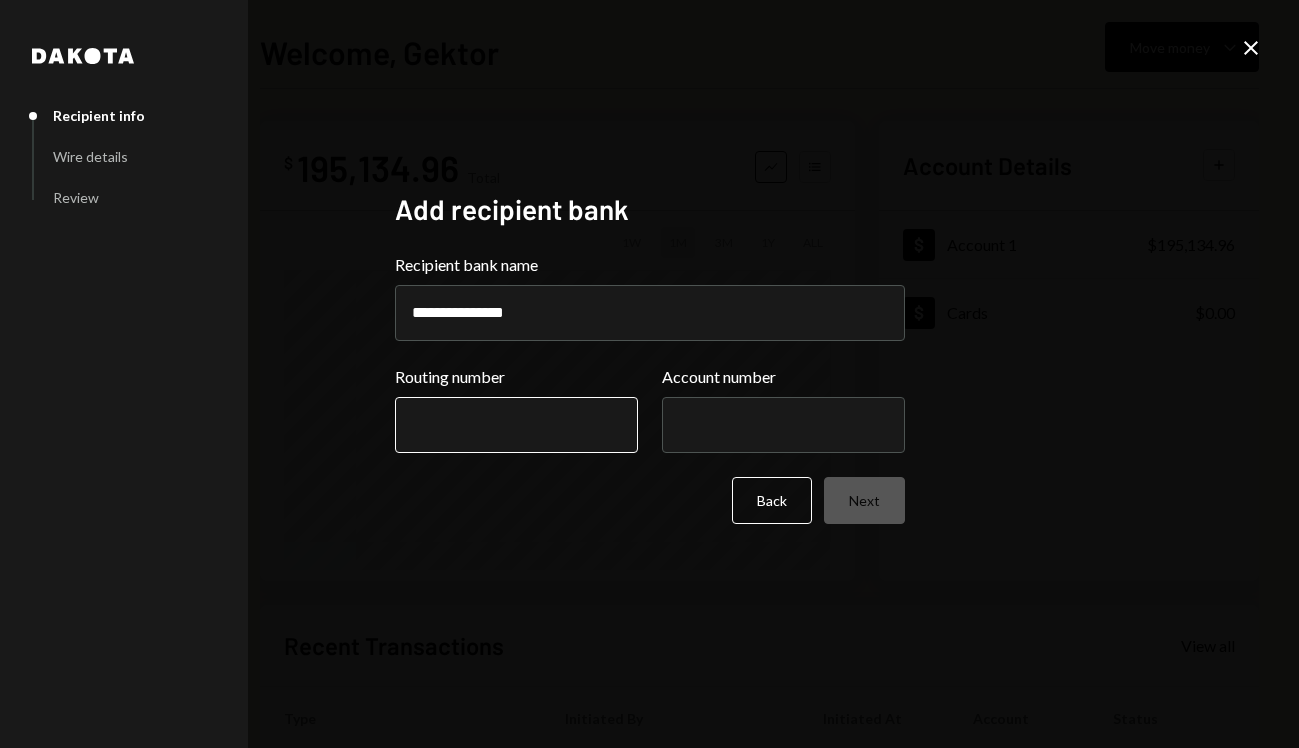 click on "Routing number" at bounding box center [516, 425] 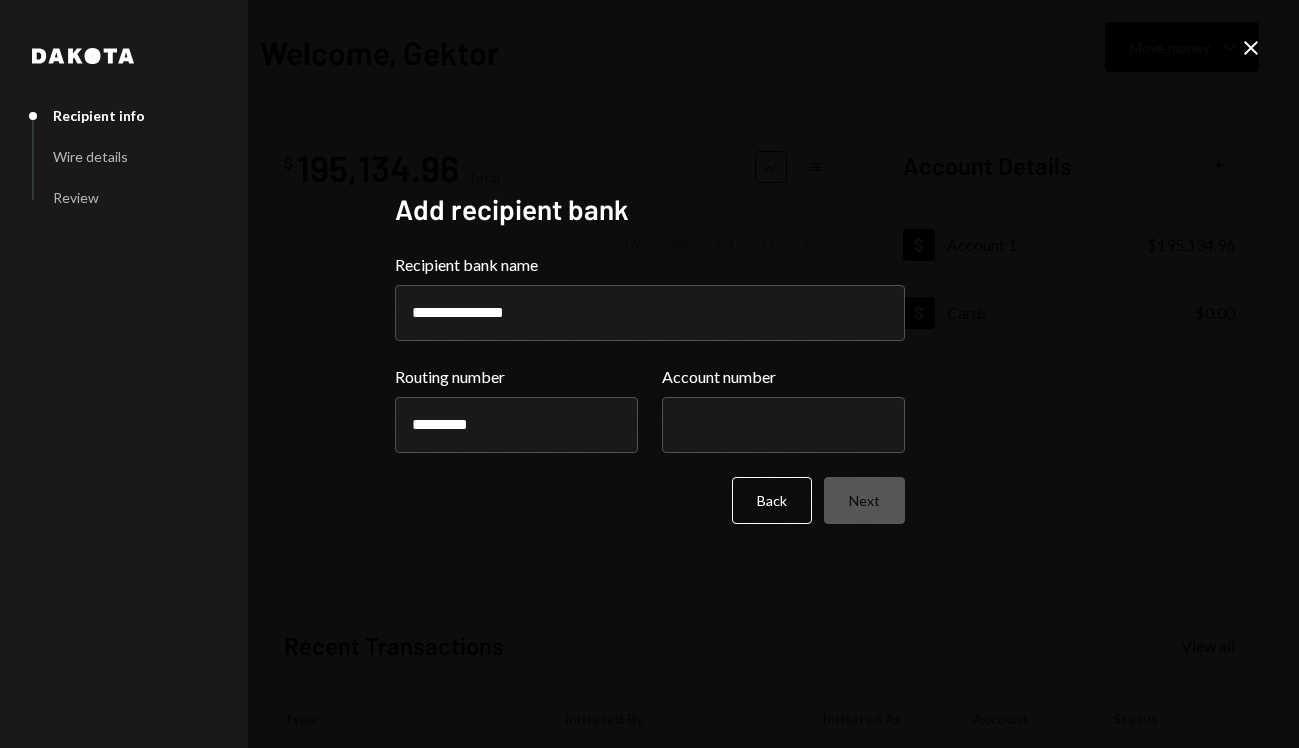 type on "*********" 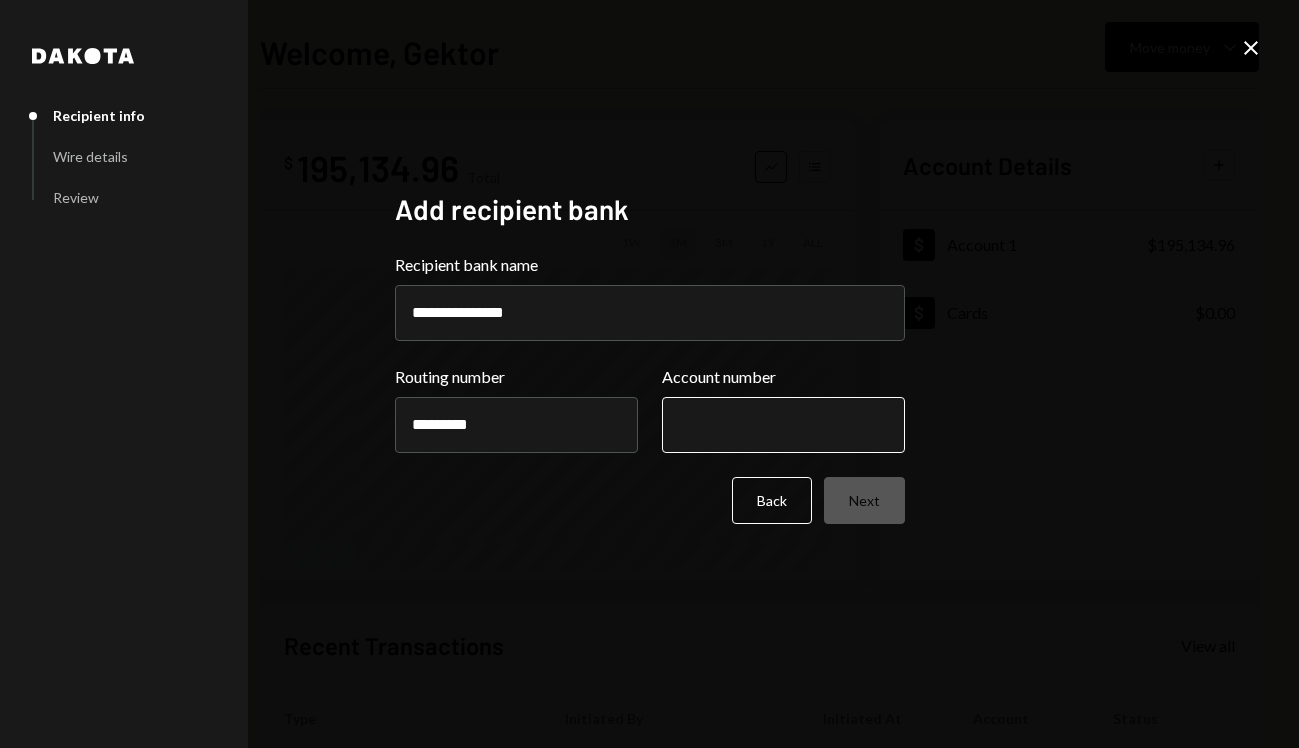 click on "Account number" at bounding box center [783, 425] 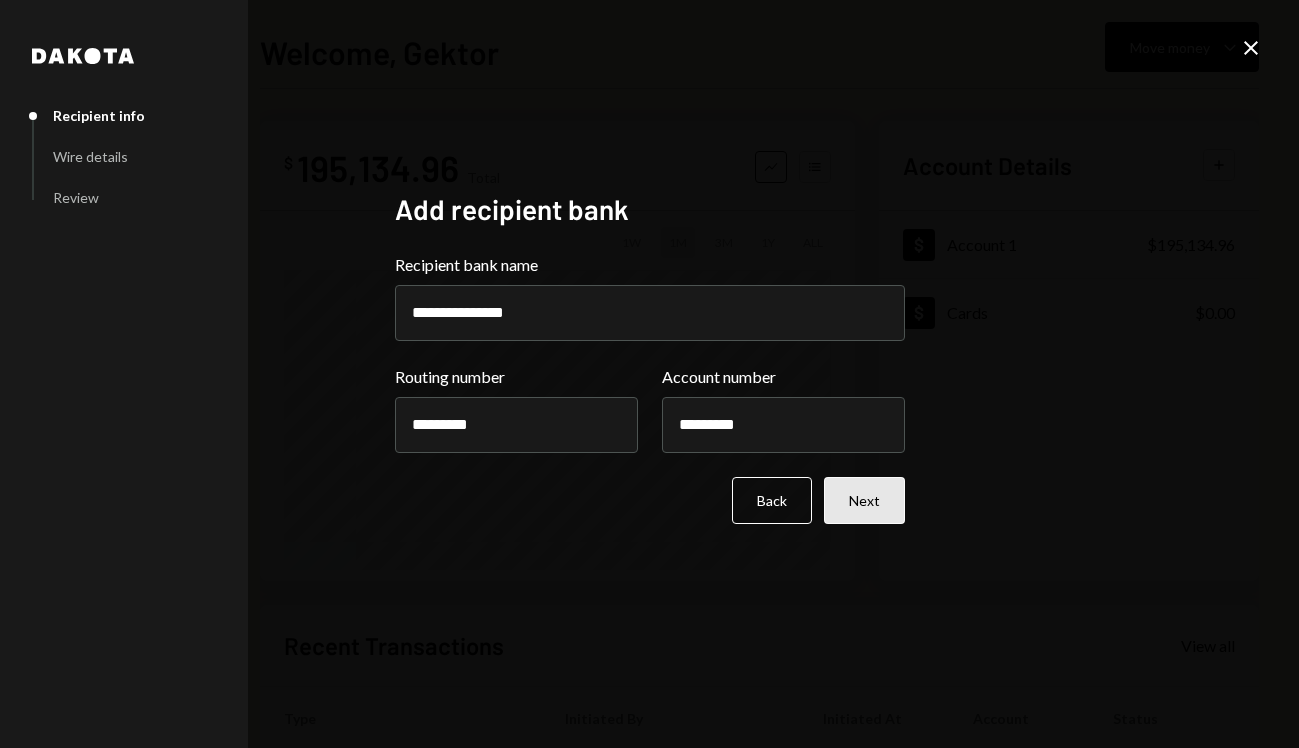 type on "*********" 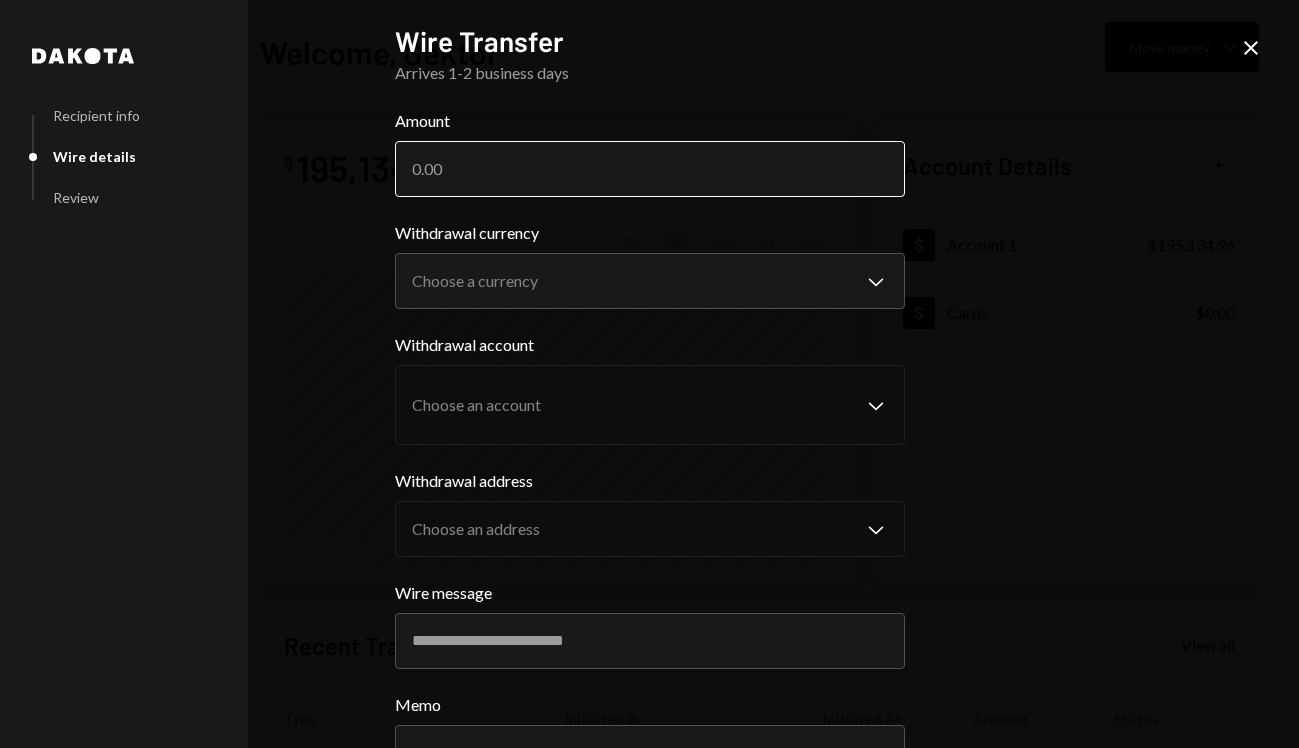 click on "Amount" at bounding box center (650, 169) 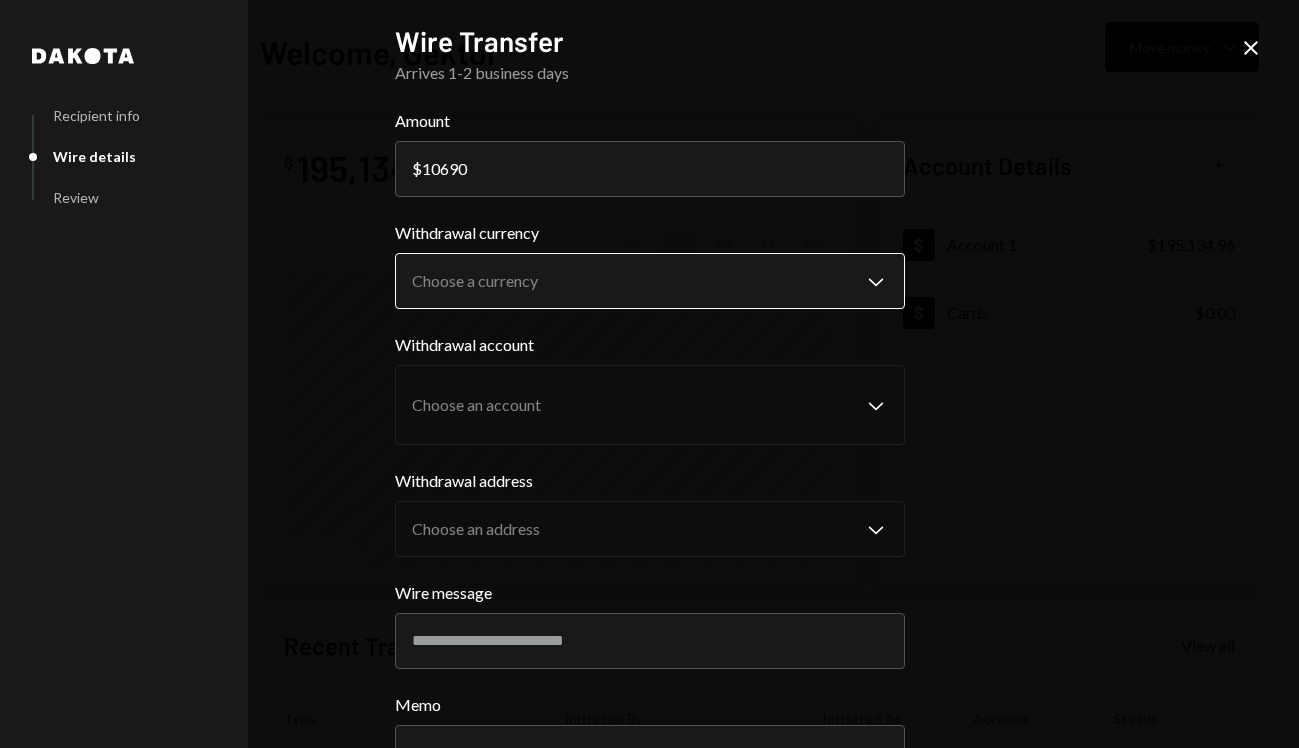 type on "10690" 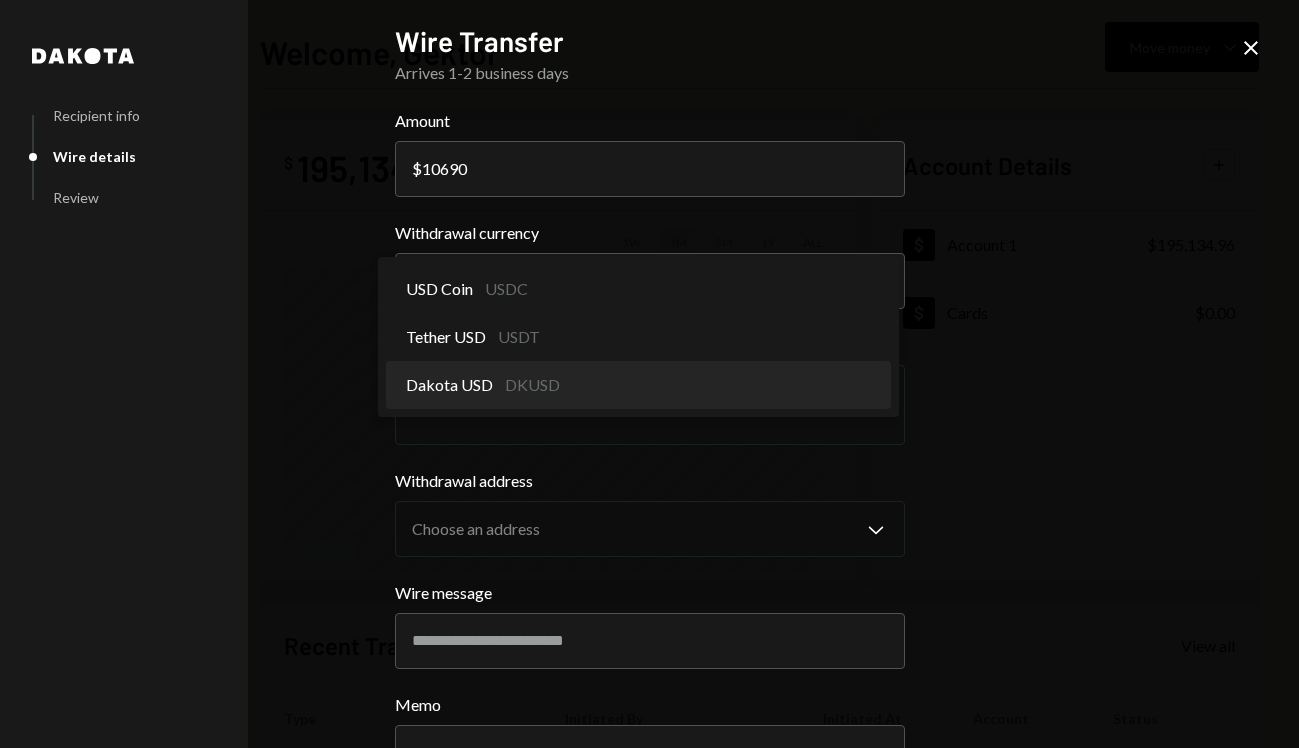 select on "*****" 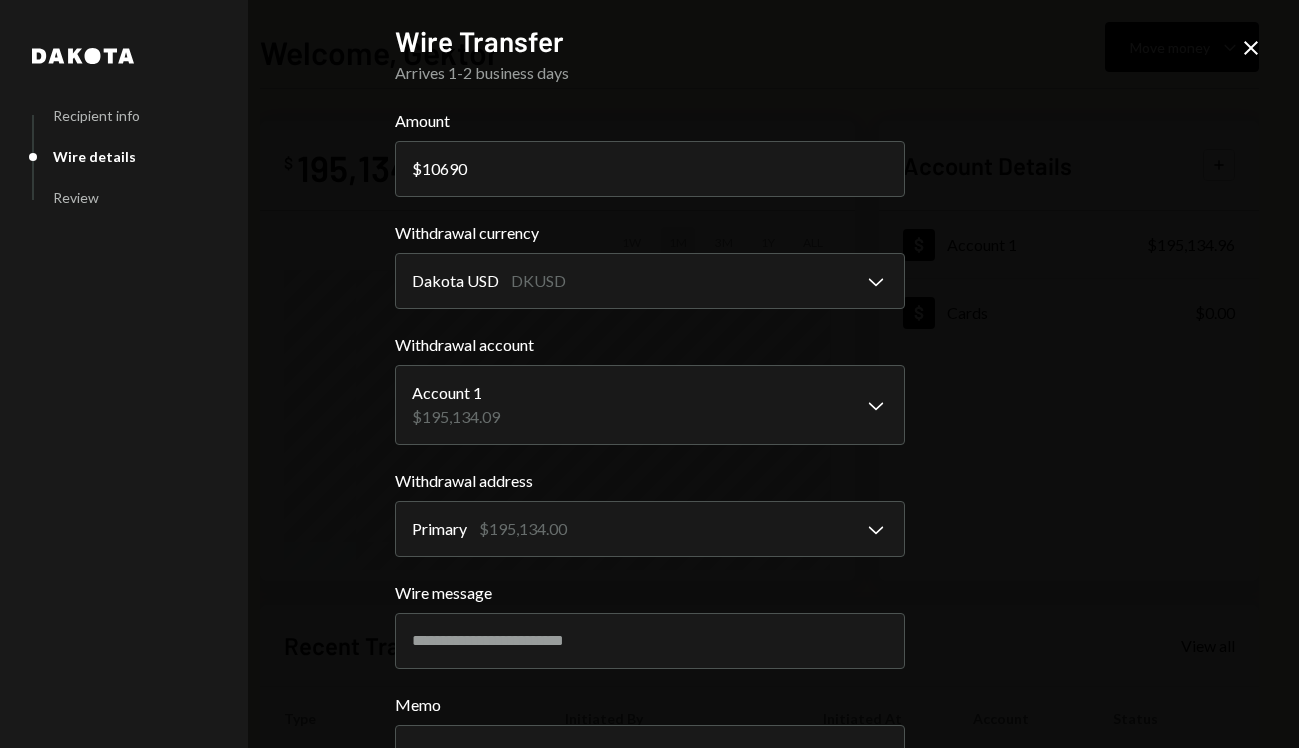 scroll, scrollTop: 159, scrollLeft: 0, axis: vertical 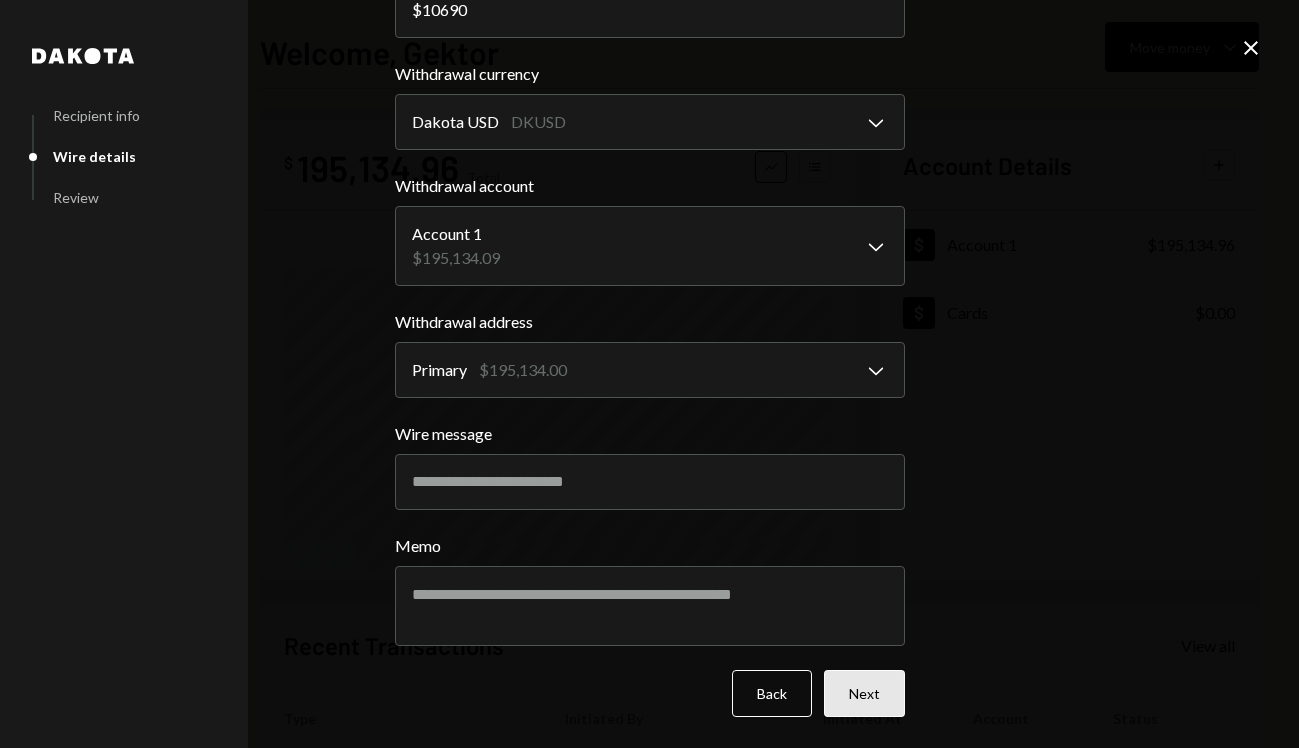 click on "Next" at bounding box center [864, 693] 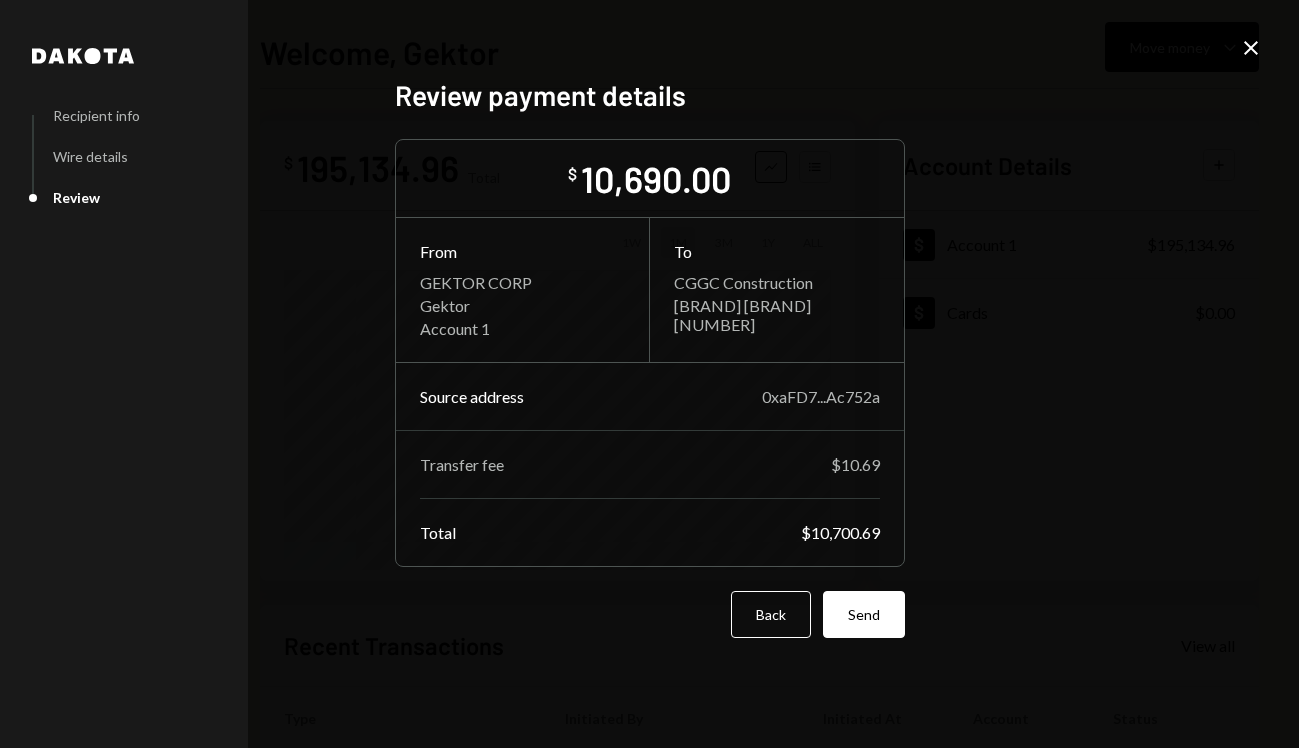 scroll, scrollTop: 0, scrollLeft: 0, axis: both 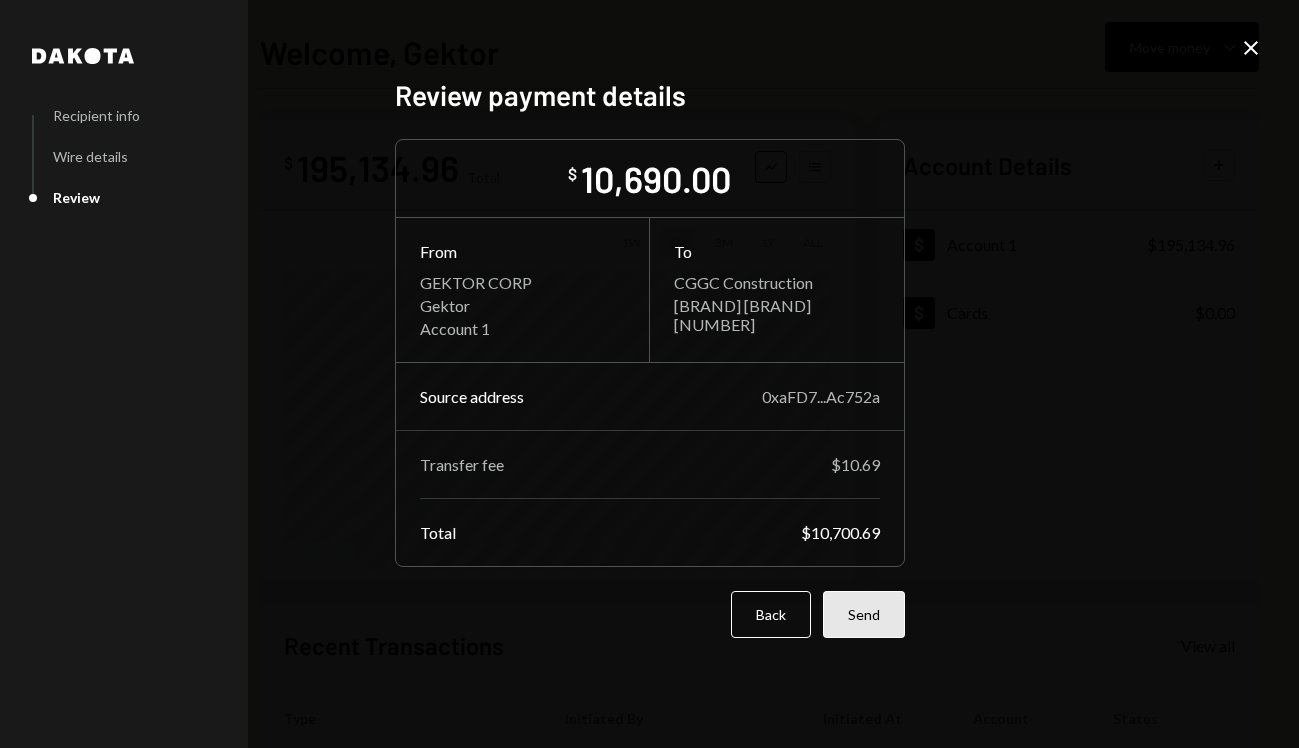 click on "Send" at bounding box center [864, 614] 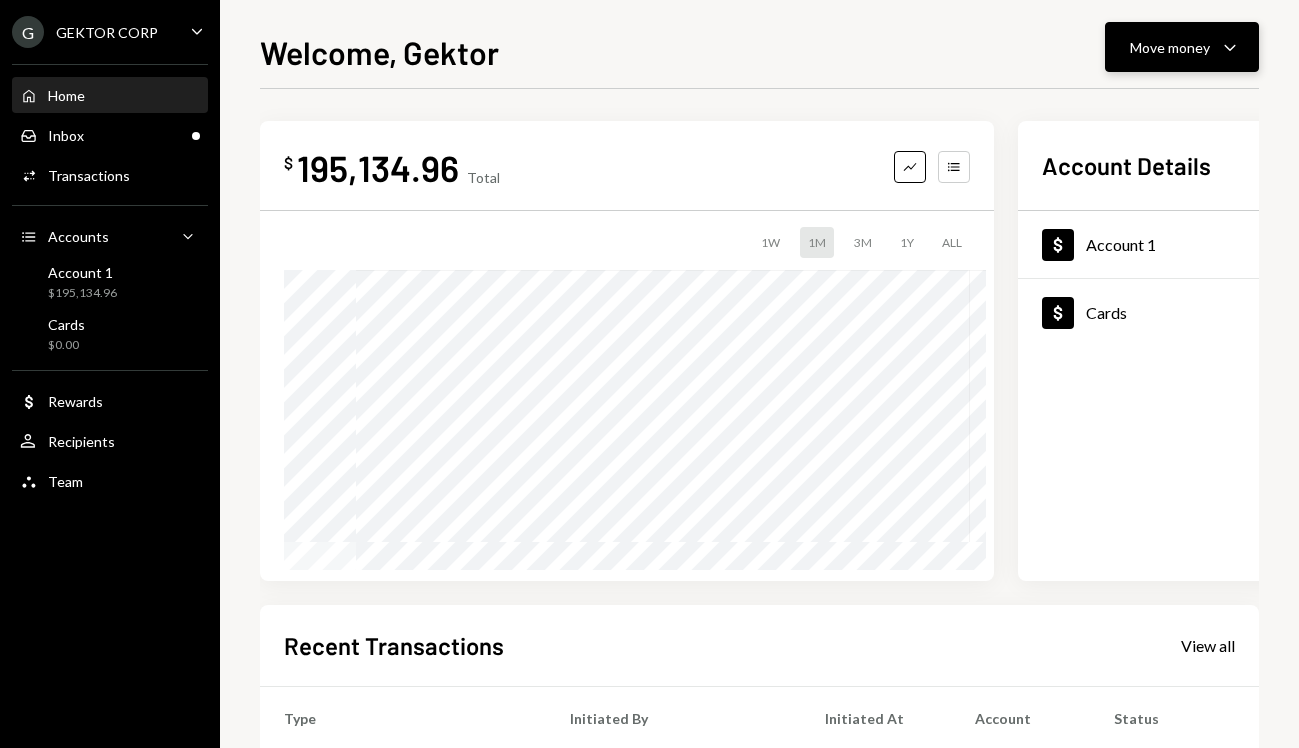 click on "Move money Caret Down" at bounding box center [1182, 47] 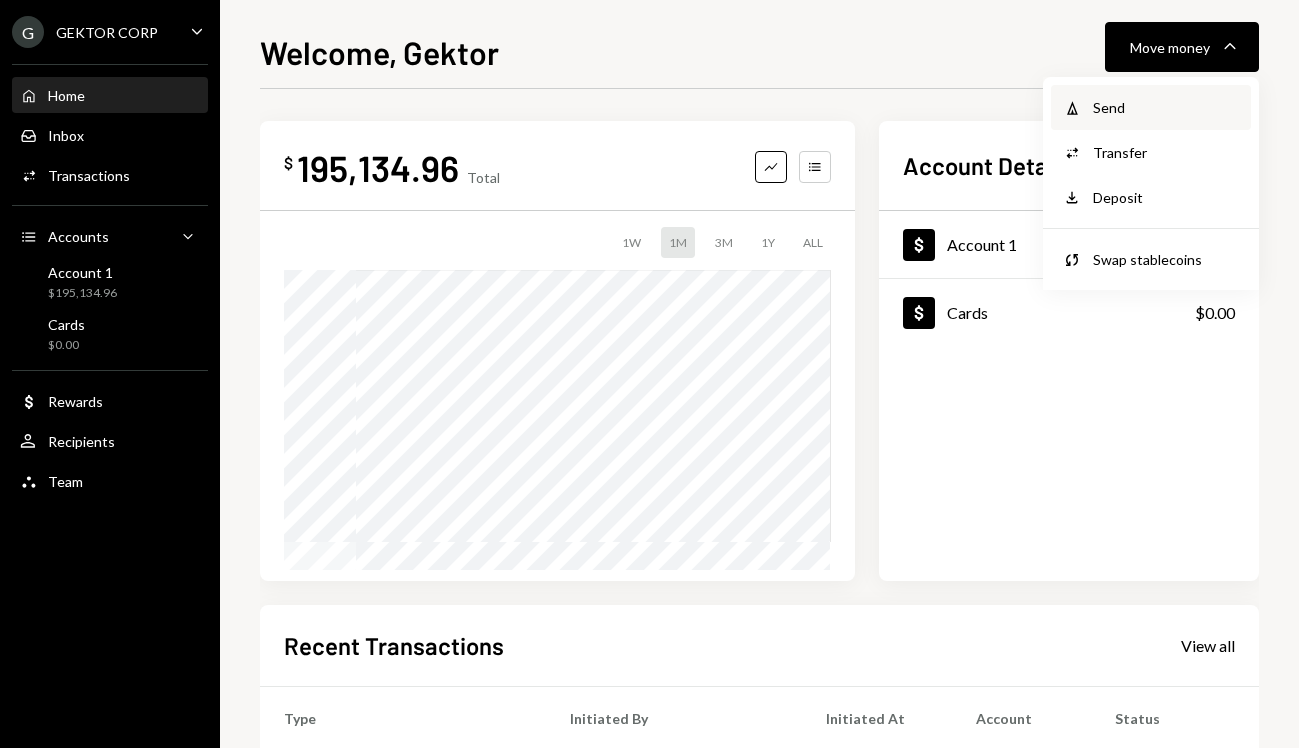 click on "Send" at bounding box center [1166, 107] 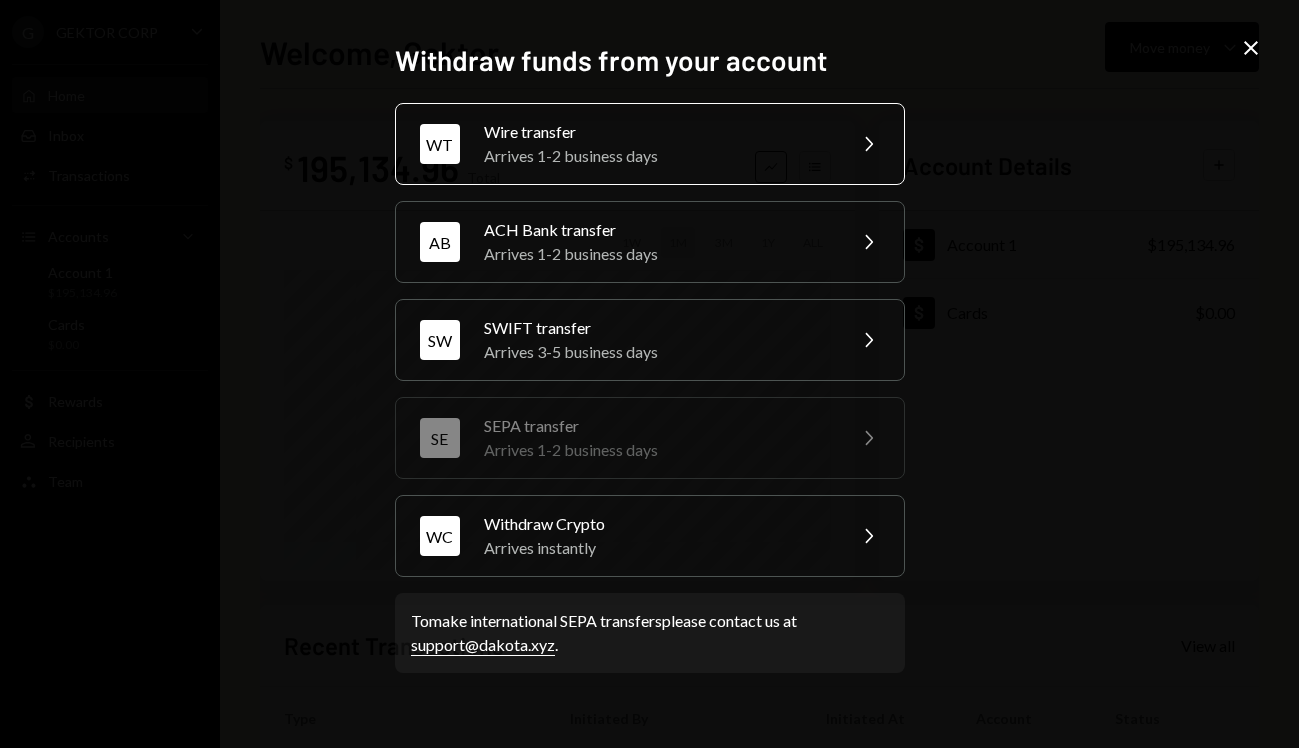 click on "Arrives 1-2 business days" at bounding box center [658, 156] 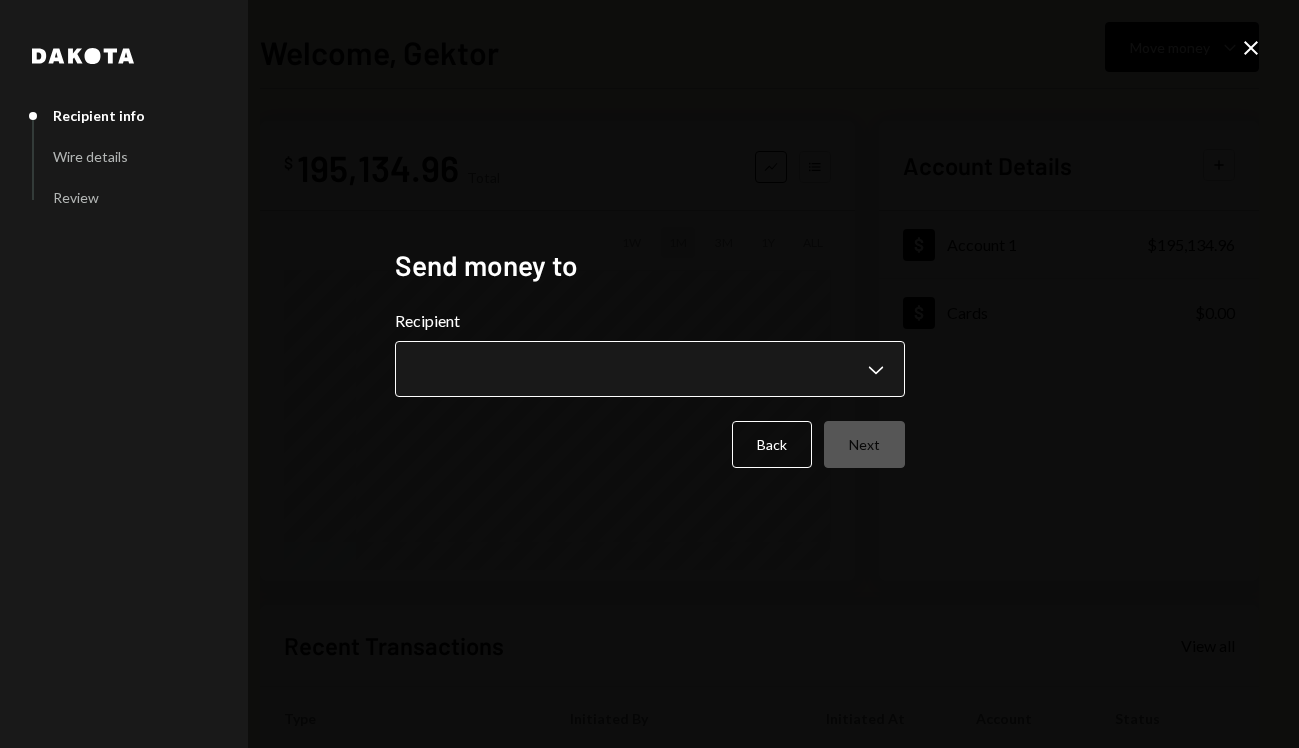 click on "**********" at bounding box center (649, 374) 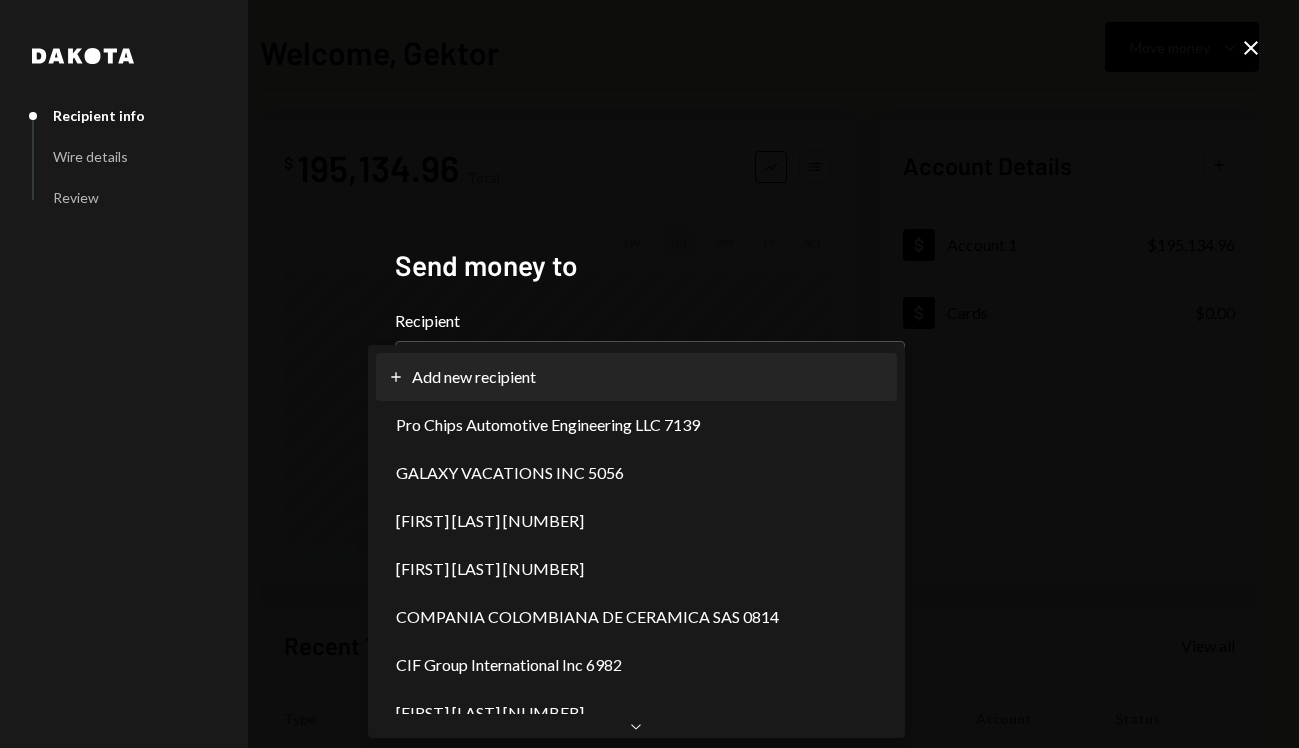 select on "**********" 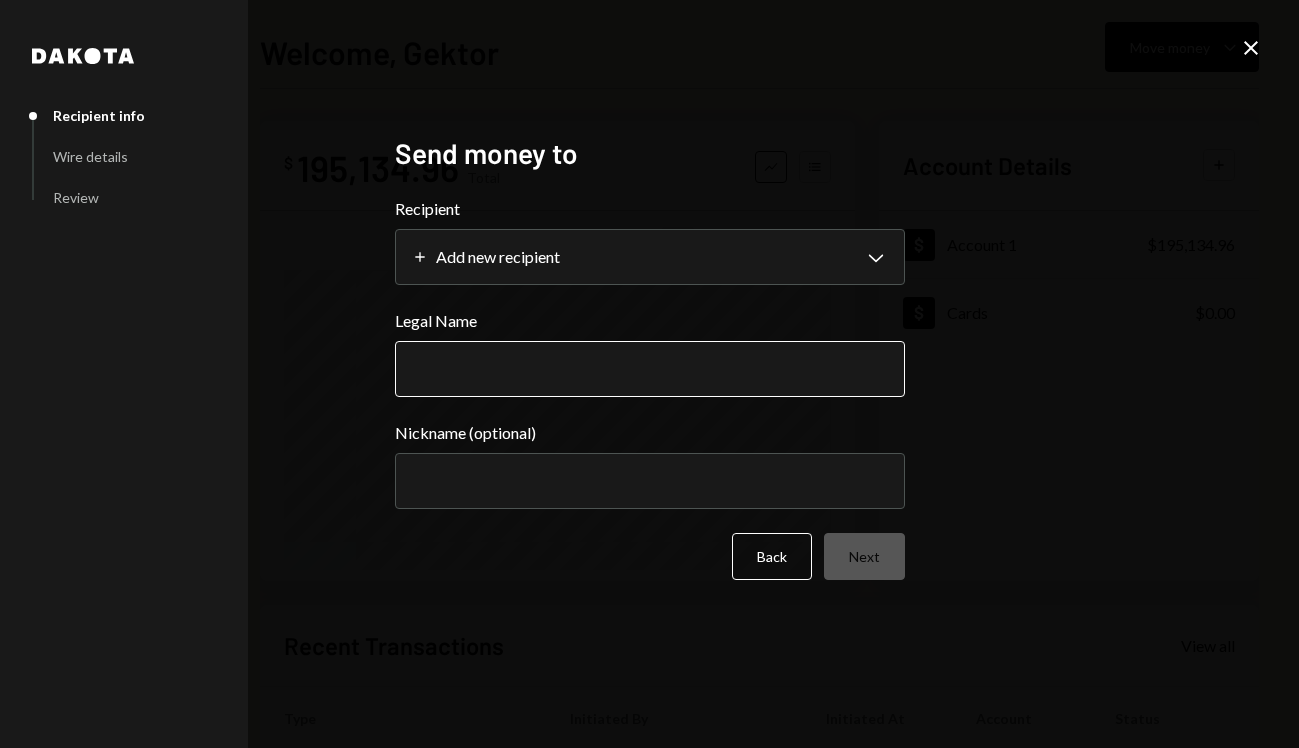 click on "Legal Name" at bounding box center [650, 369] 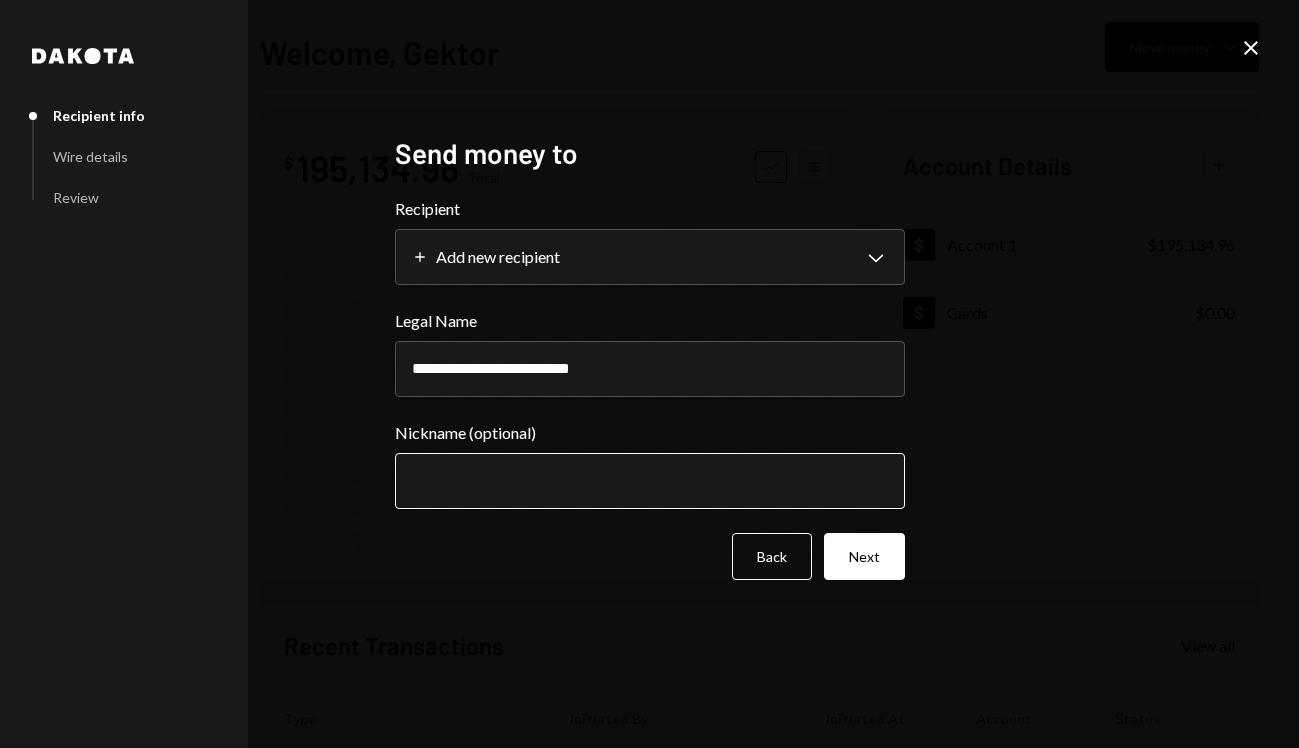 type on "**********" 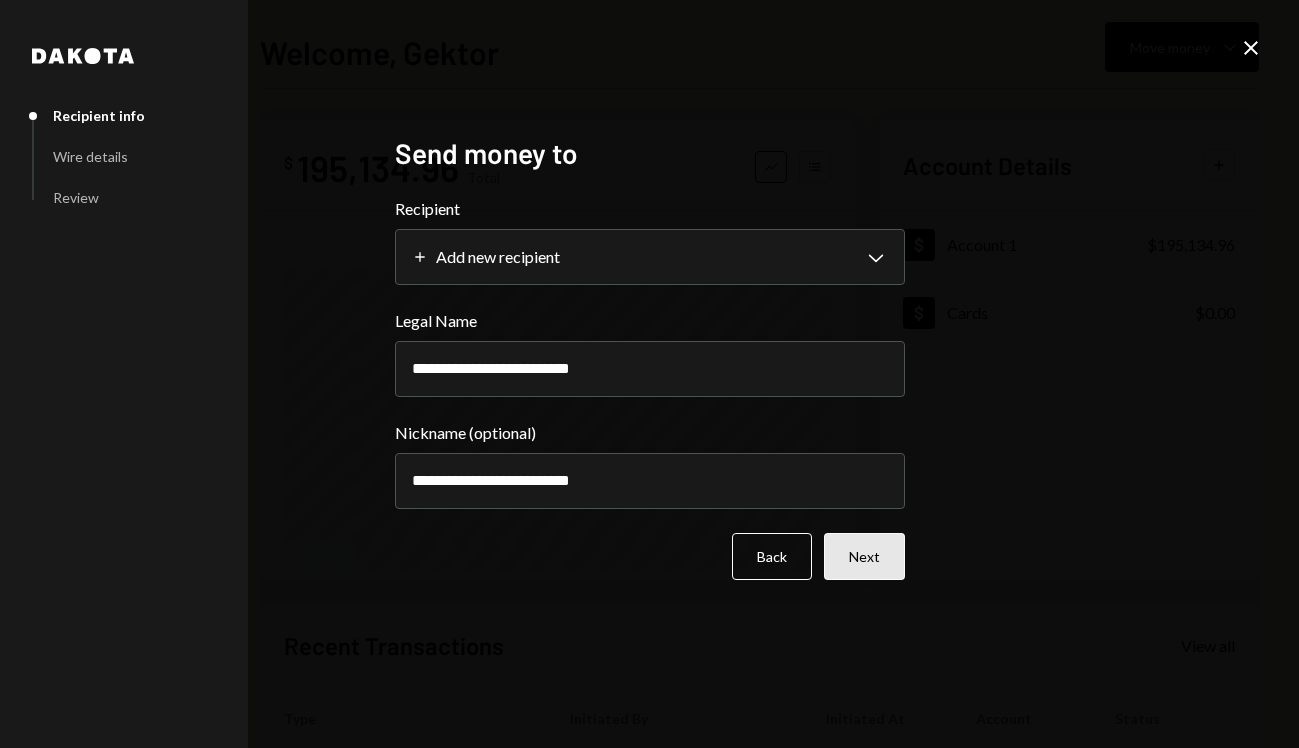 type on "**********" 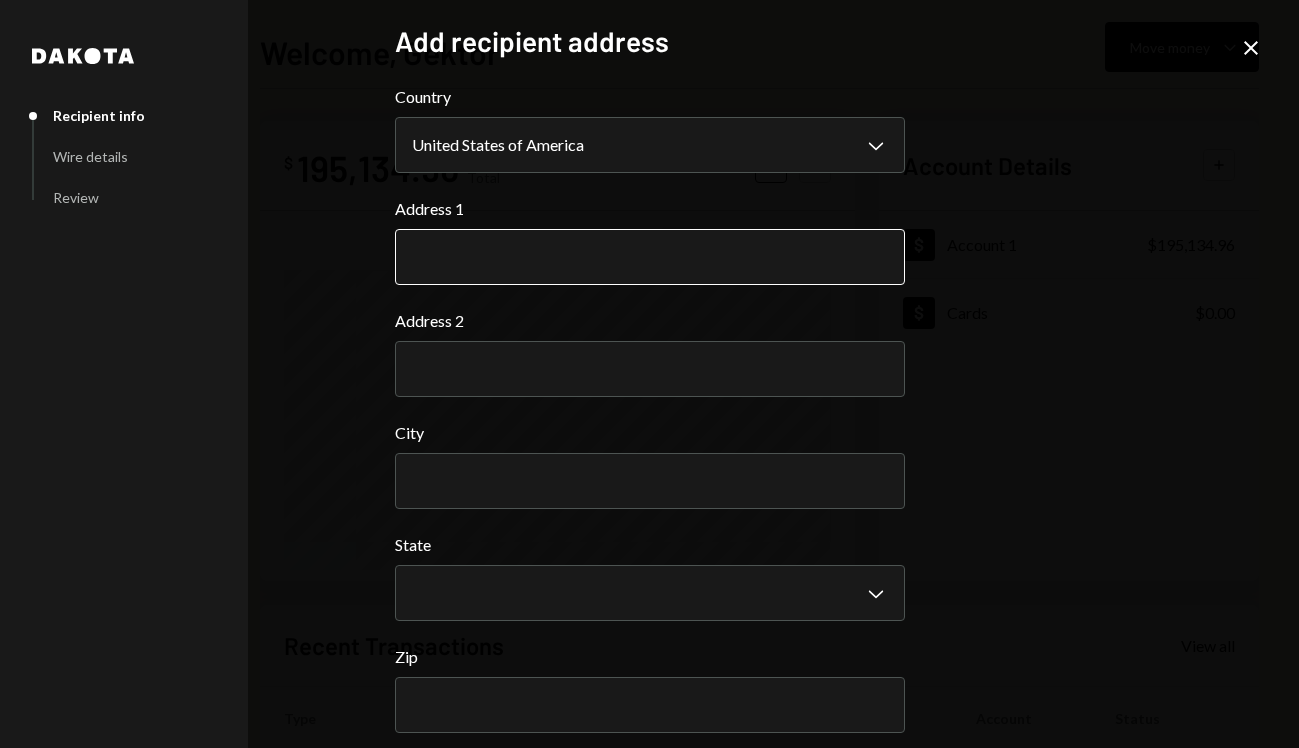 click on "Address 1" at bounding box center [650, 257] 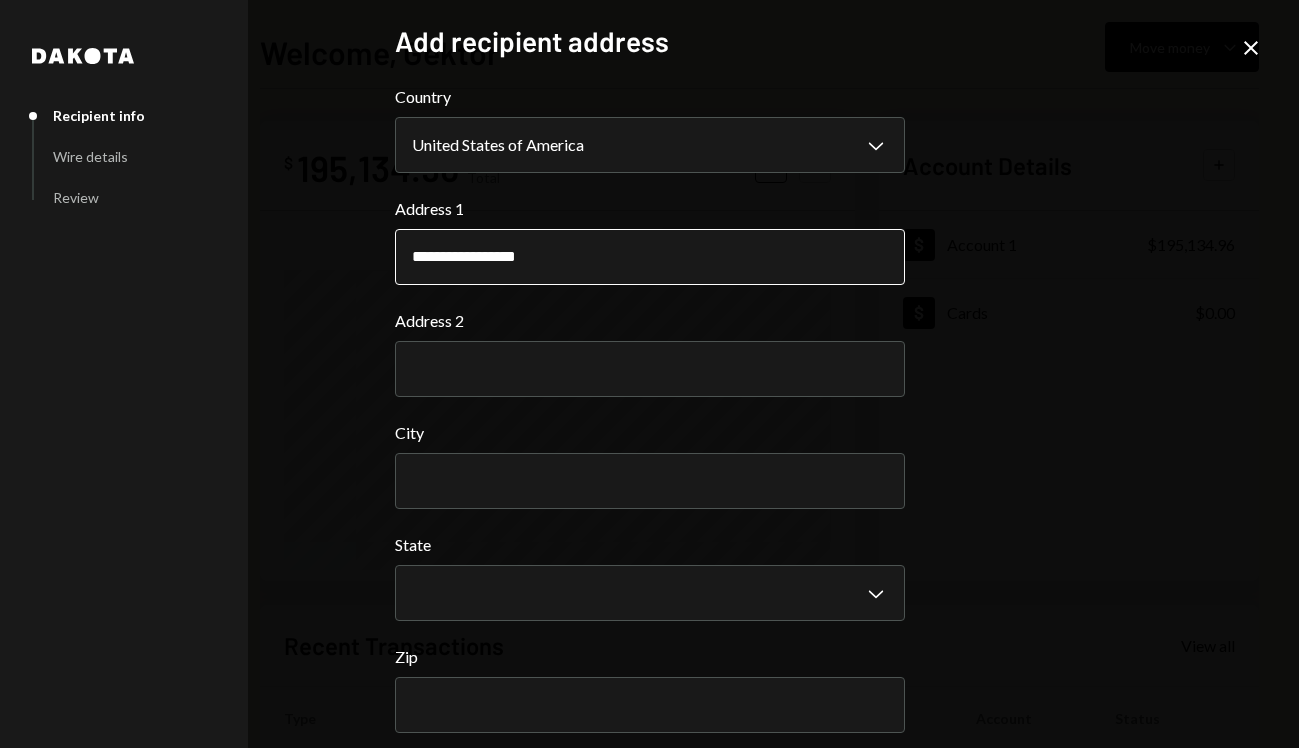 type on "**********" 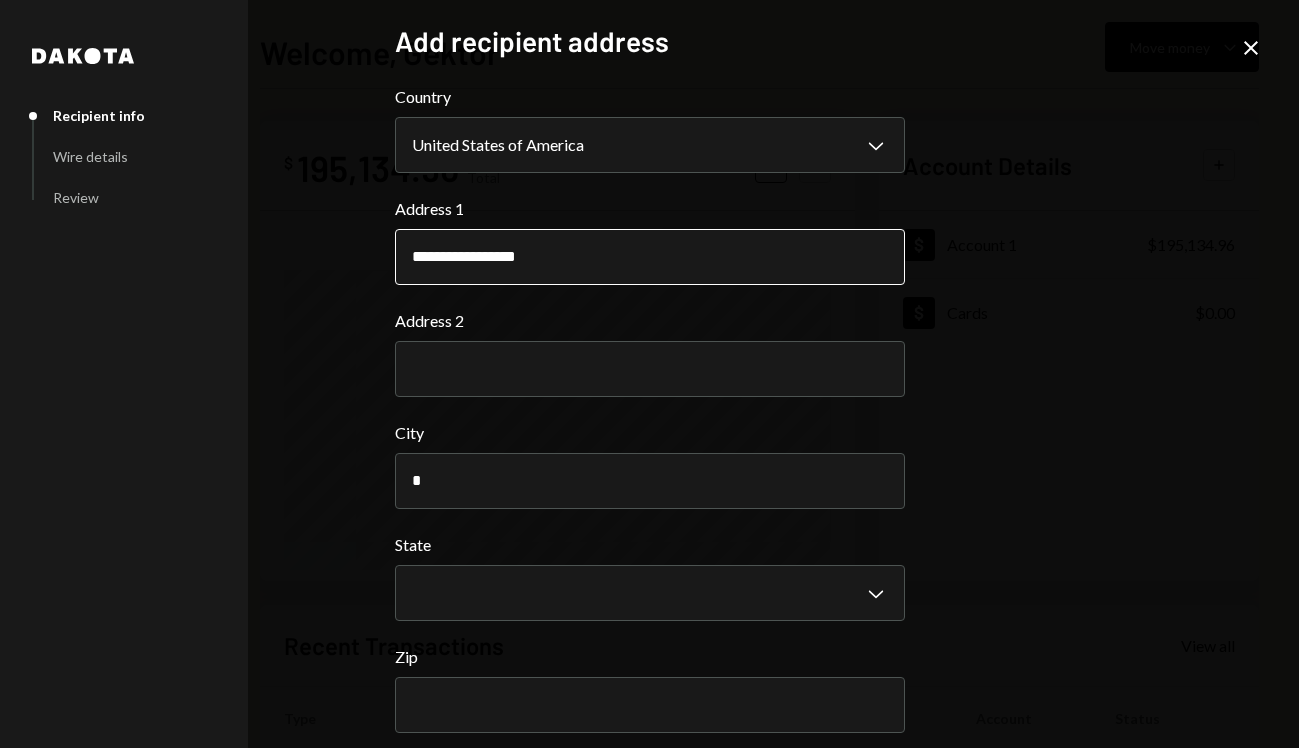 type on "*****" 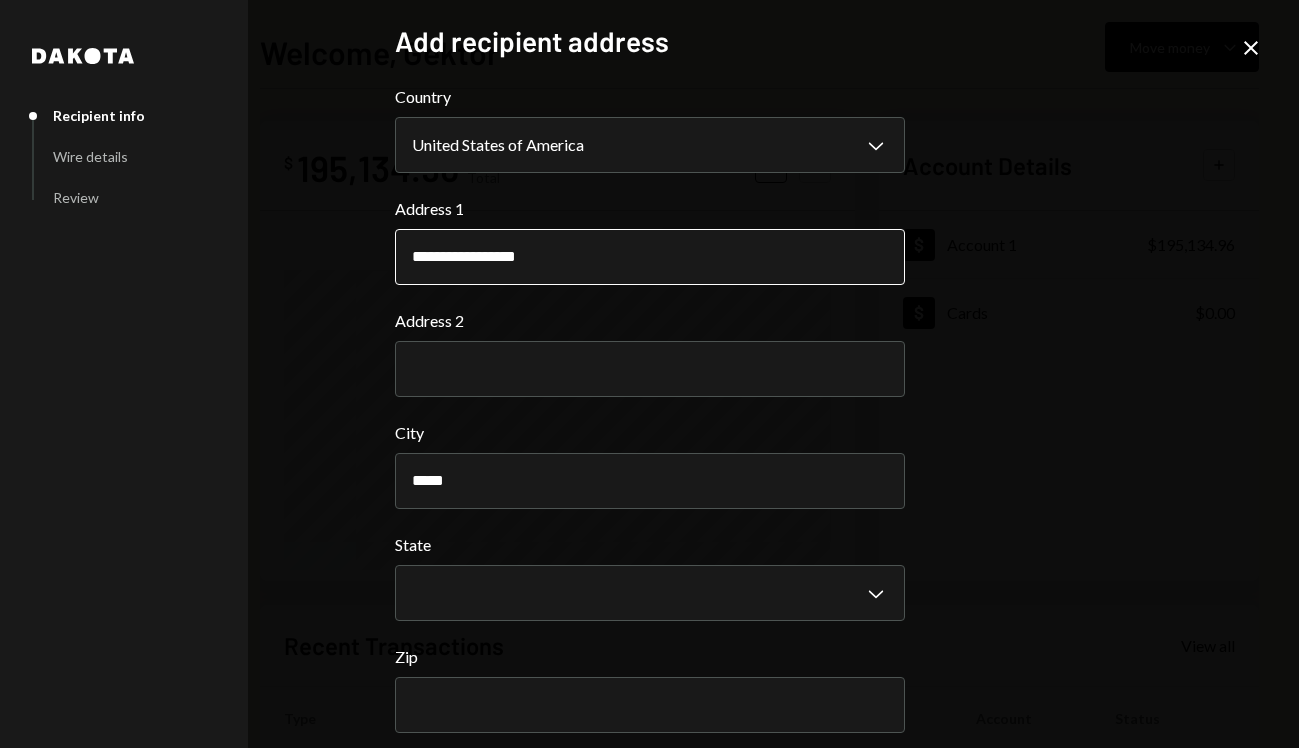type 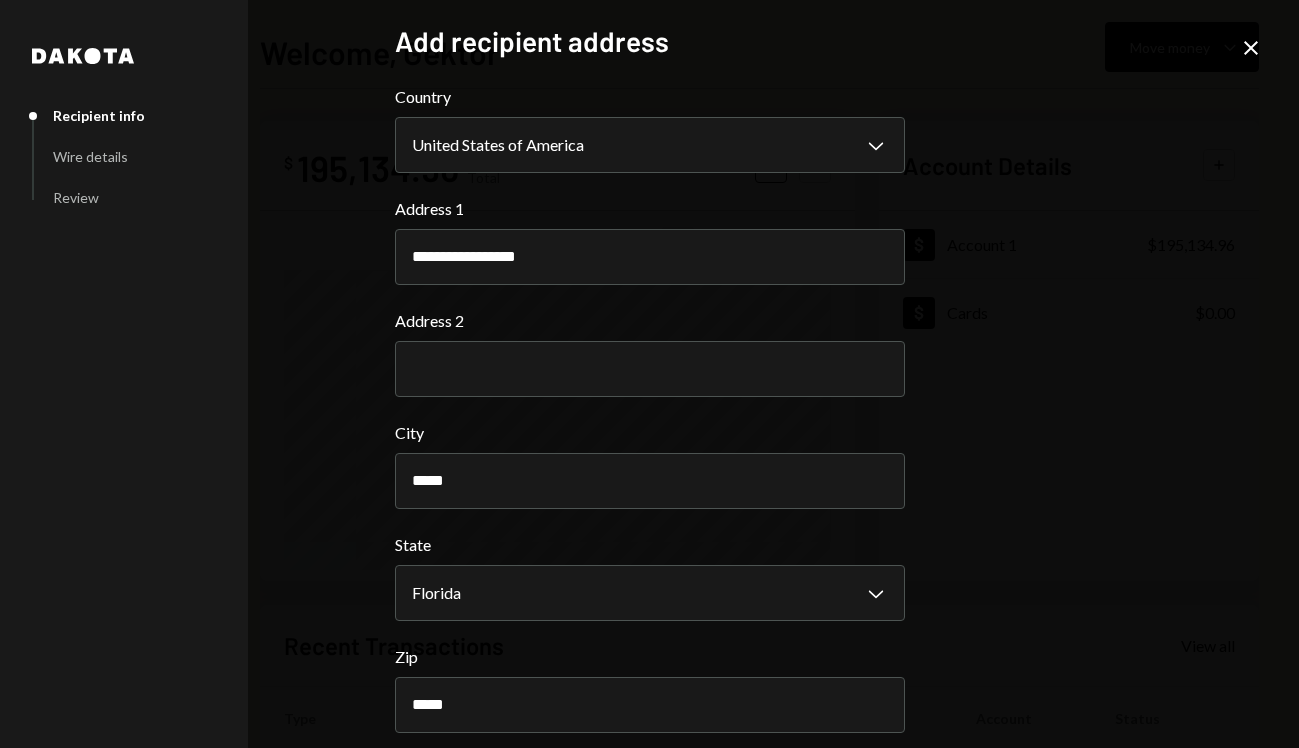 scroll, scrollTop: 87, scrollLeft: 0, axis: vertical 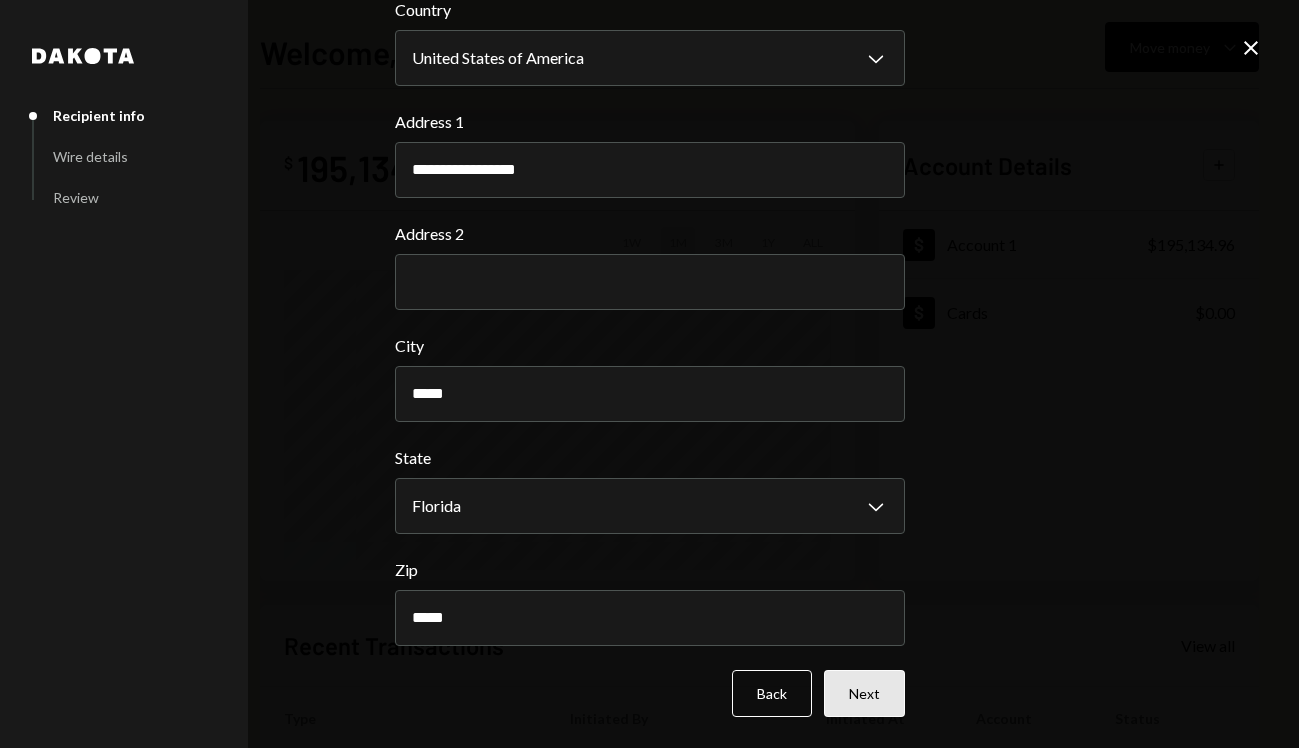 type on "*****" 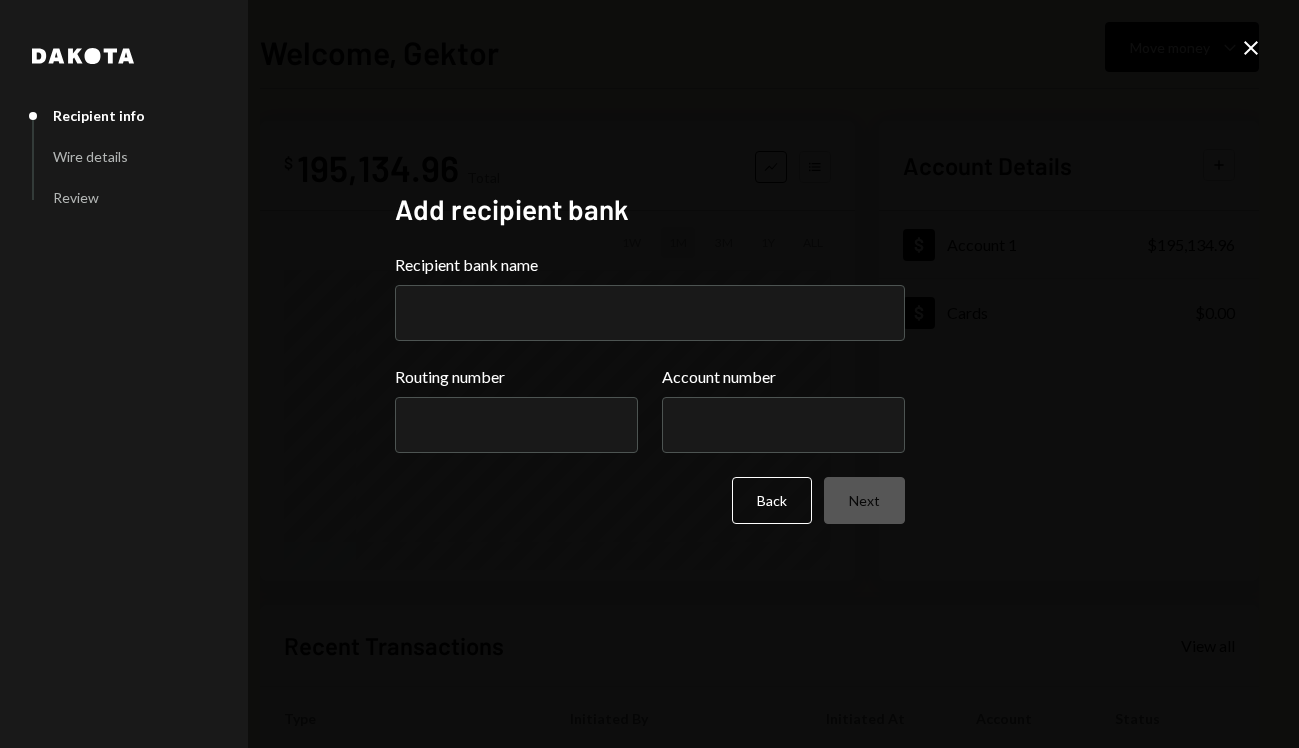 scroll, scrollTop: 0, scrollLeft: 0, axis: both 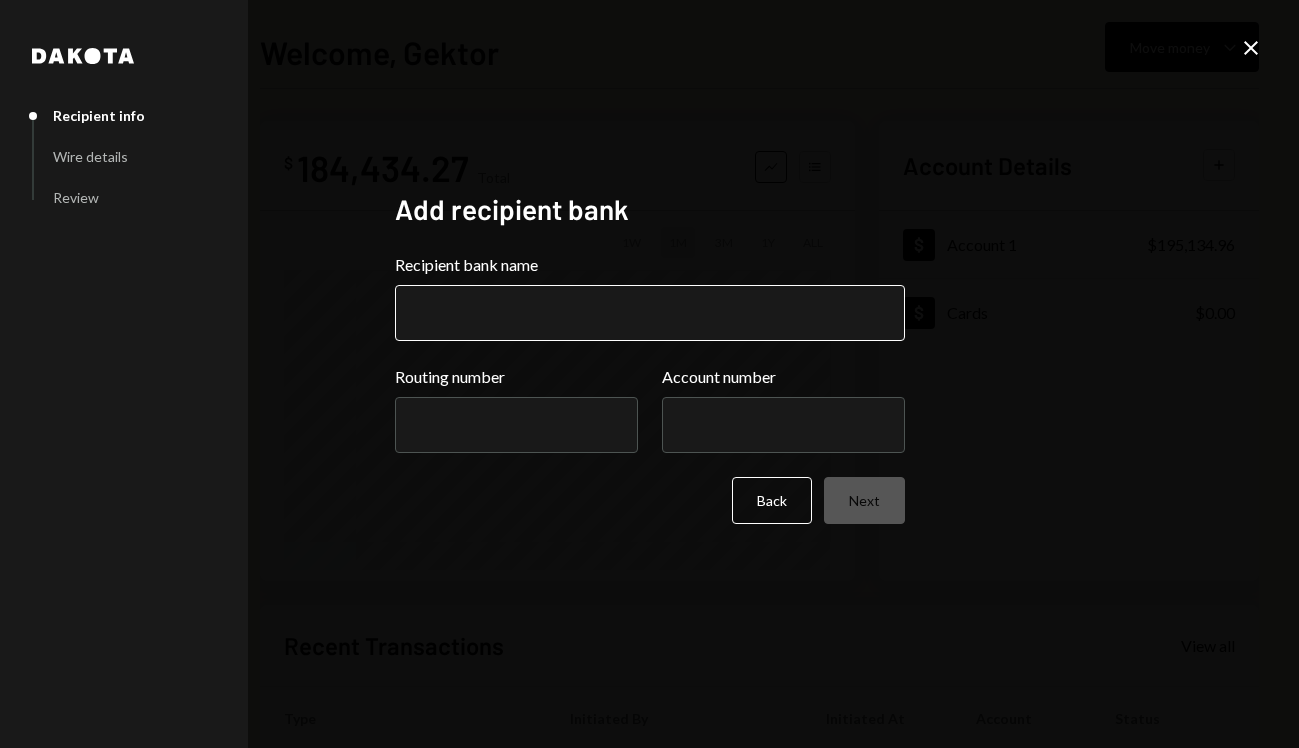 click on "Recipient bank name" at bounding box center [650, 313] 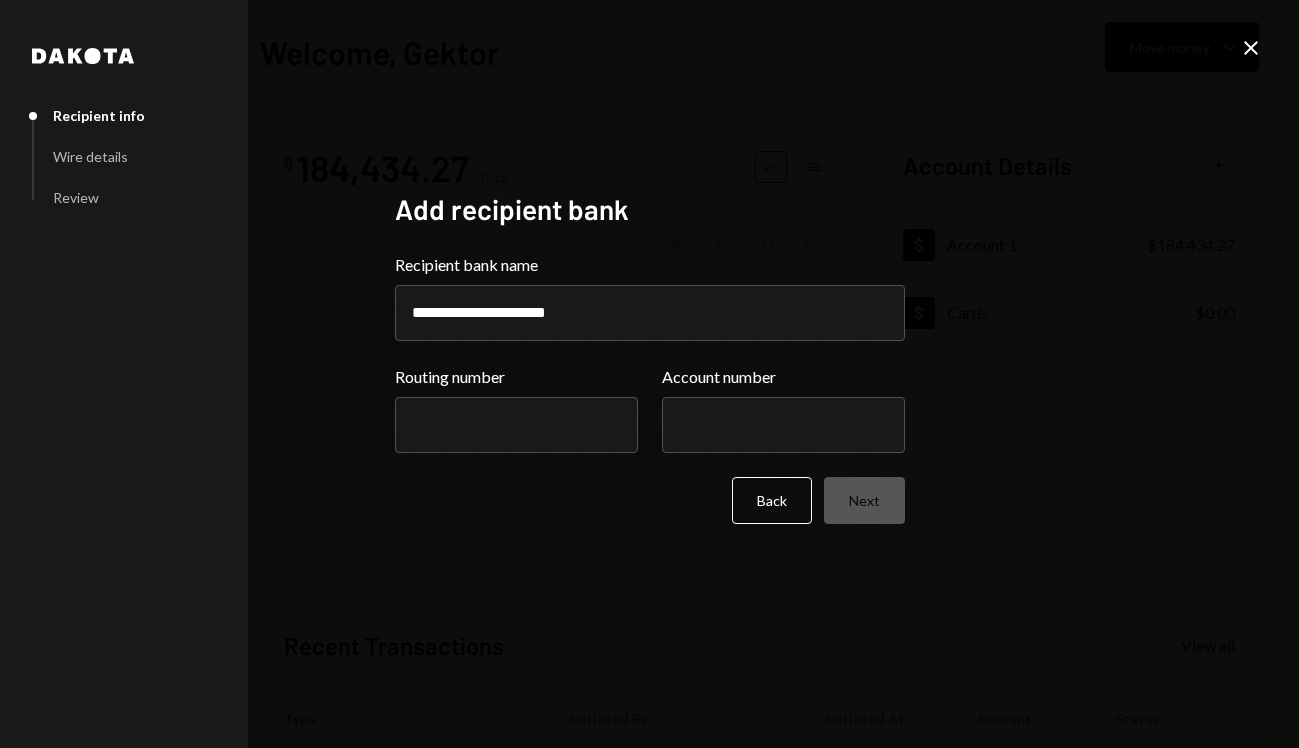 type on "**********" 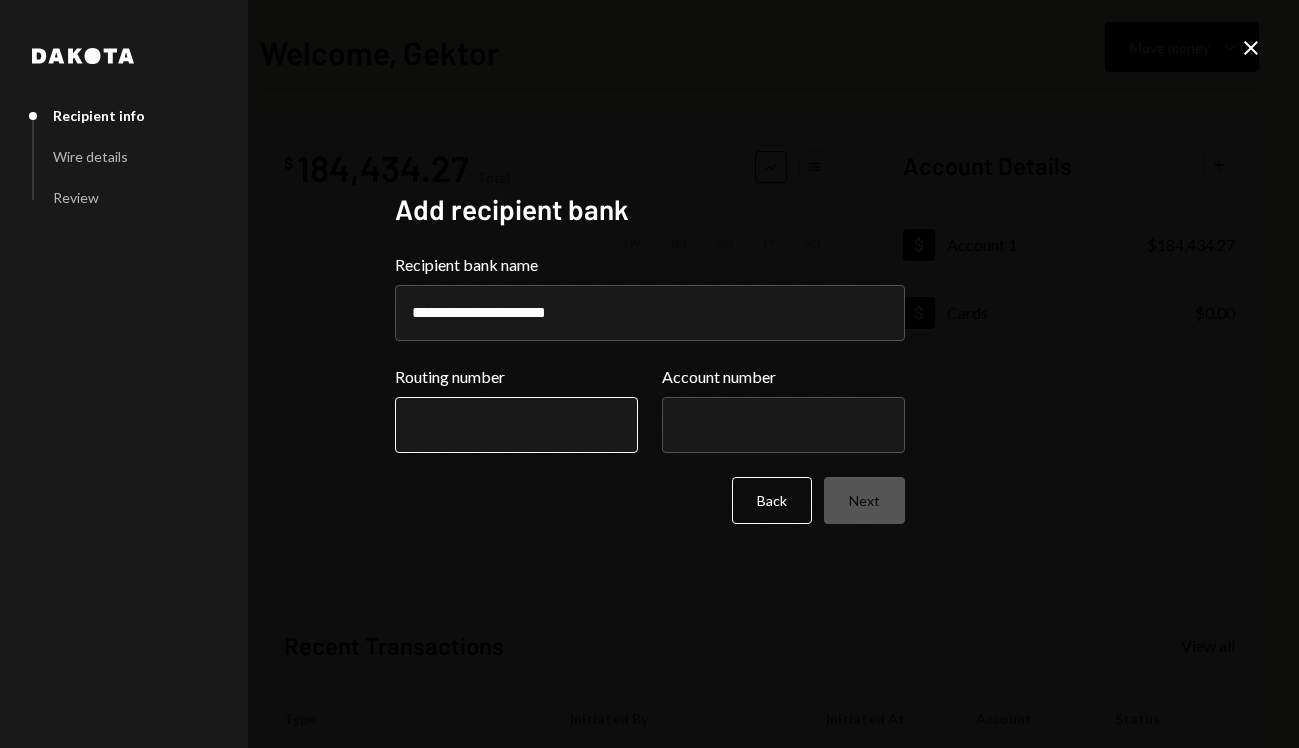 click on "Routing number" at bounding box center [516, 425] 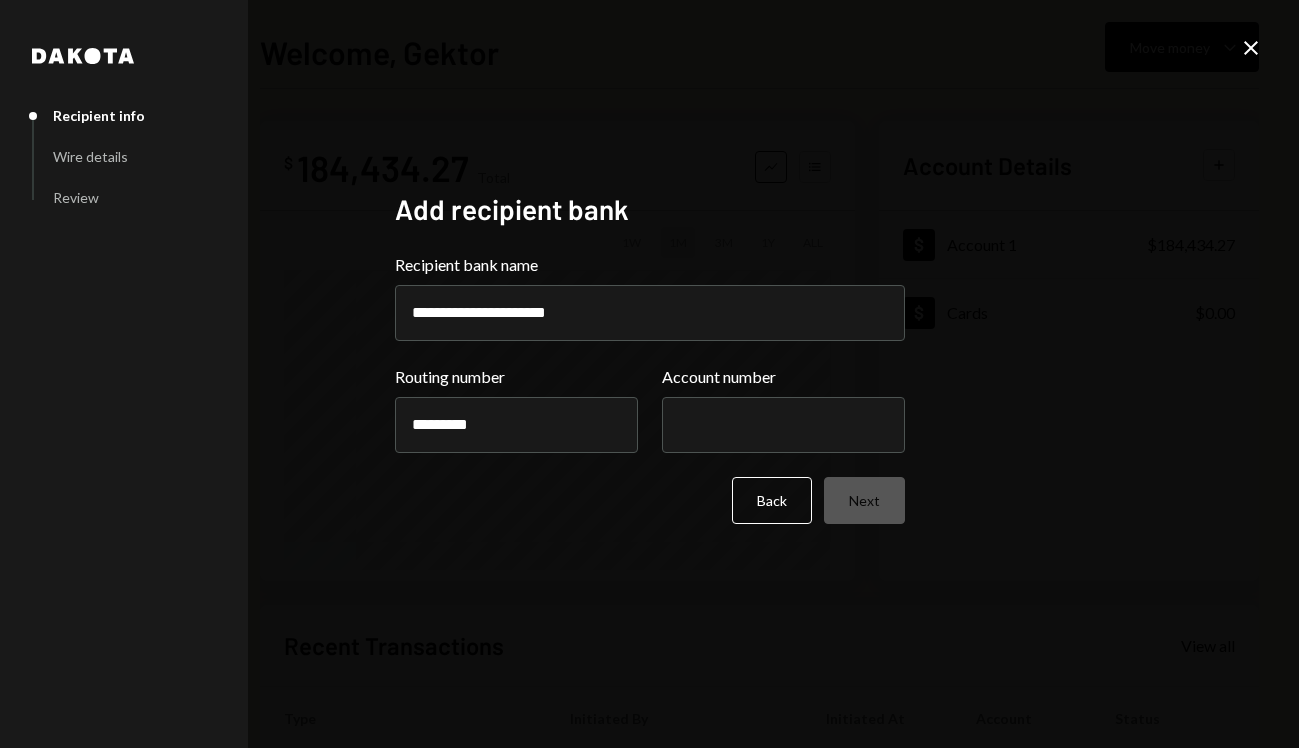 type on "*********" 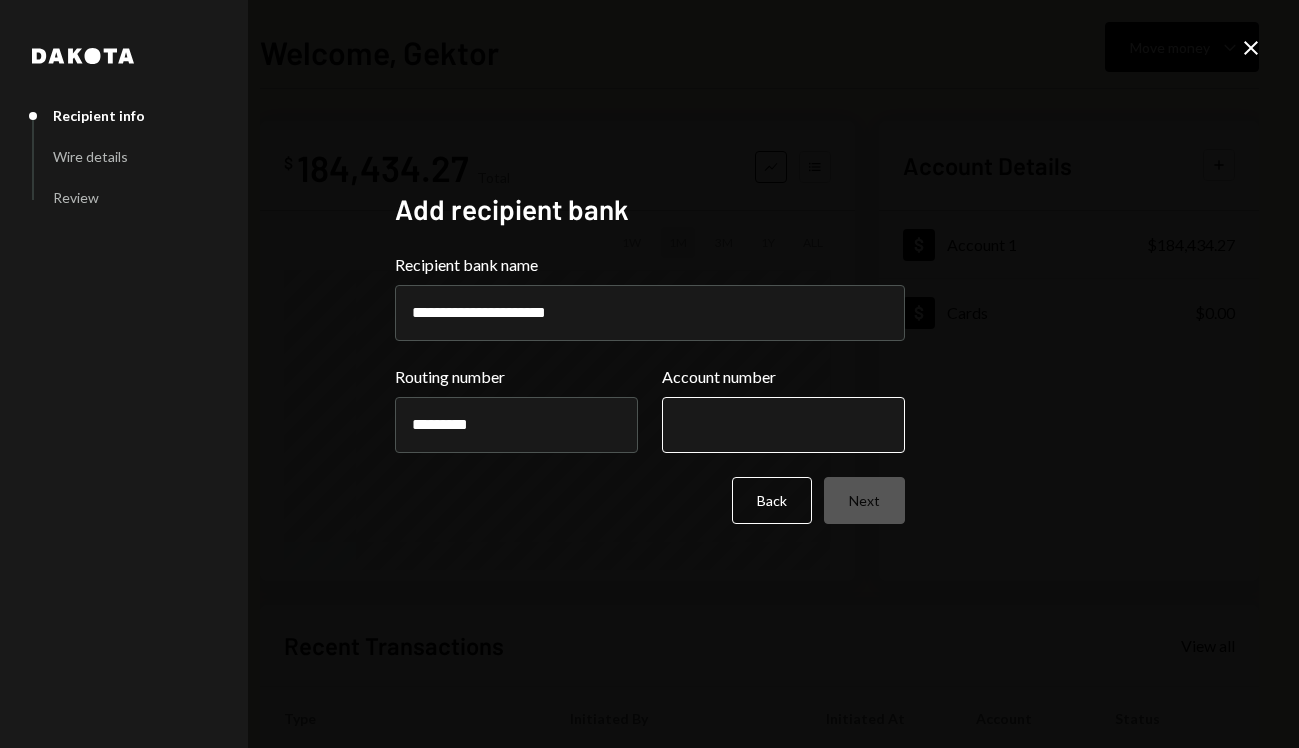 click on "Account number" at bounding box center [783, 425] 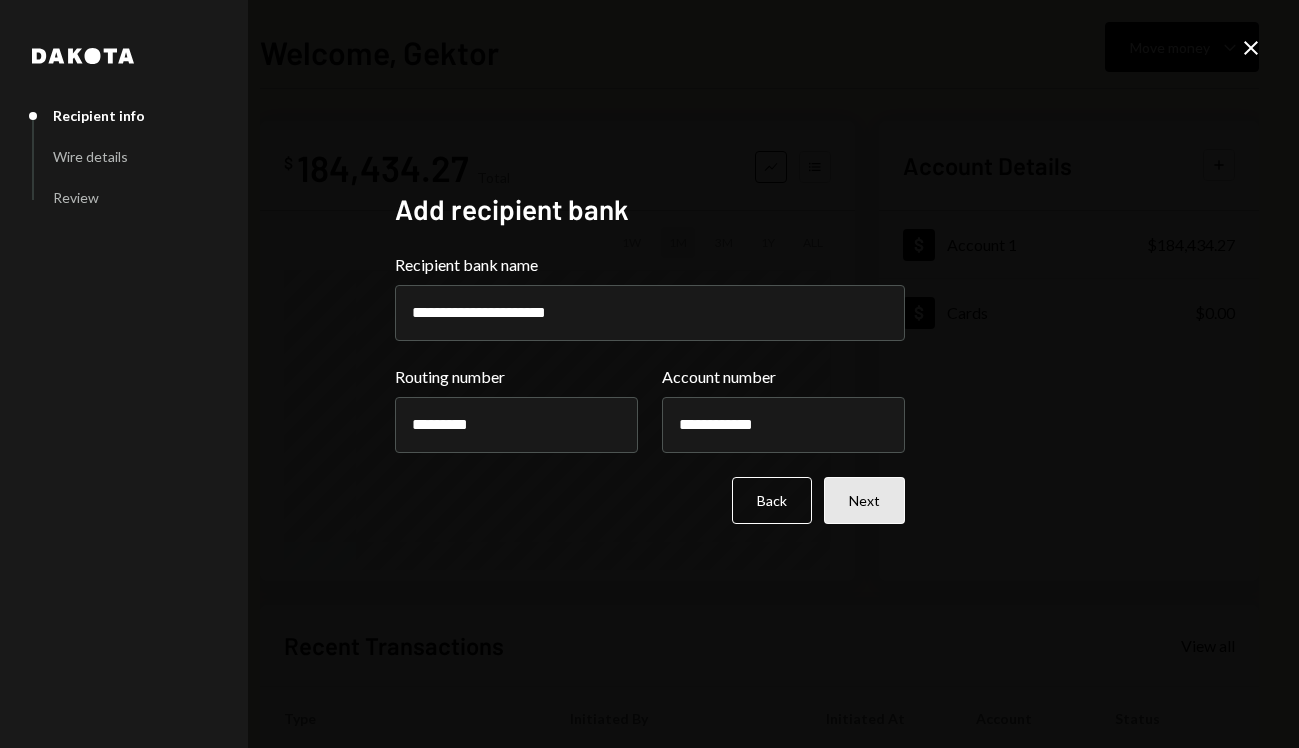 type on "**********" 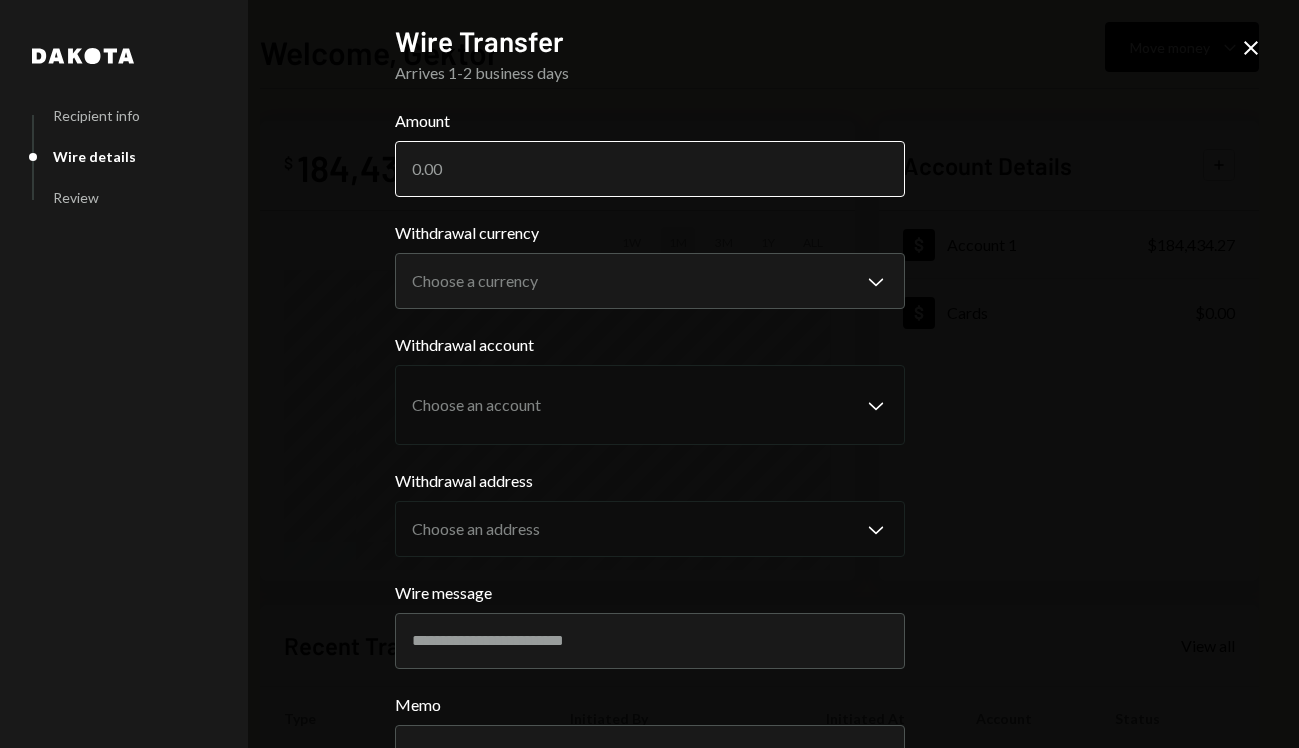 click on "Amount" at bounding box center (650, 169) 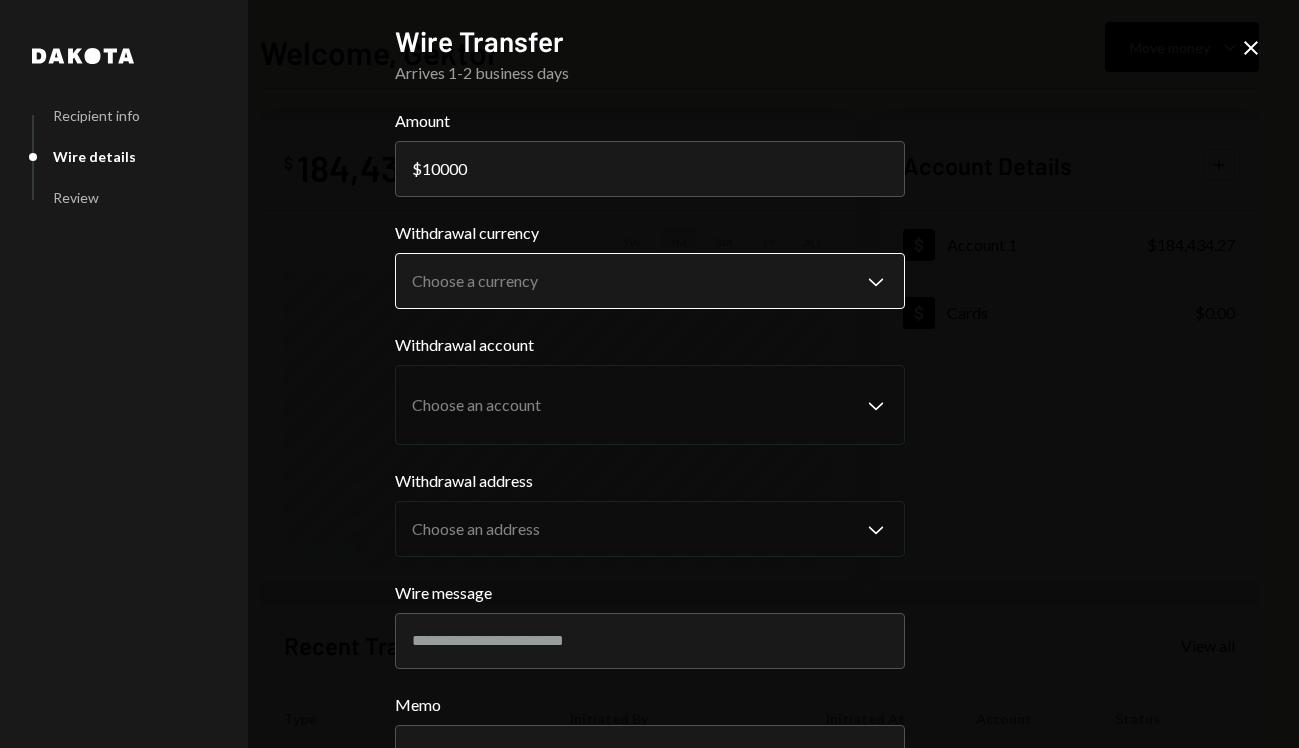 type on "10000" 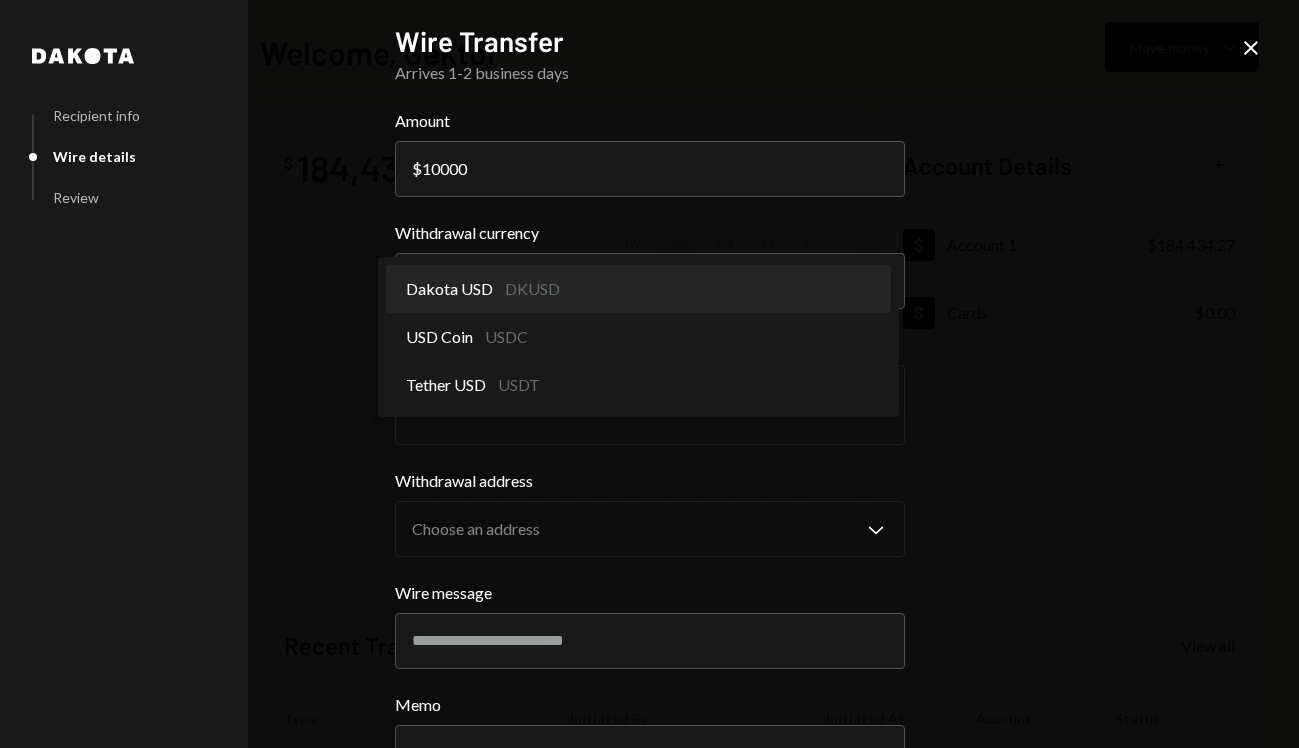 select on "*****" 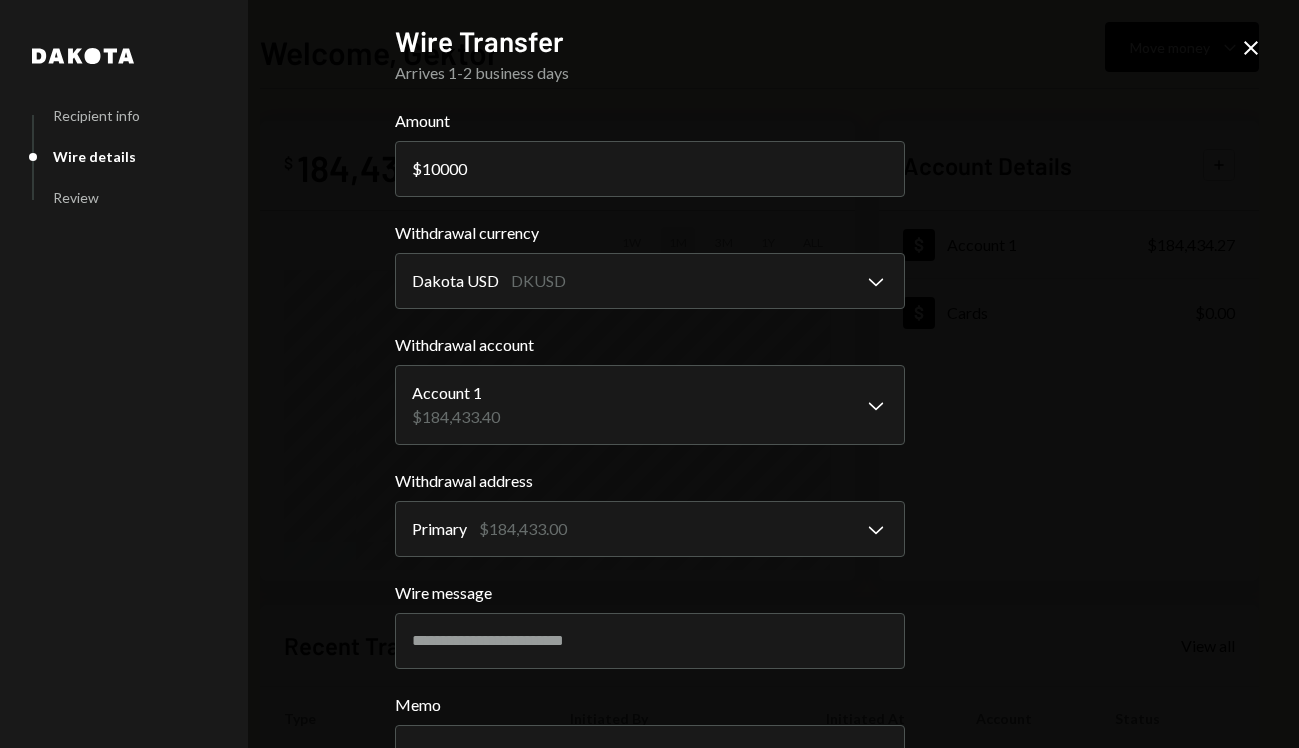 scroll, scrollTop: 159, scrollLeft: 0, axis: vertical 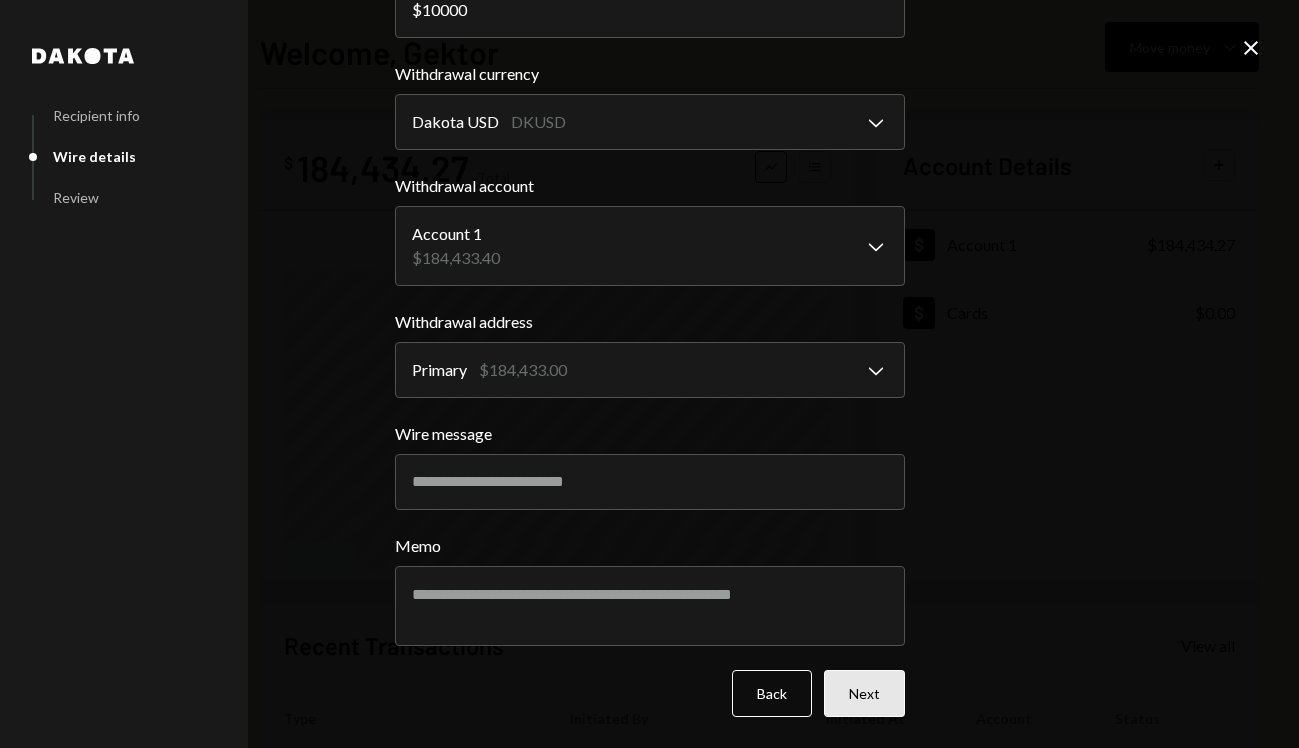 click on "Next" at bounding box center [864, 693] 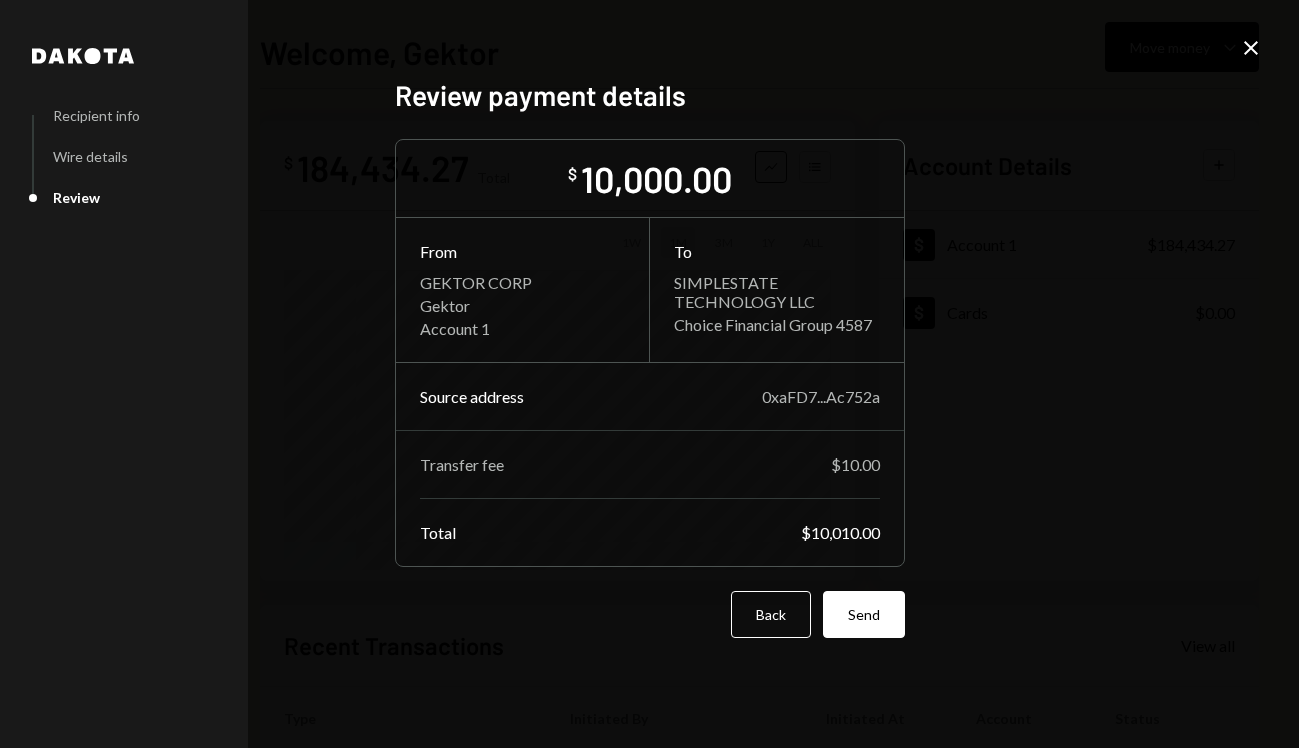 scroll, scrollTop: 0, scrollLeft: 0, axis: both 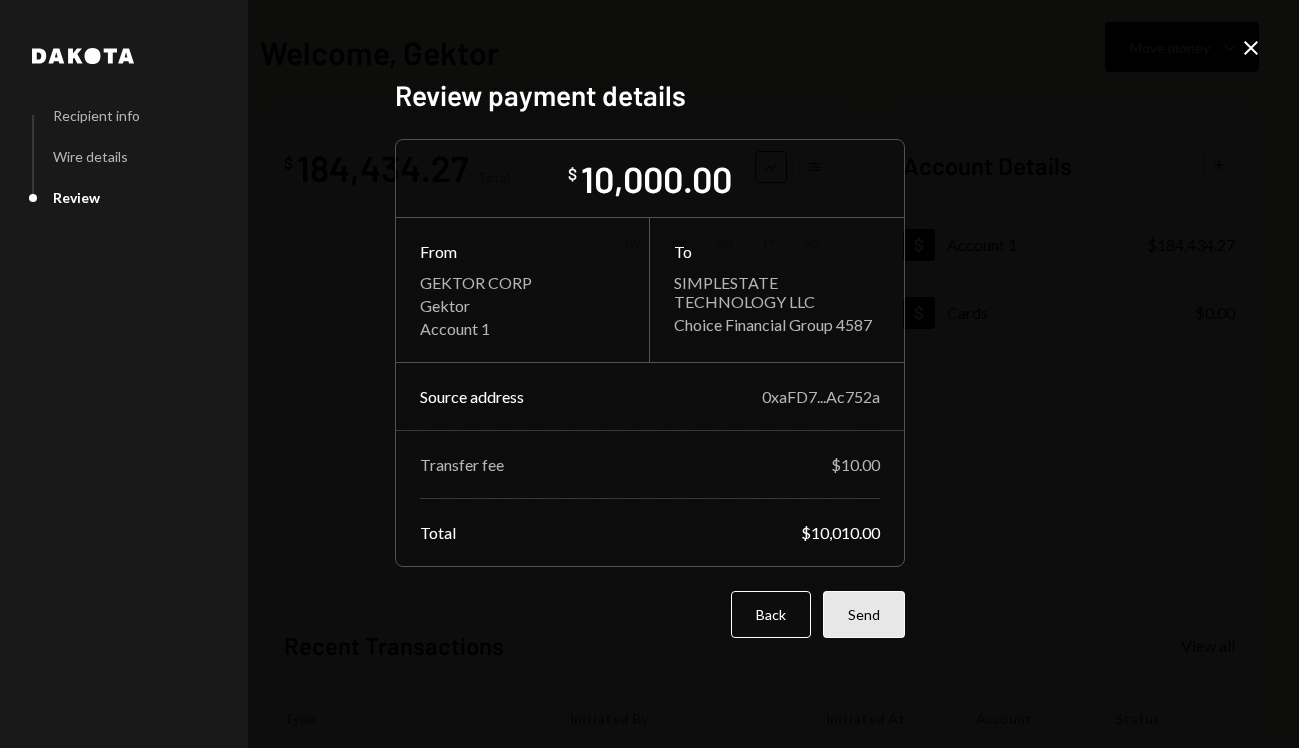 click on "Send" at bounding box center [864, 614] 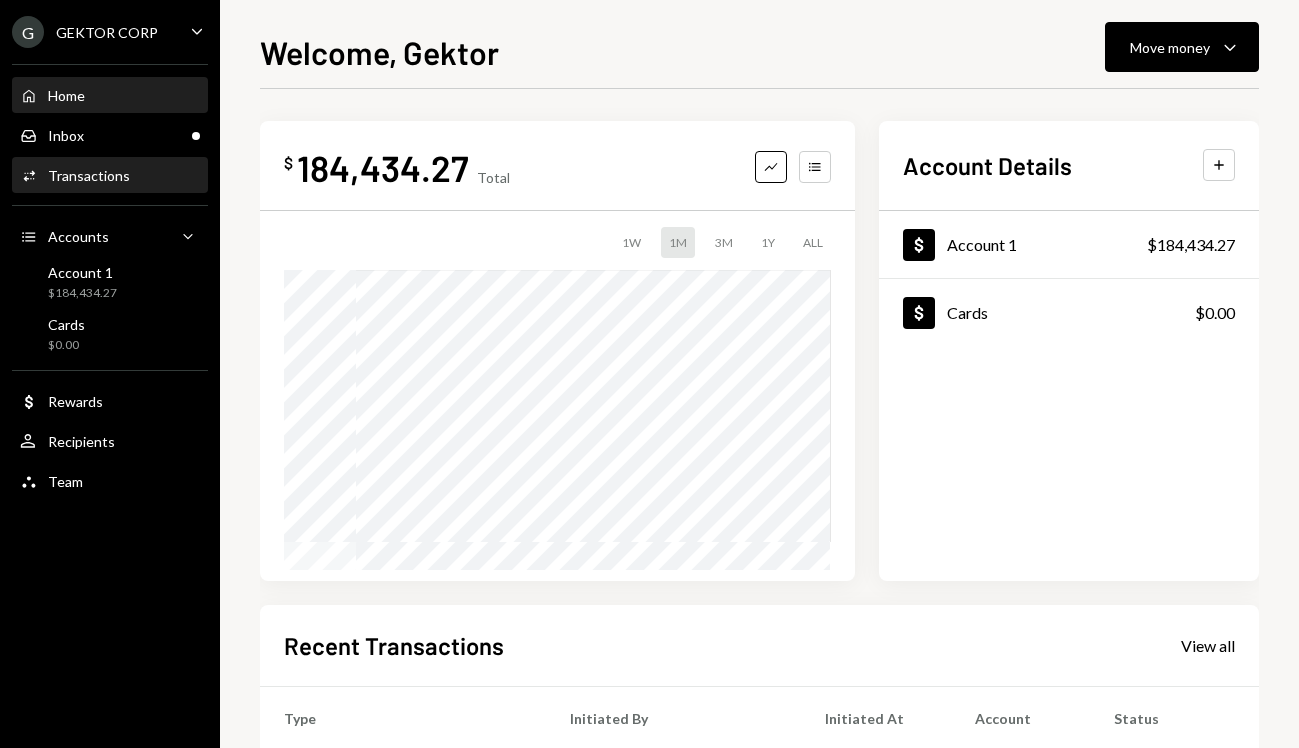 click on "Activities Transactions" at bounding box center (110, 176) 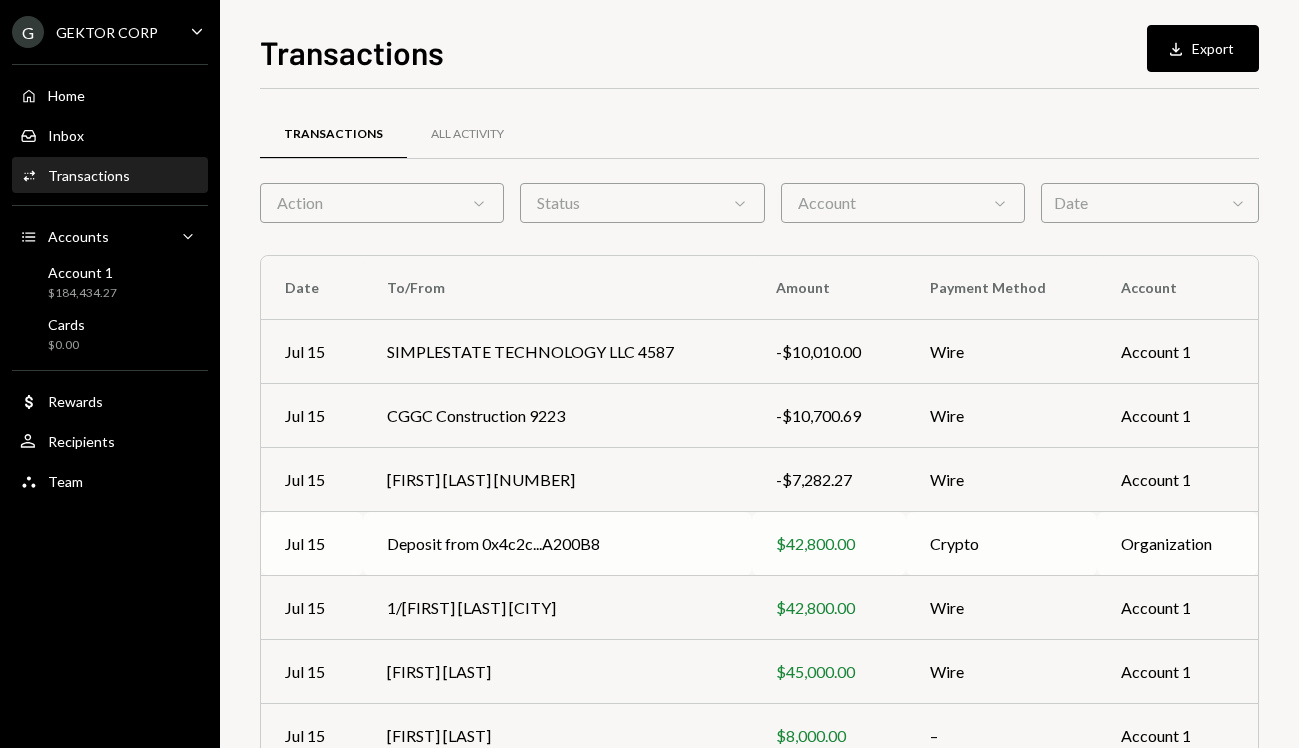 click on "Deposit from 0x4c2c...A200B8" at bounding box center (557, 544) 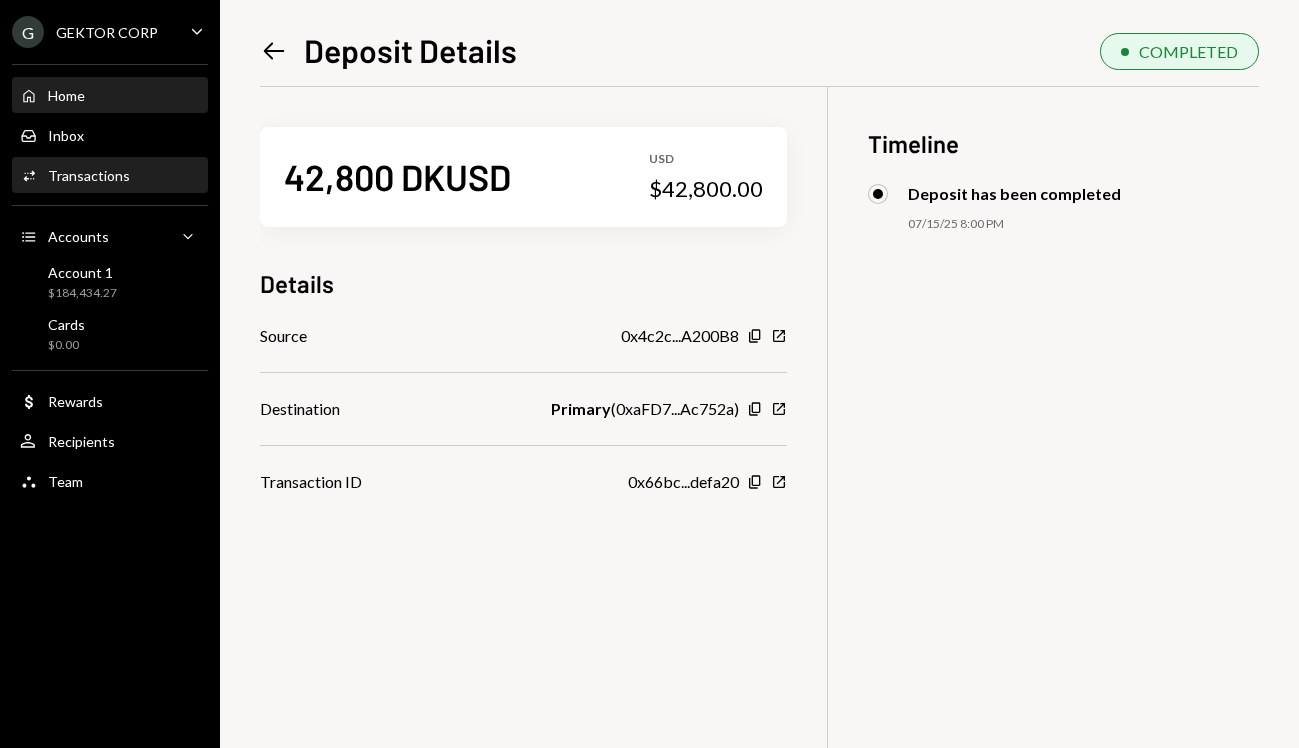 click on "Home" at bounding box center (66, 95) 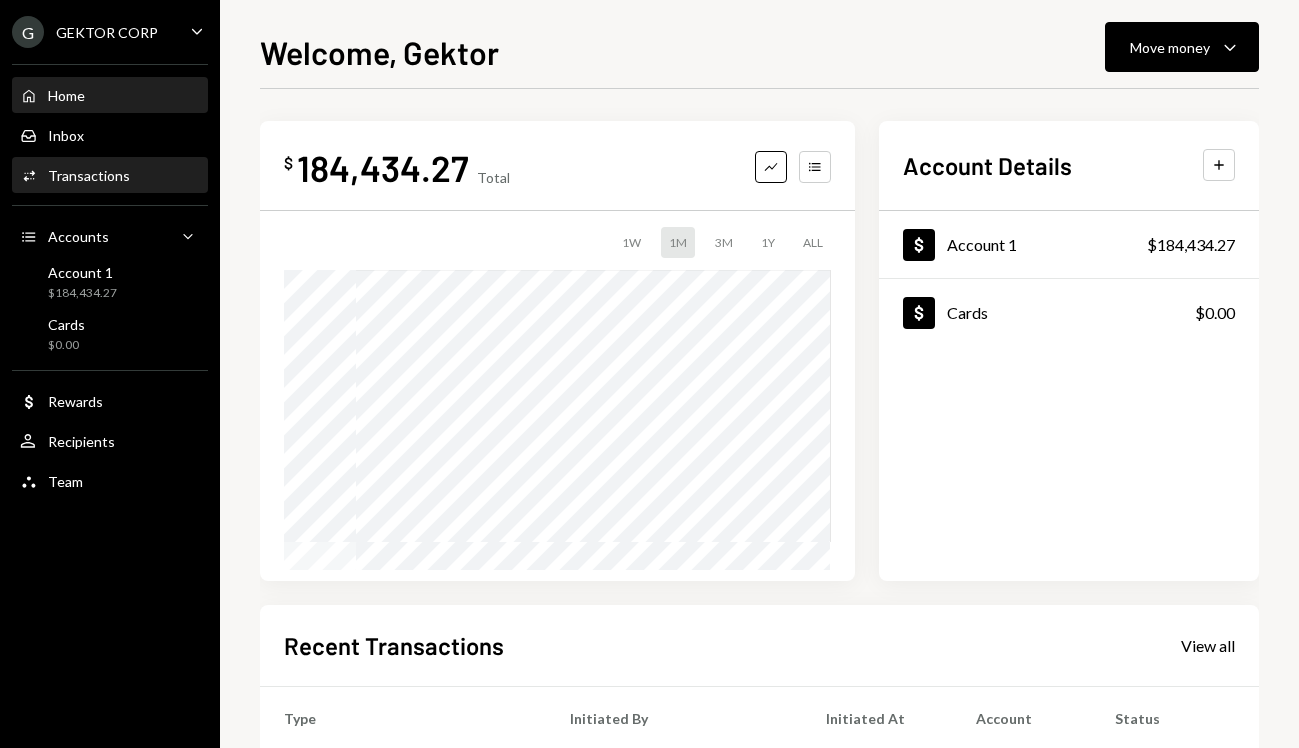 click on "Activities Transactions" at bounding box center [110, 176] 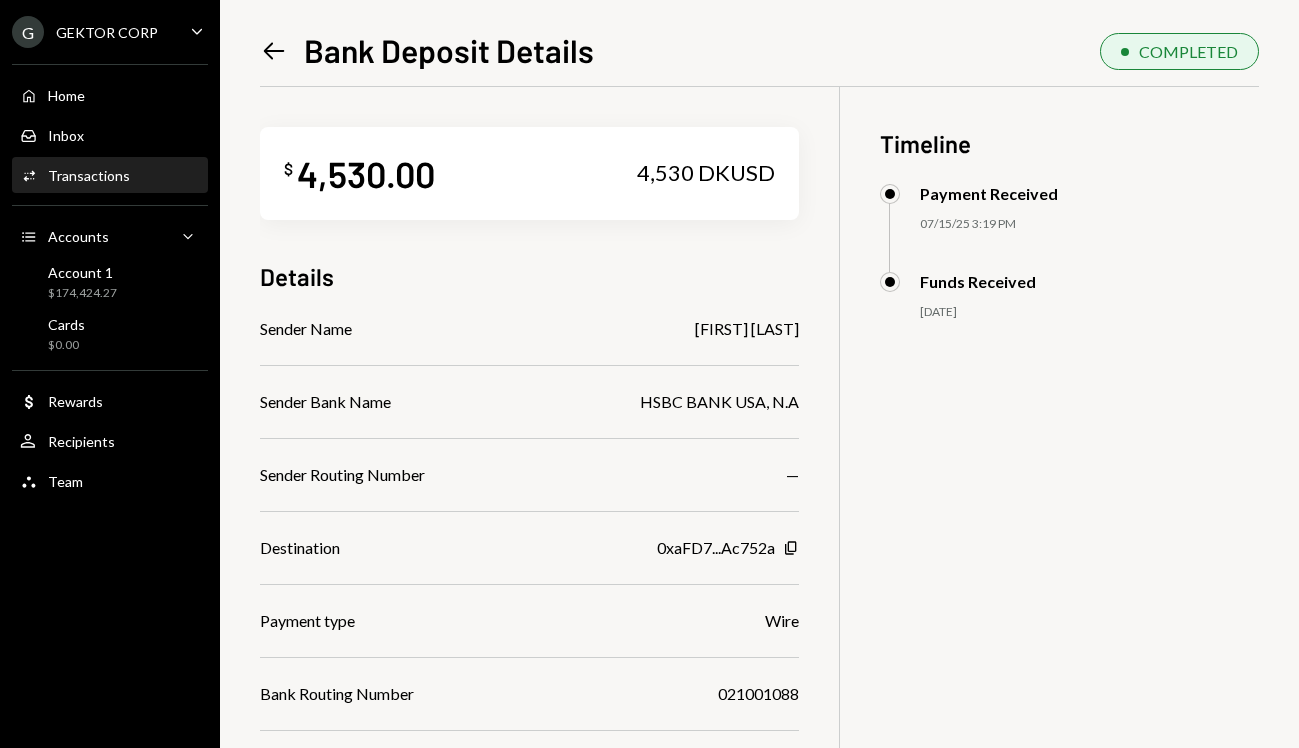 scroll, scrollTop: 0, scrollLeft: 0, axis: both 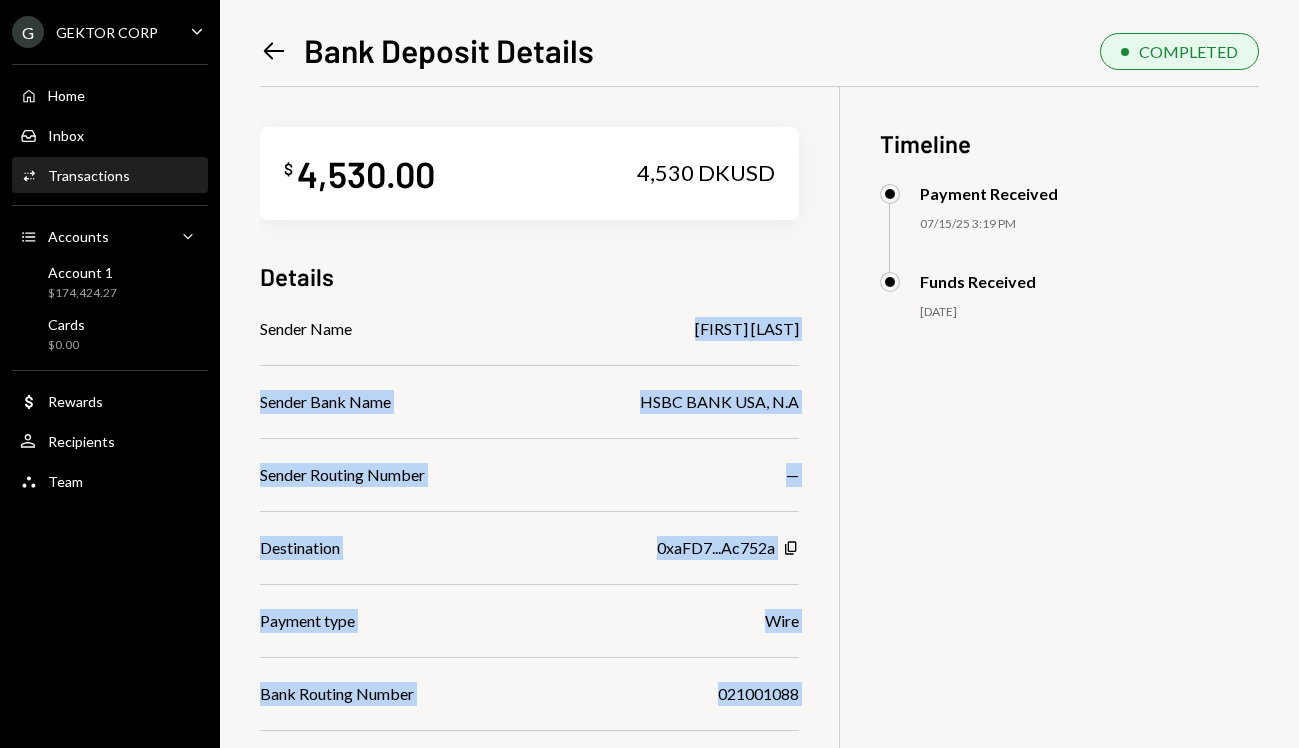 drag, startPoint x: 665, startPoint y: 325, endPoint x: 824, endPoint y: 325, distance: 159 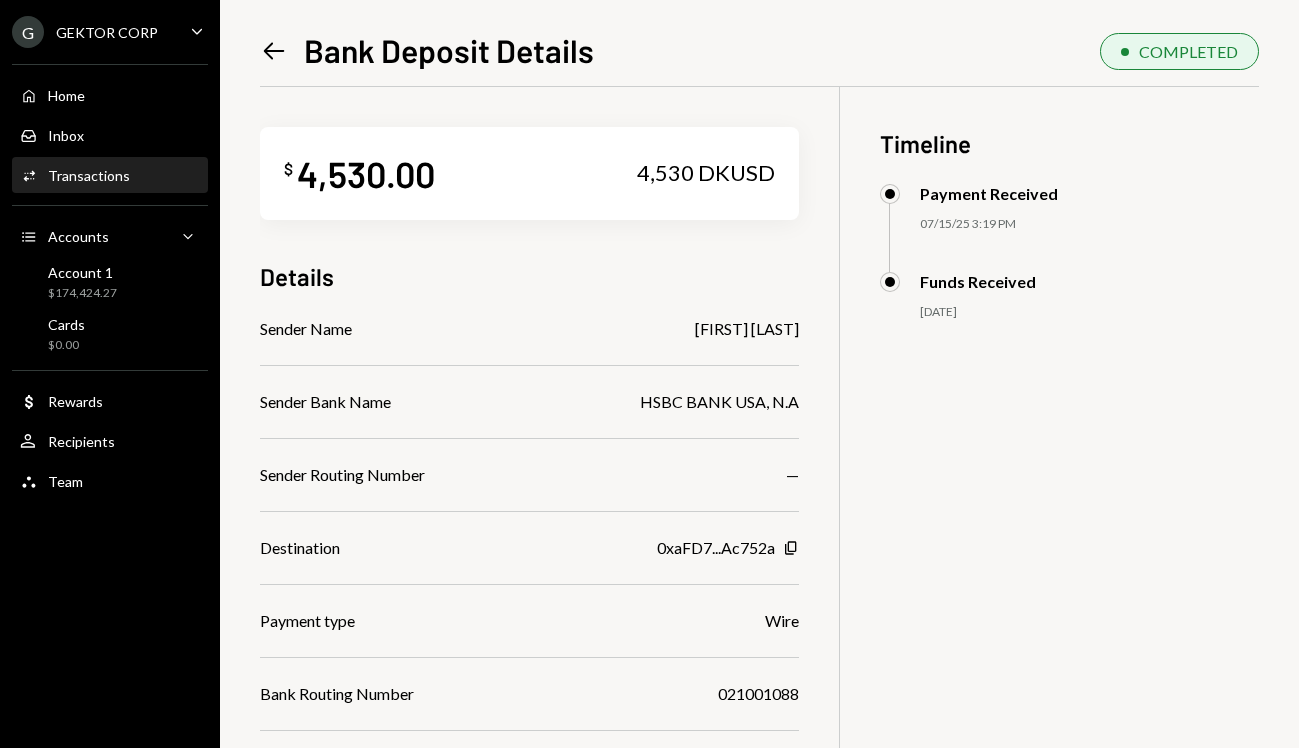 click on "$ 4,530.00 4,530 DKUSD Details Sender Name [FIRST] [LAST] Sender Bank Name HSBC BANK USA, N.A Sender Routing Number — Destination [TRANSACTION_ID] Copy Payment type Wire Bank Routing Number 021001088 Description IMAD [DOCUMENT_ID] Transaction ID [TRANSACTION_ID] Copy Timeline Payment Received 07/15/25 3:19 PM Funds Received 07/15/25 3:20 PM" at bounding box center [759, 506] 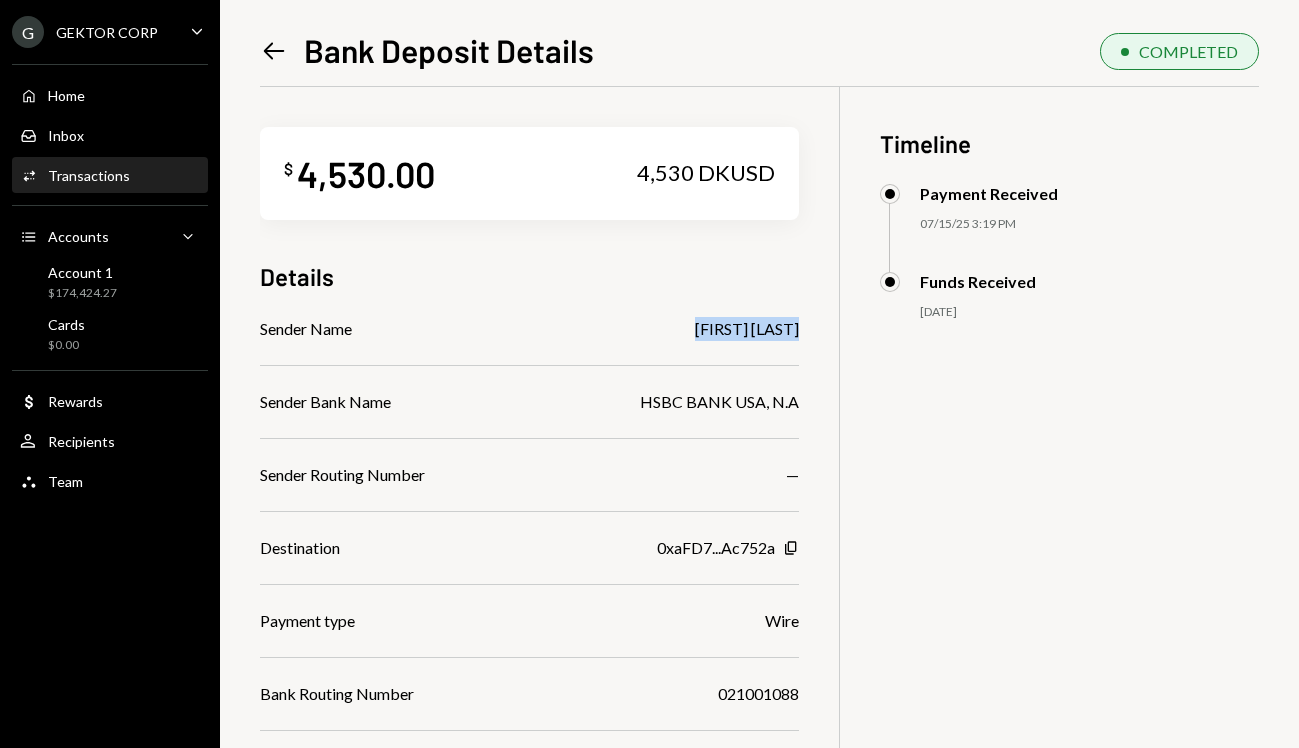 drag, startPoint x: 817, startPoint y: 325, endPoint x: 691, endPoint y: 325, distance: 126 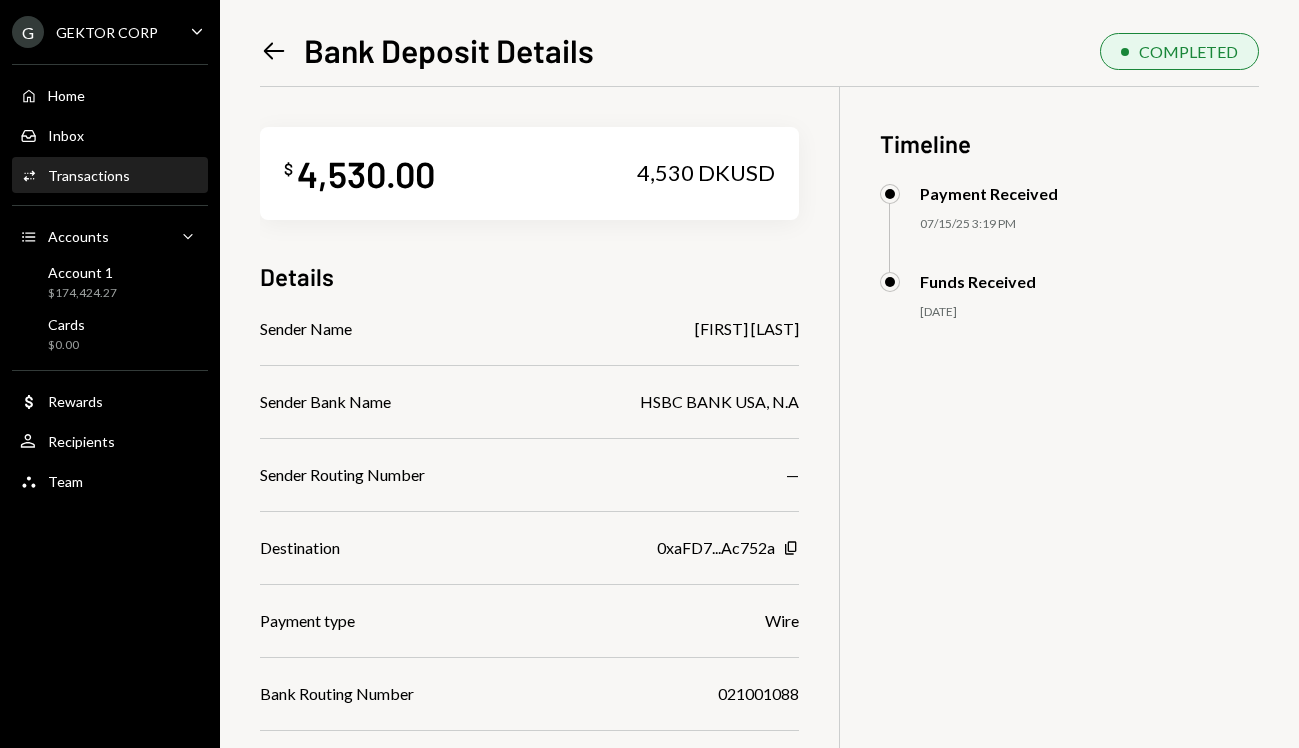 click on "Left Arrow Bank Deposit Details" at bounding box center (427, 50) 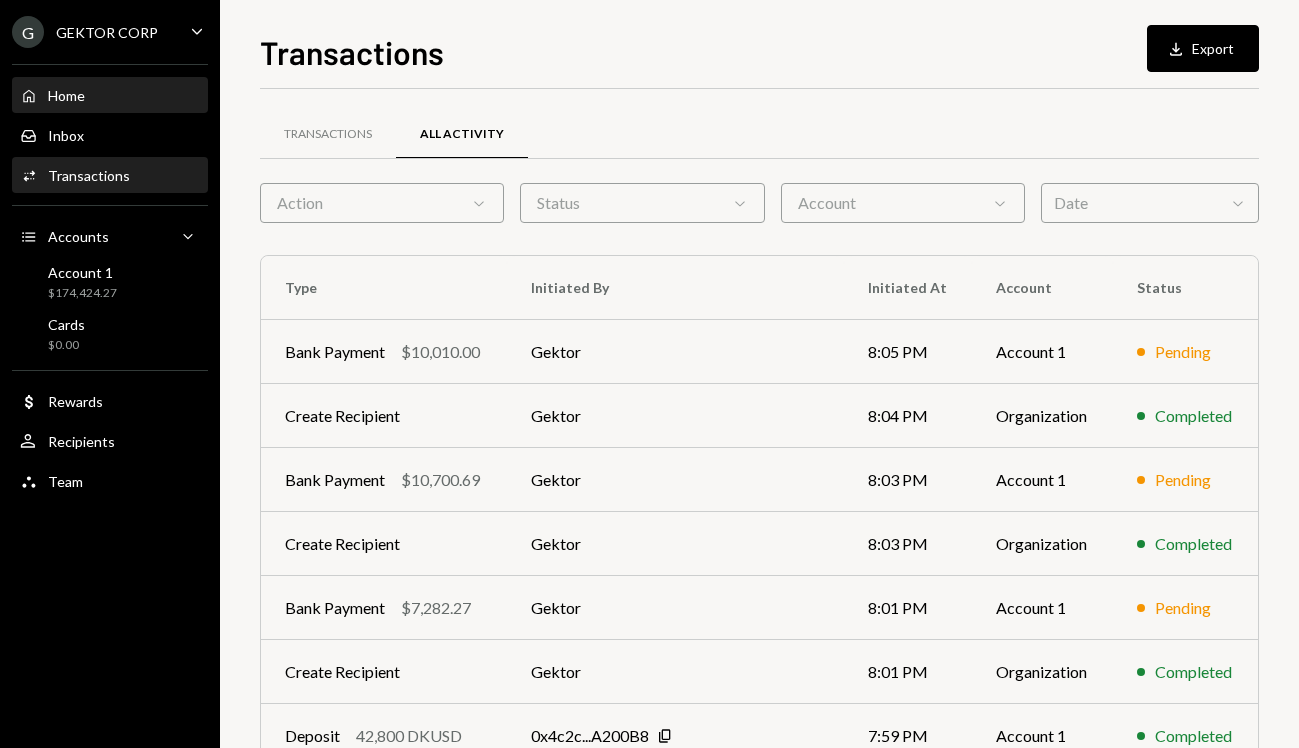 click on "Home Home" at bounding box center [110, 96] 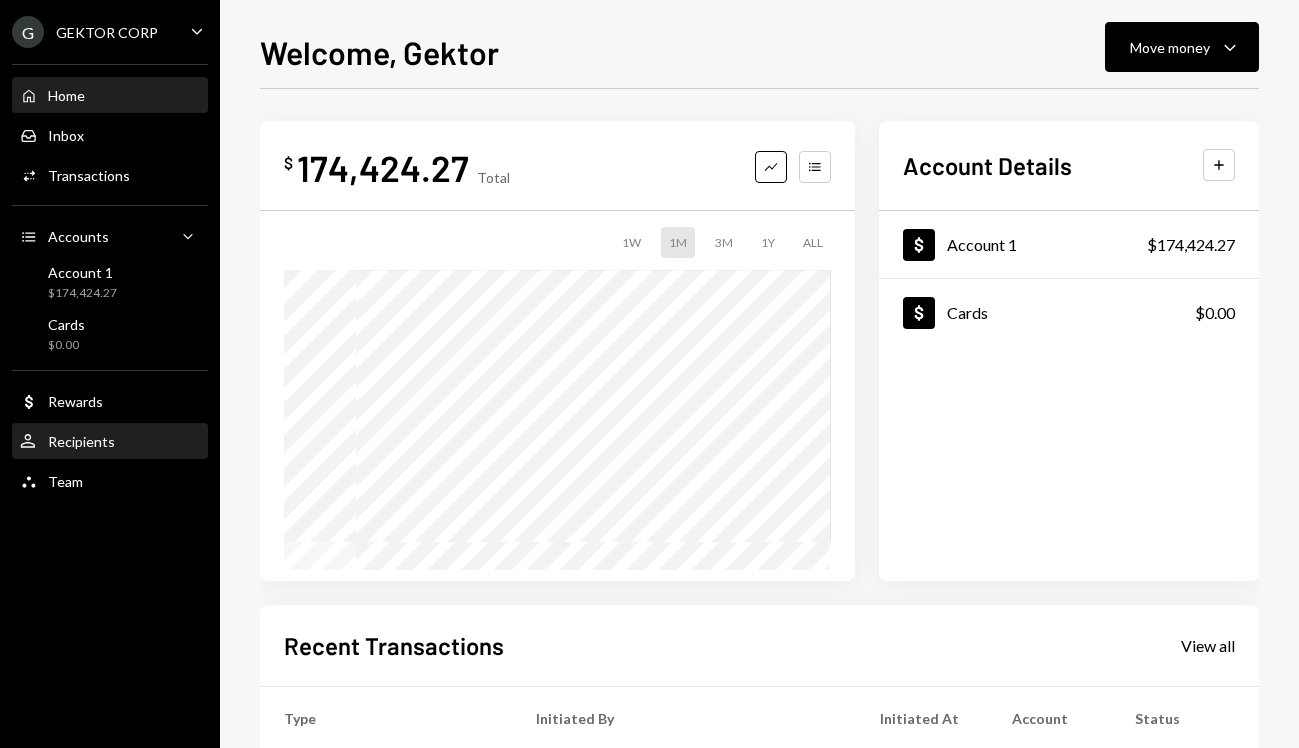 click on "User Recipients" at bounding box center (110, 441) 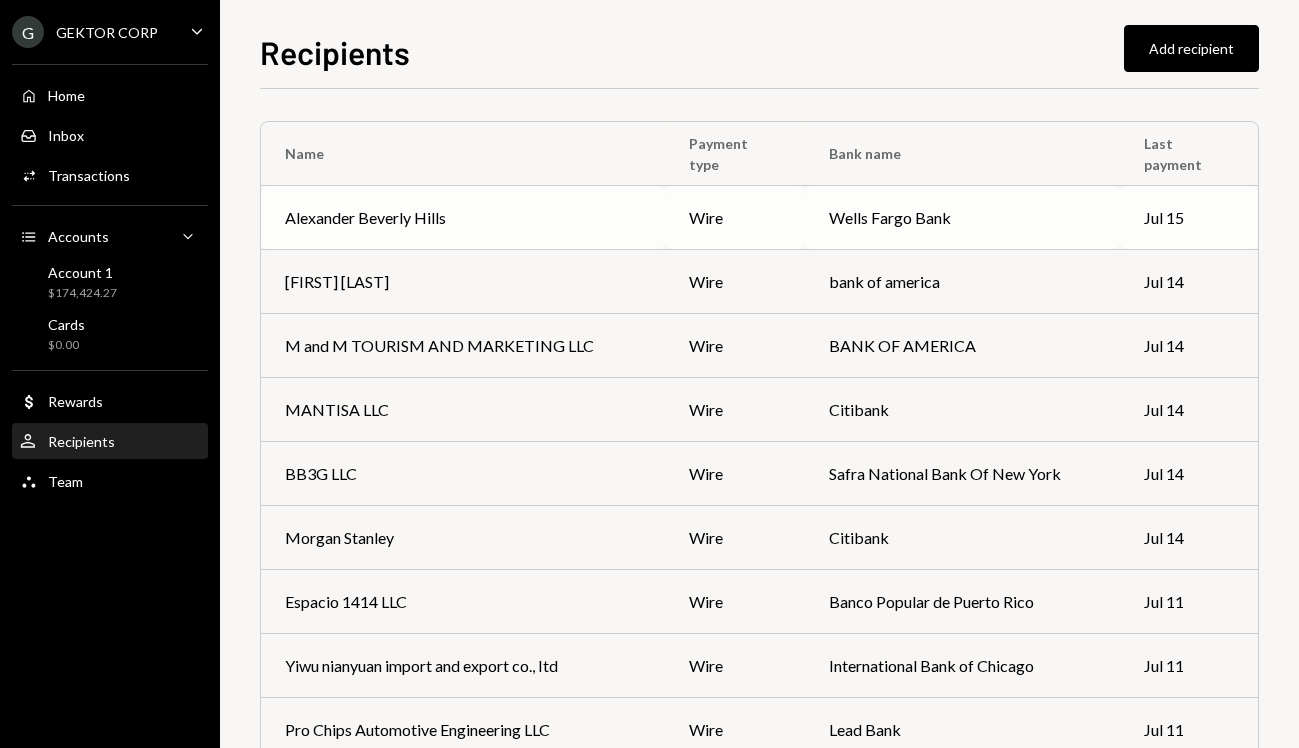 scroll, scrollTop: 4855, scrollLeft: 0, axis: vertical 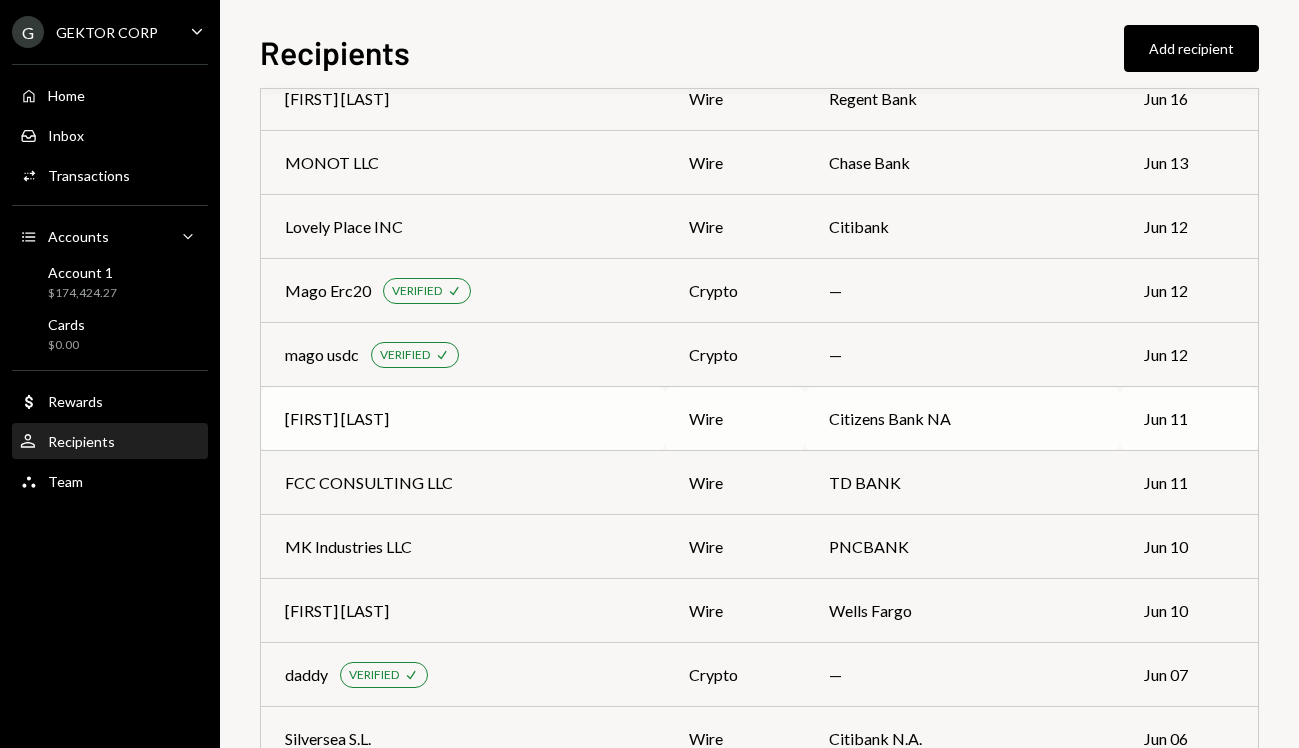 click on "Domenic Altomari" at bounding box center [337, 419] 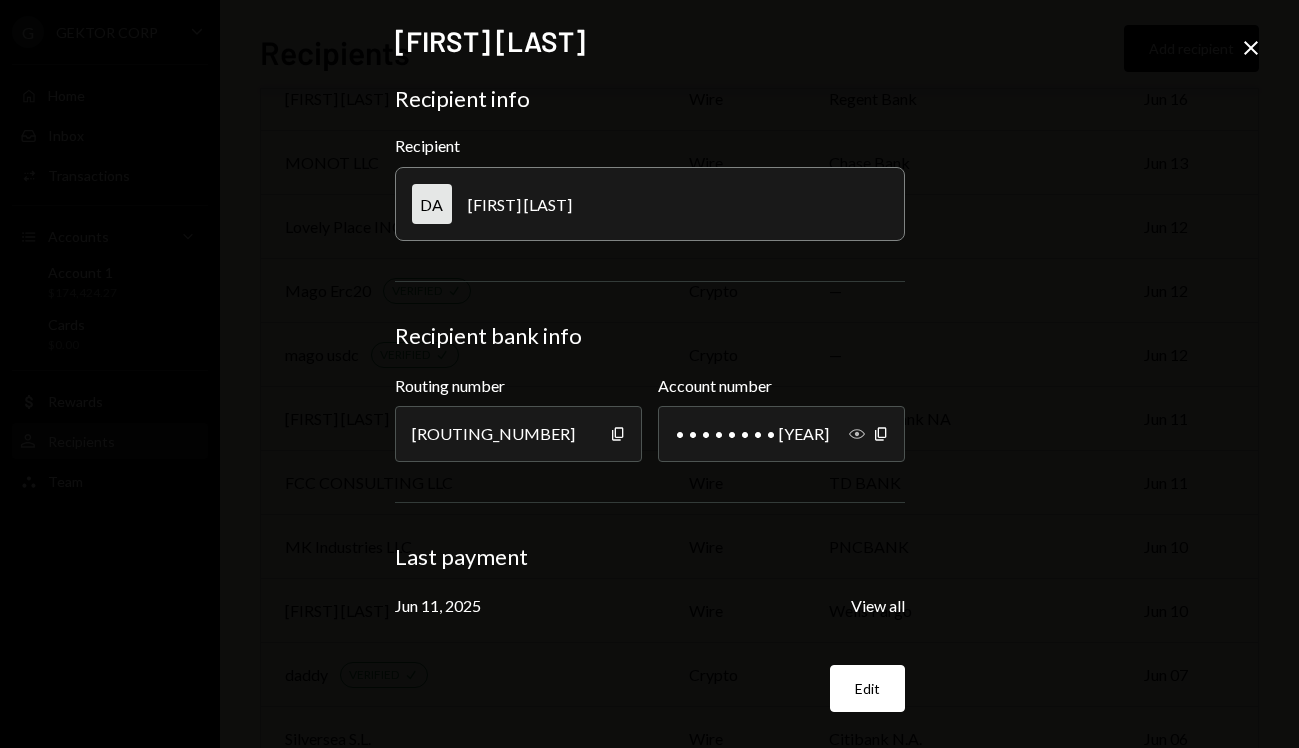 click on "Show" 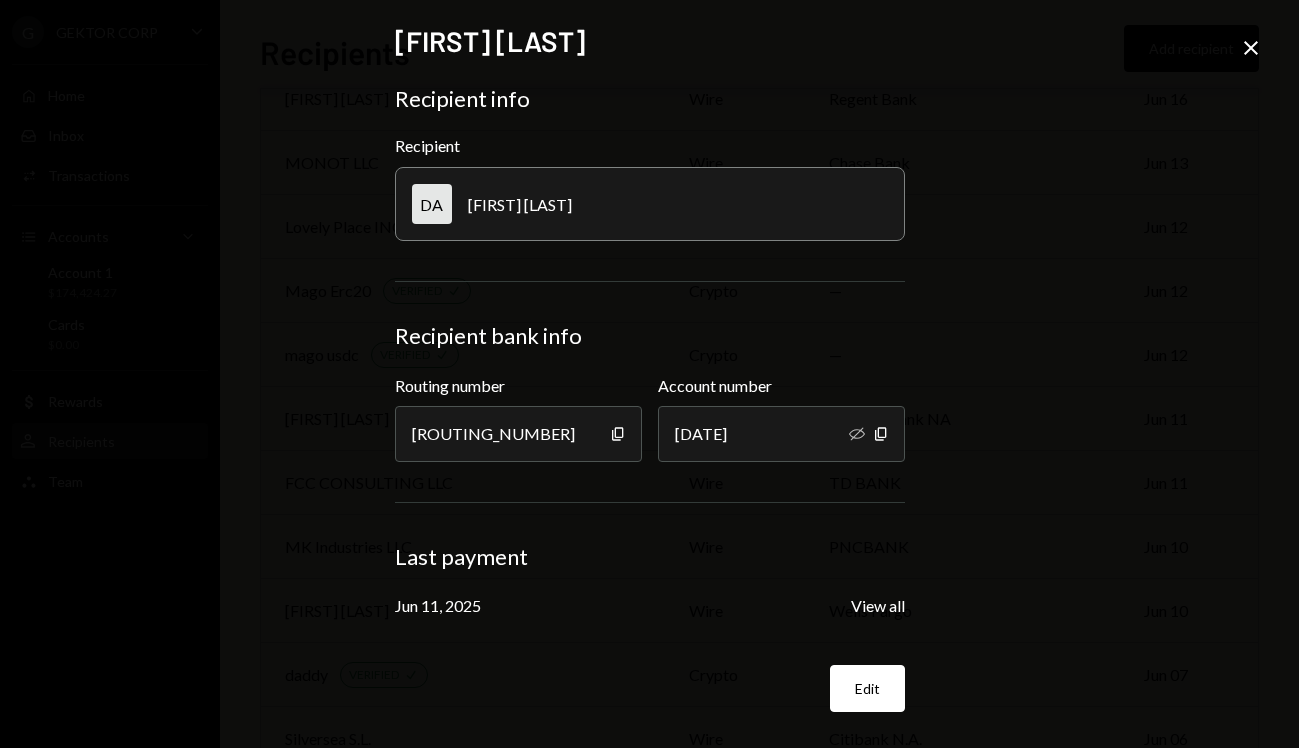 click on "Close" 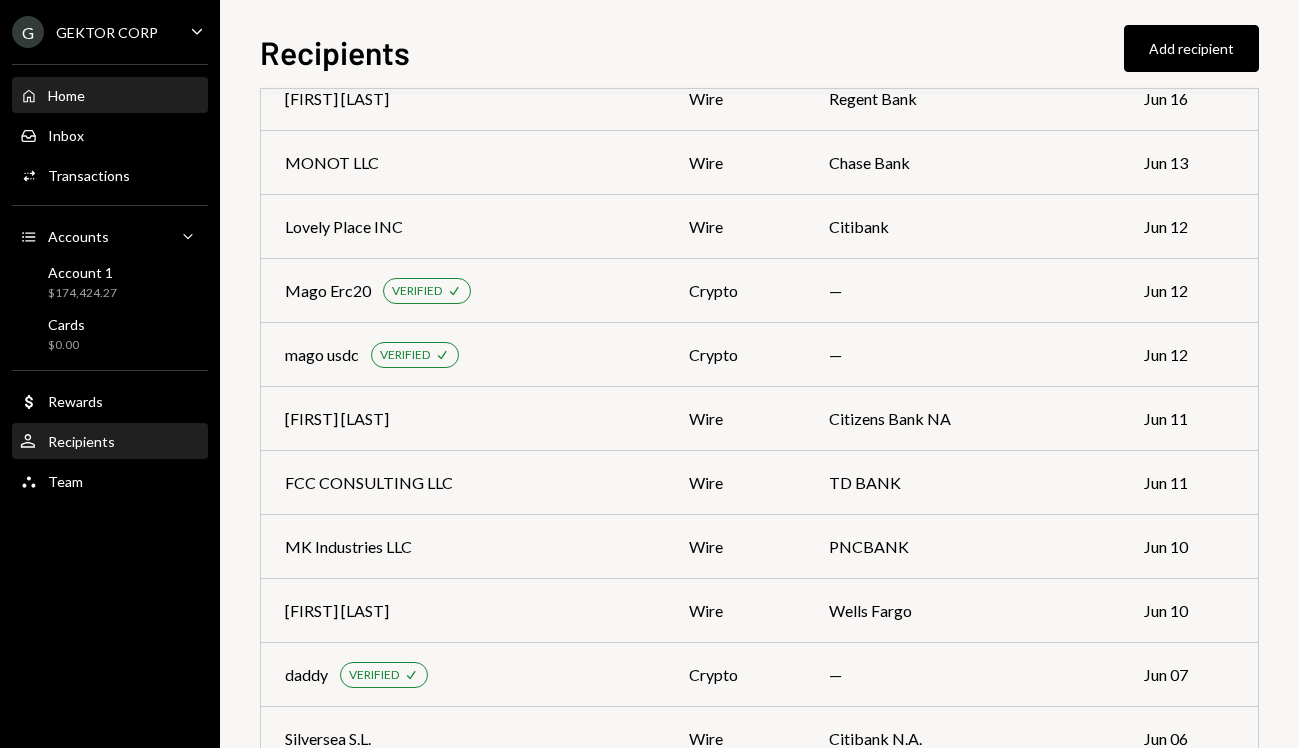 click on "Home Home" at bounding box center [110, 96] 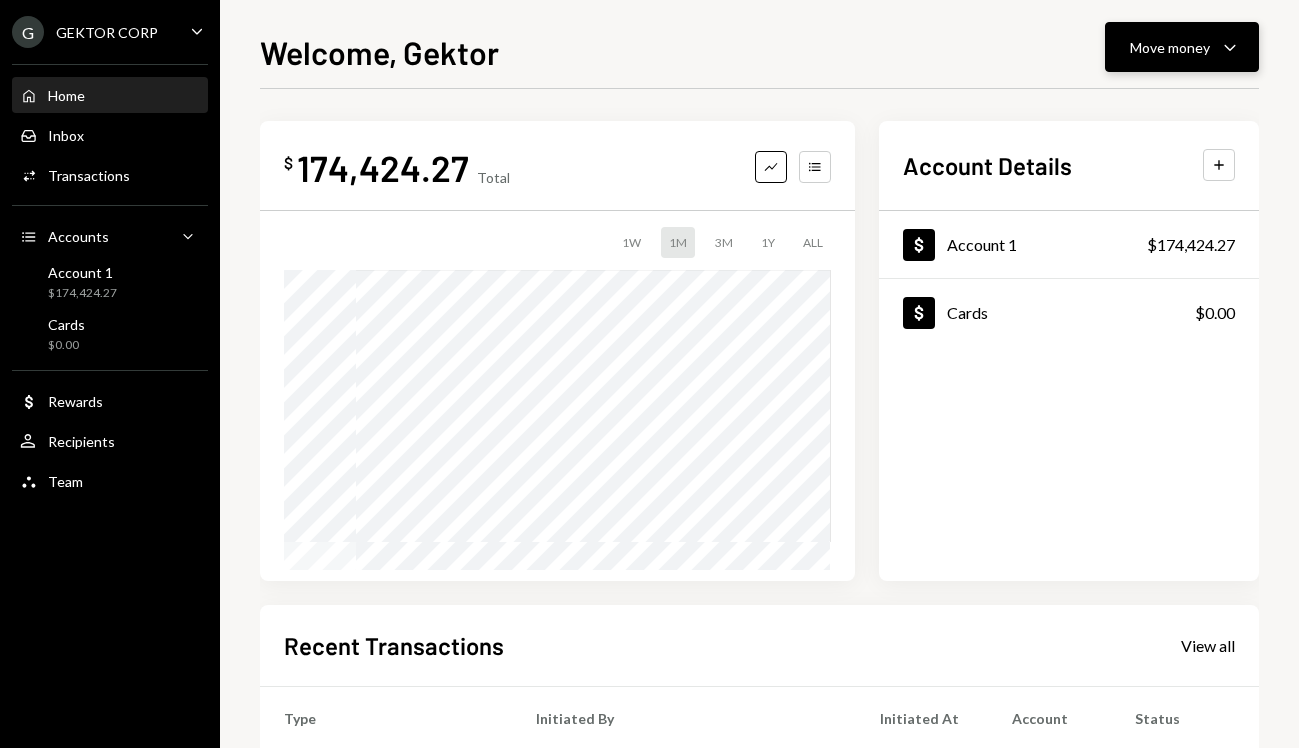 click on "Move money Caret Down" at bounding box center [1182, 47] 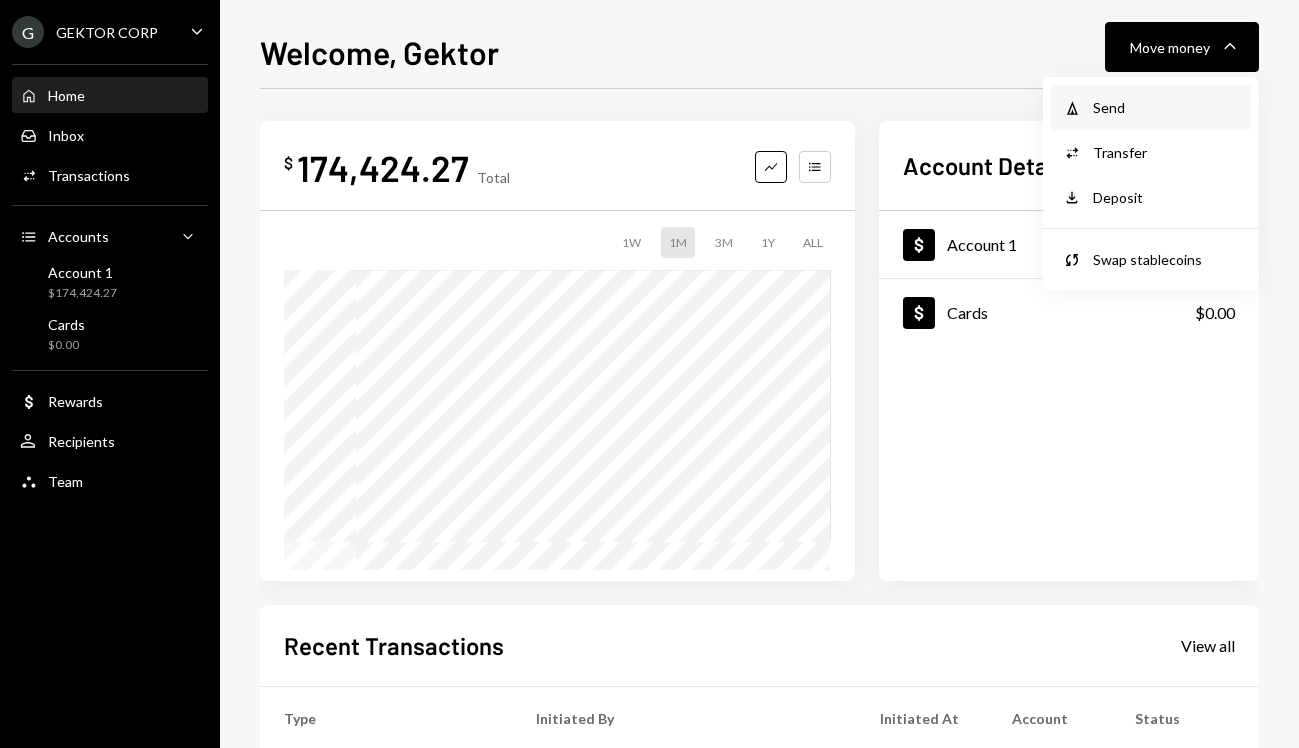 click on "Send" at bounding box center [1166, 107] 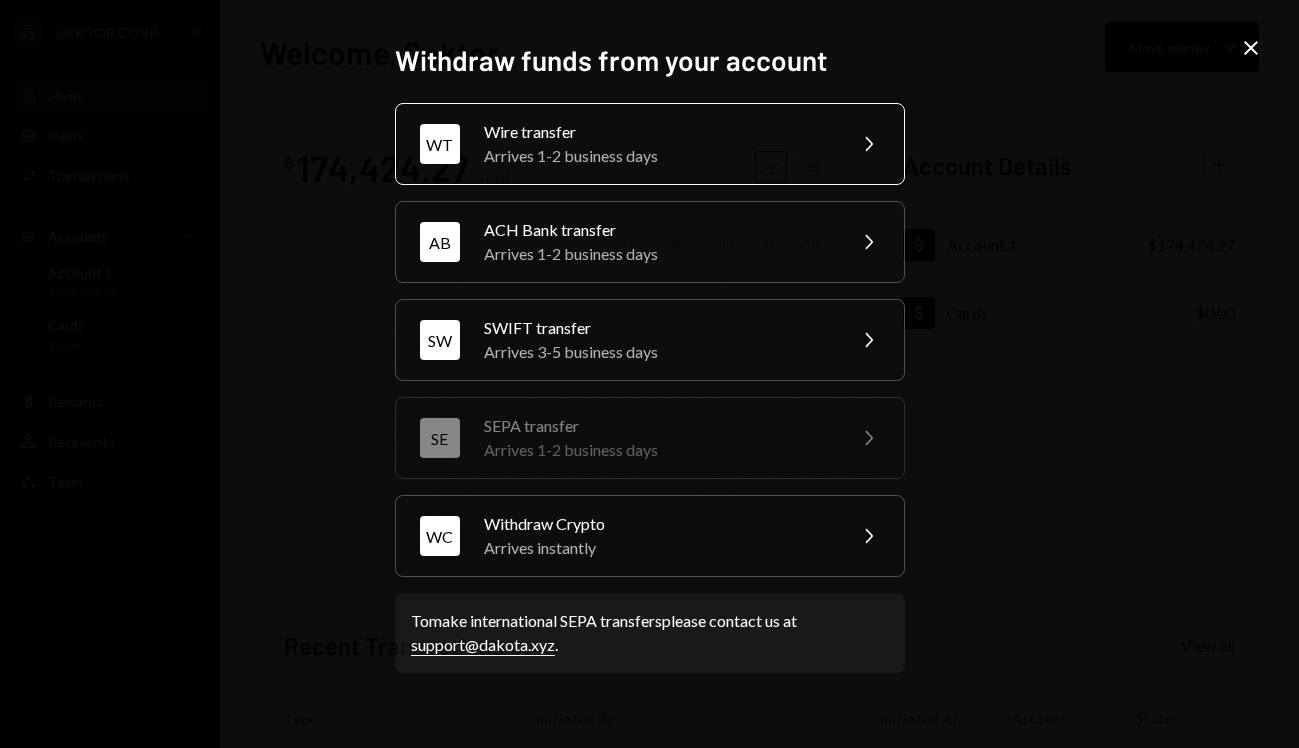 click on "Arrives 1-2 business days" at bounding box center (658, 156) 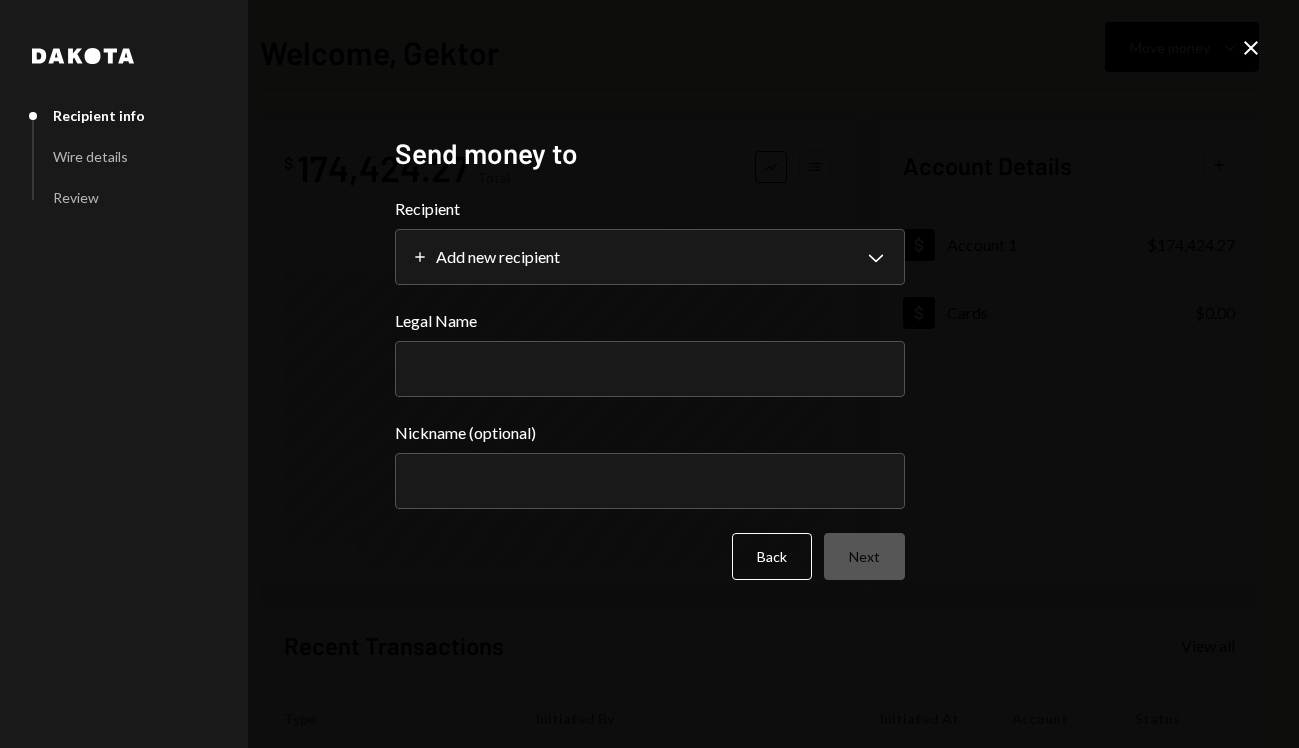 select 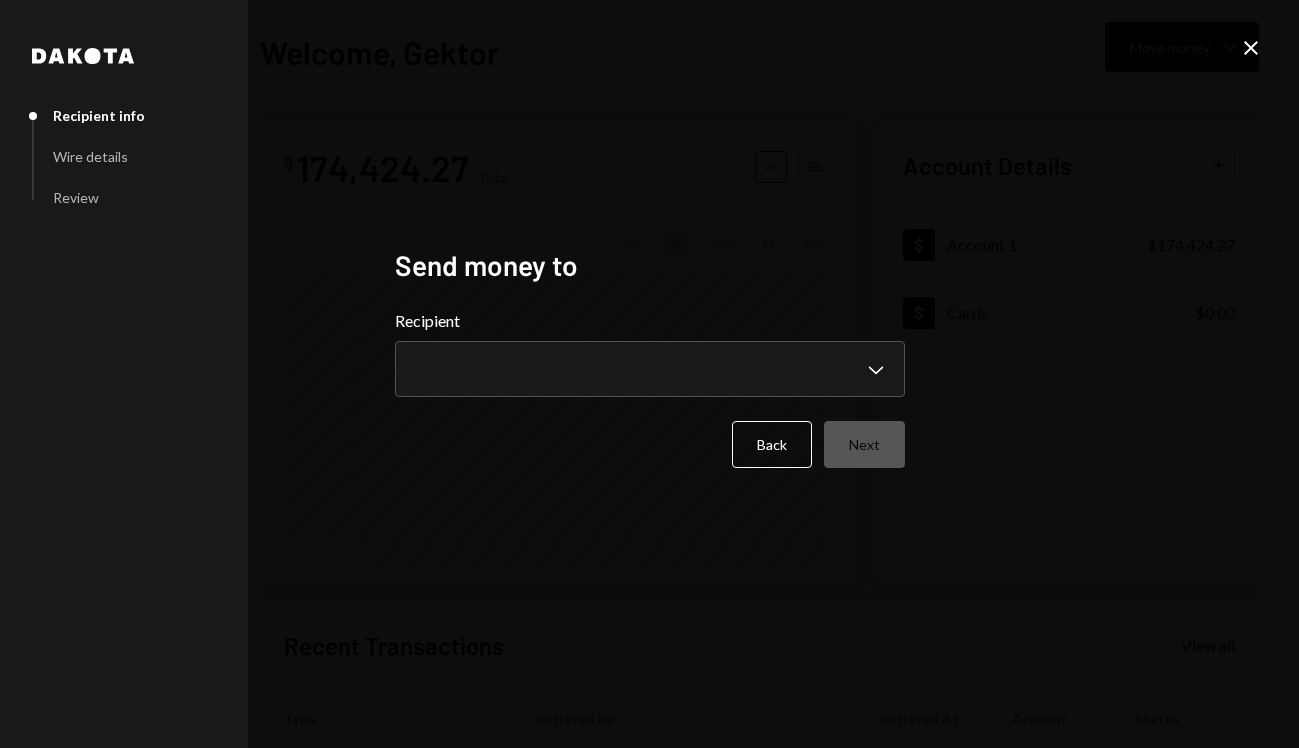 type 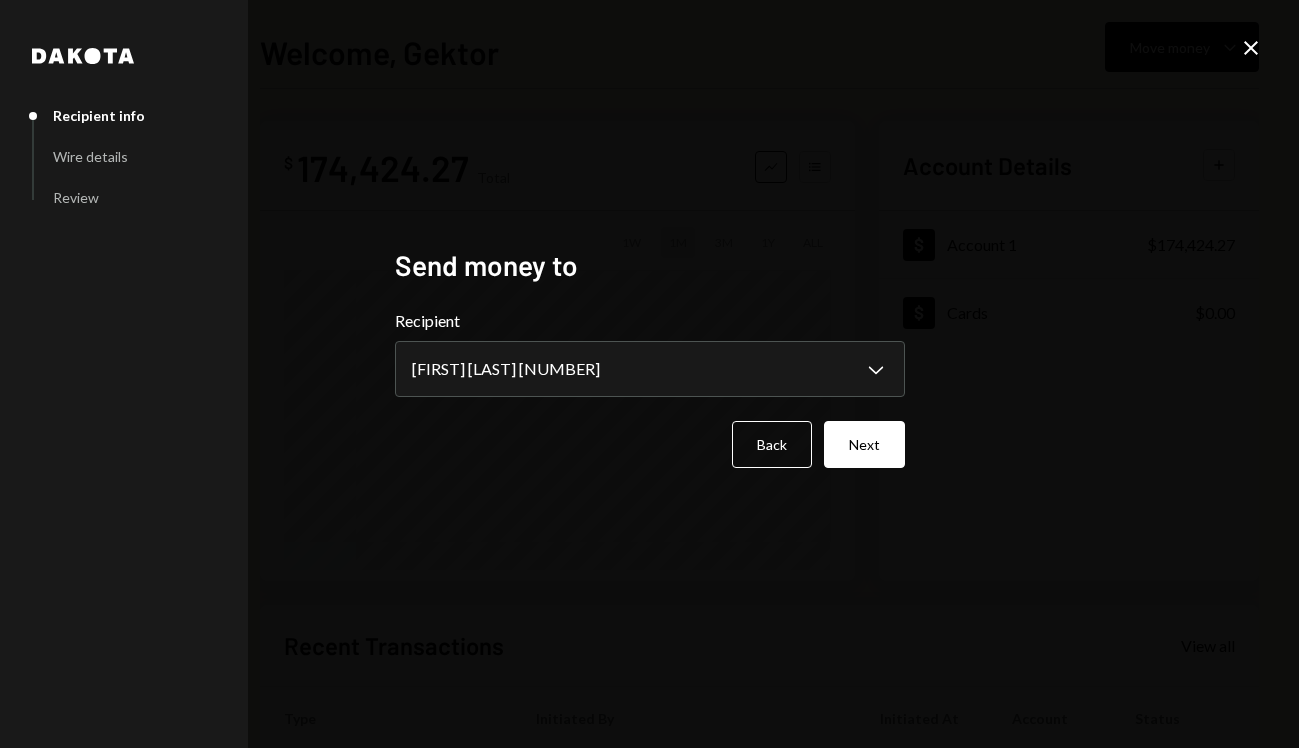 select on "**********" 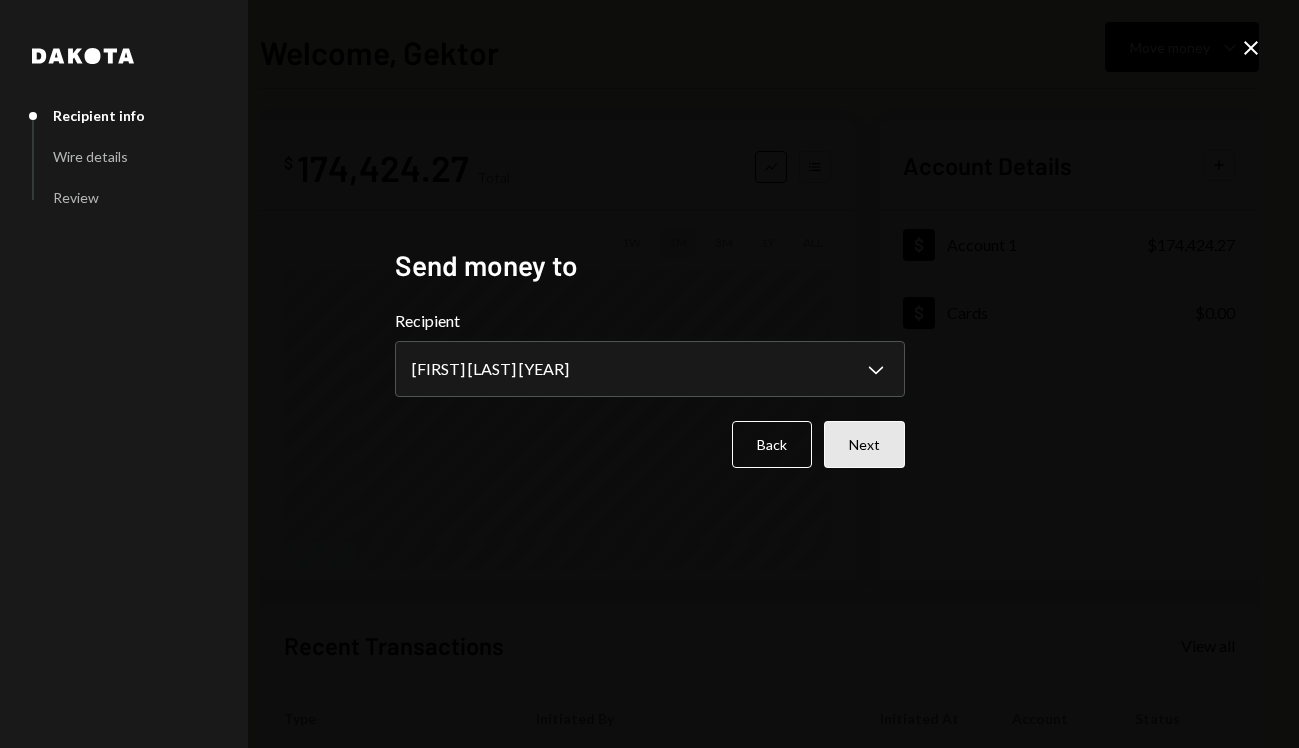 click on "Next" at bounding box center (864, 444) 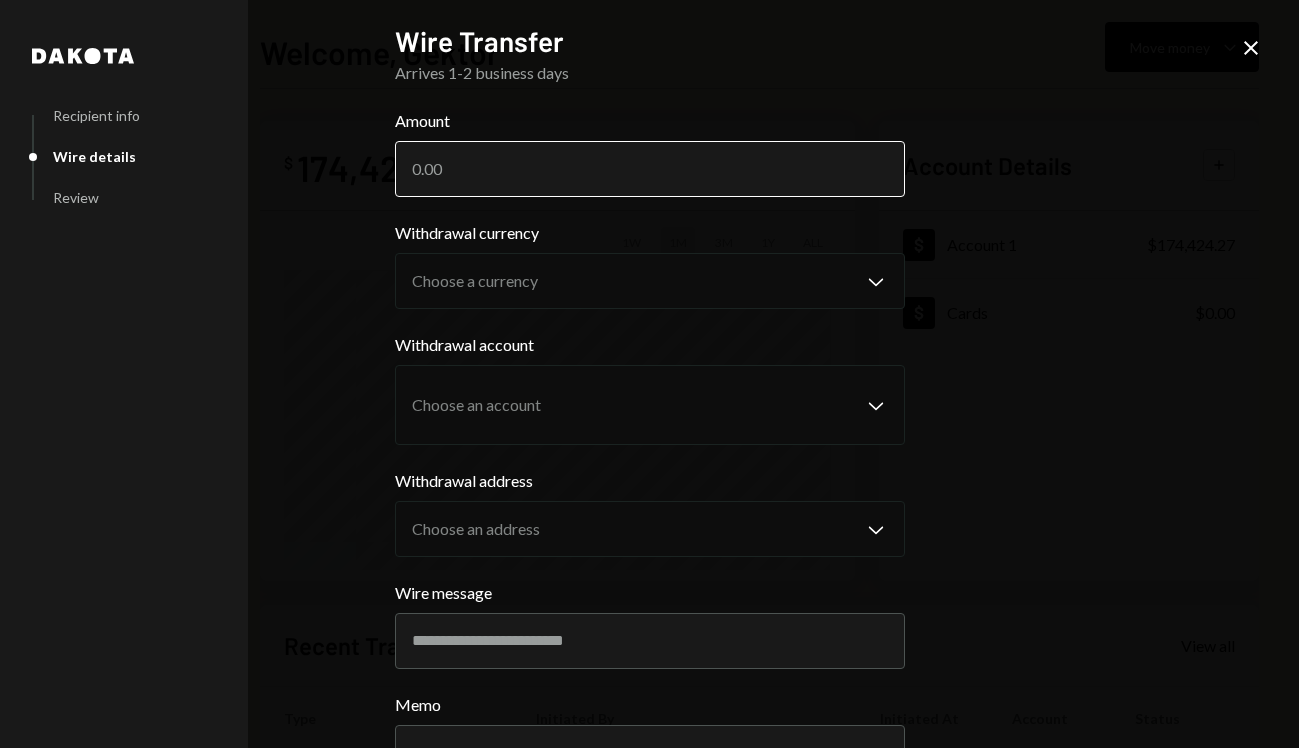 click on "Amount" at bounding box center [650, 169] 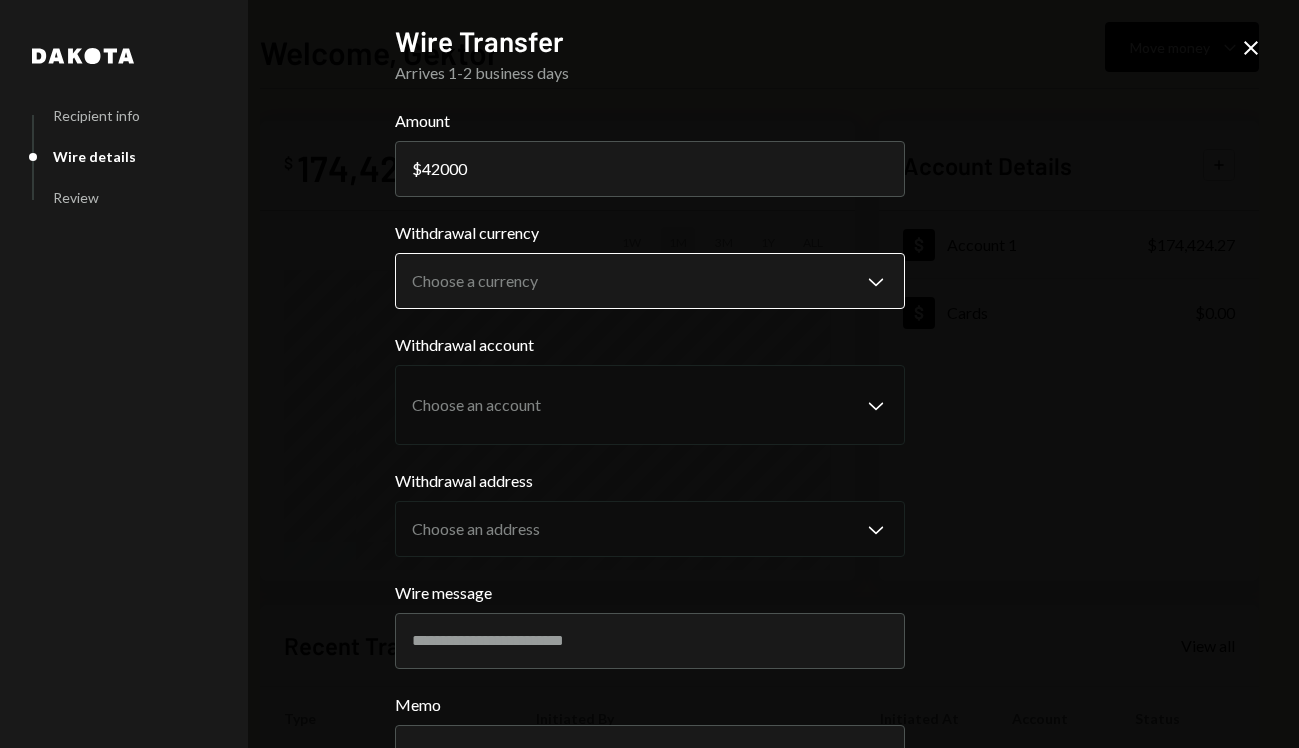 type on "42000" 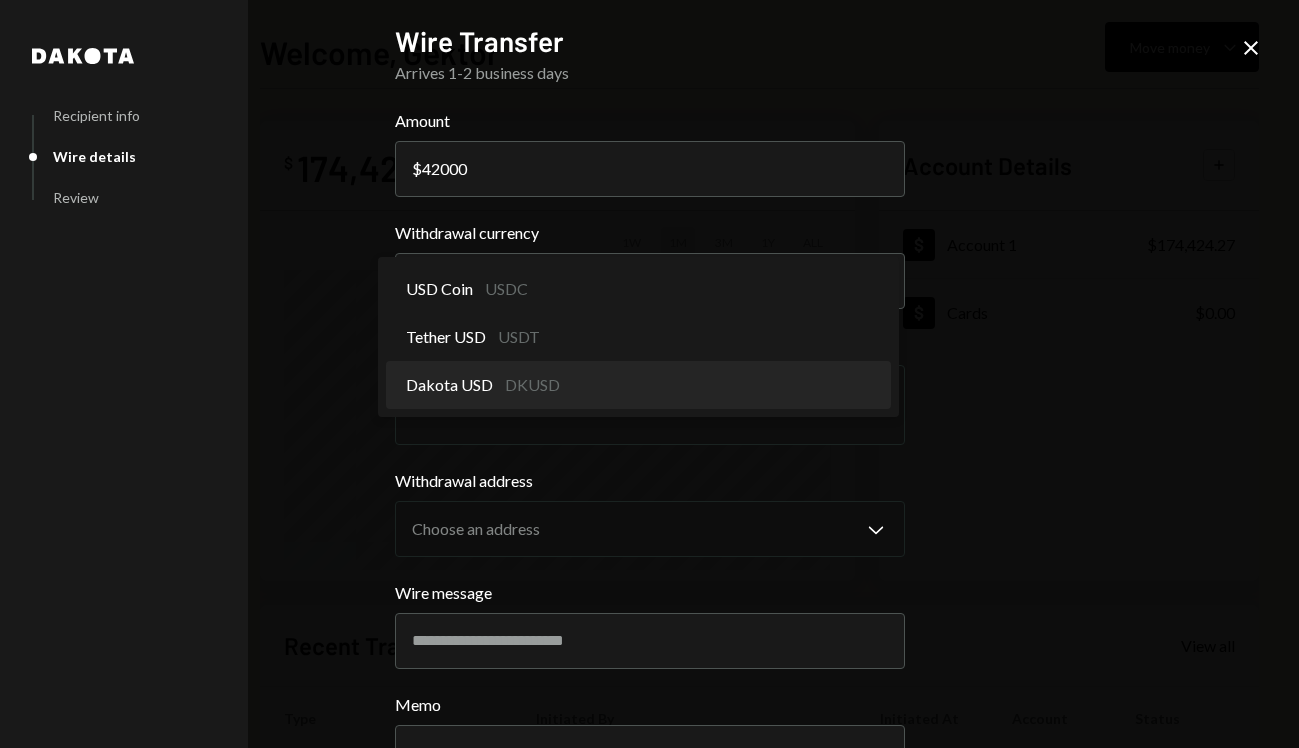select on "*****" 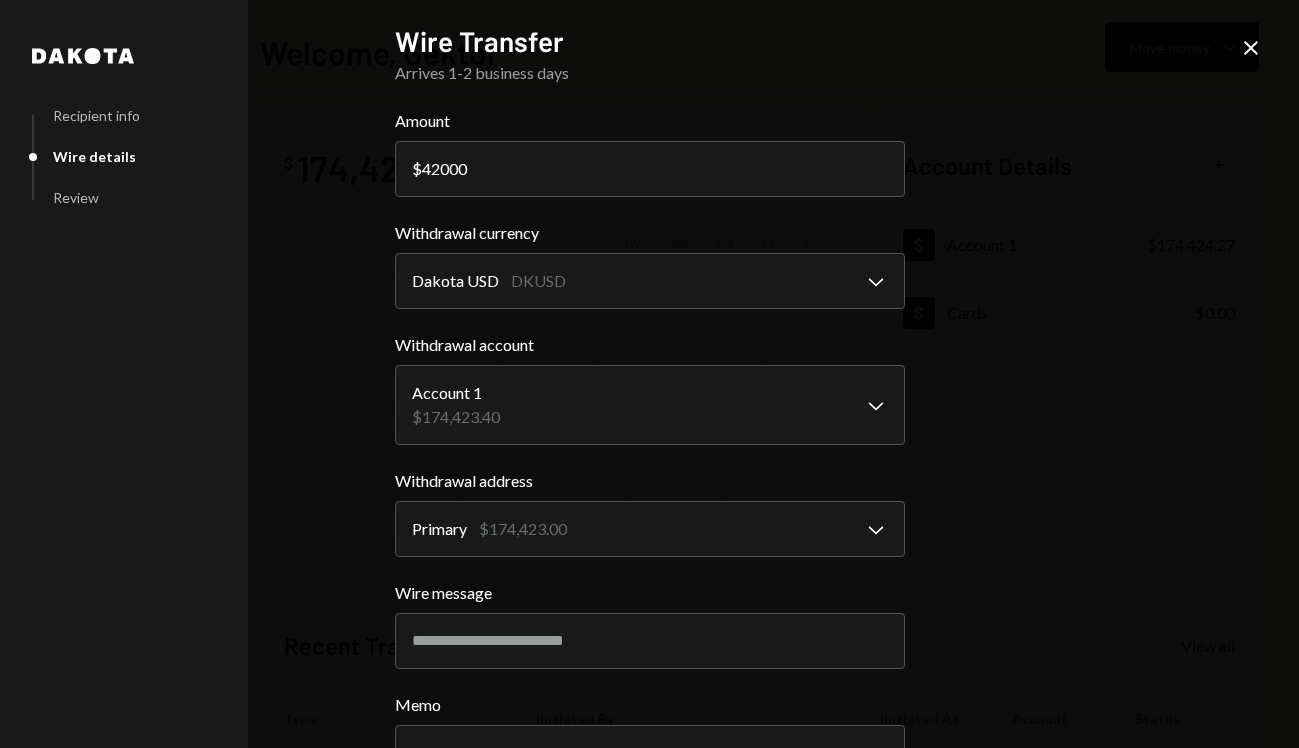 scroll, scrollTop: 159, scrollLeft: 0, axis: vertical 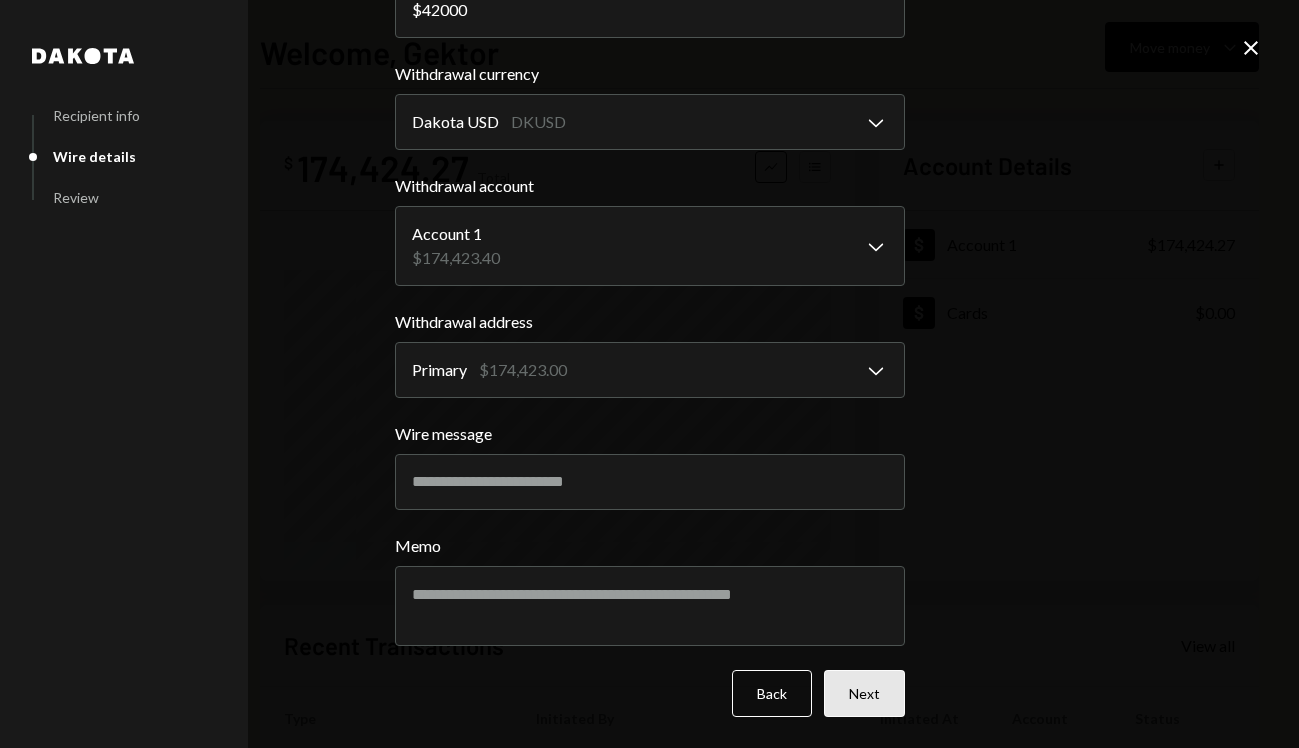 click on "Next" at bounding box center (864, 693) 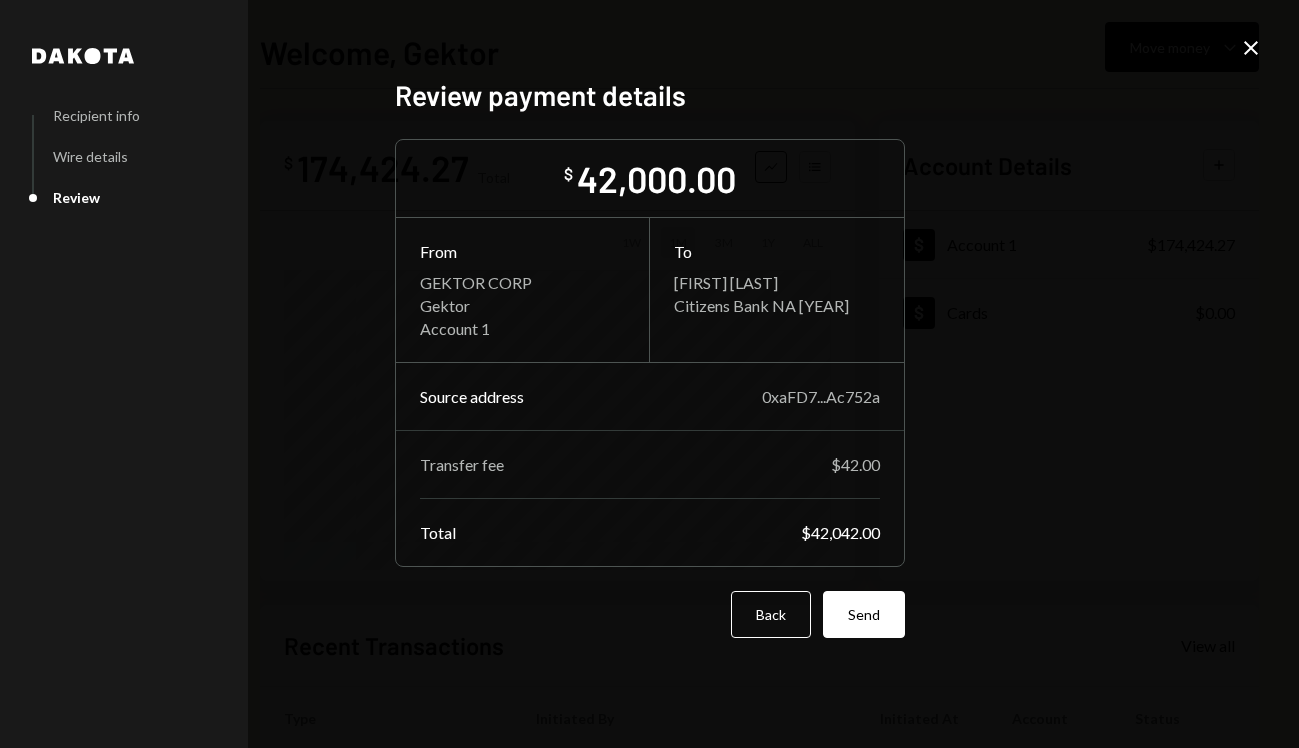 scroll, scrollTop: 0, scrollLeft: 0, axis: both 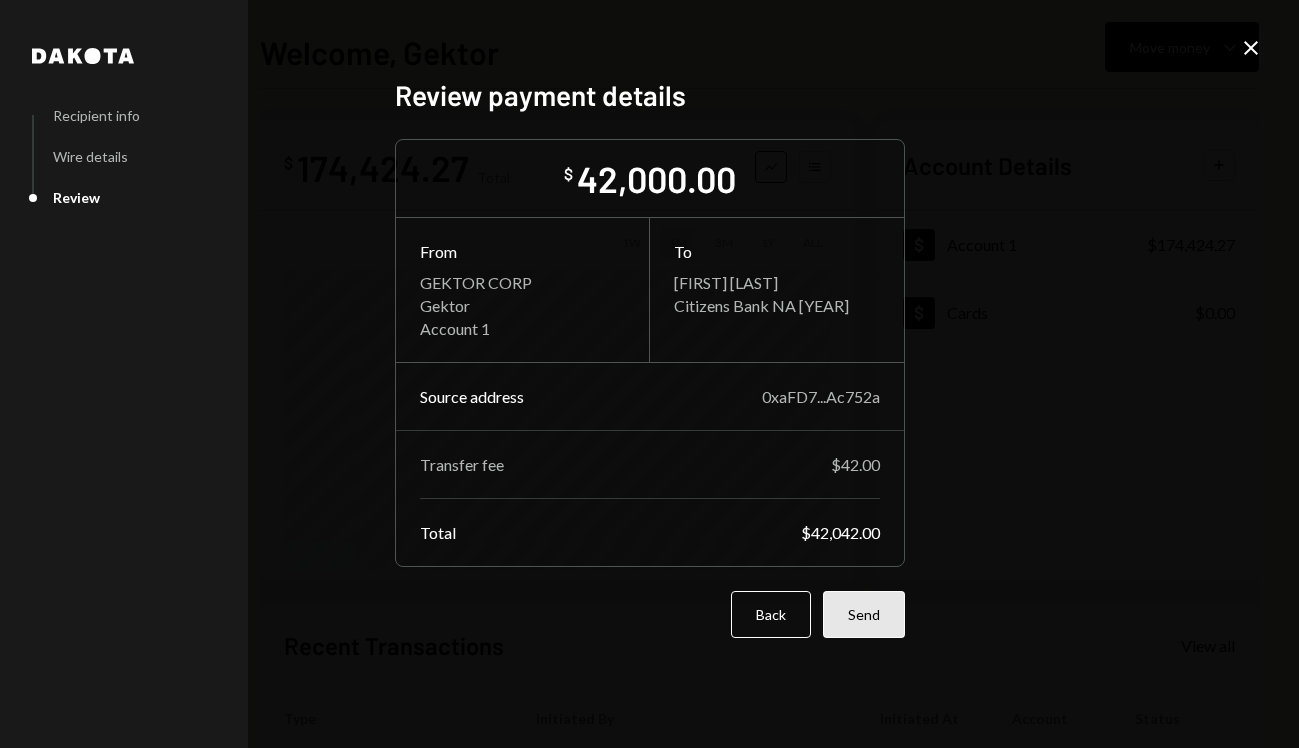 click on "Send" at bounding box center (864, 614) 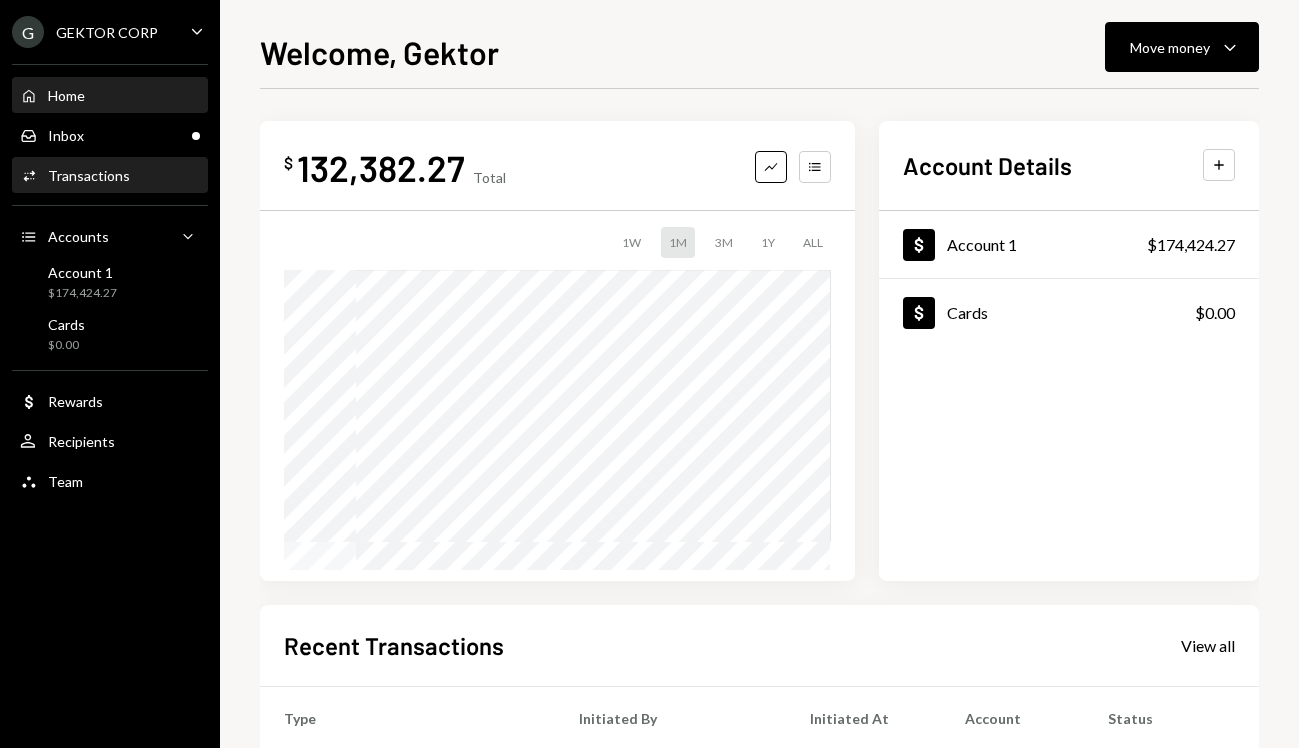 click on "Transactions" at bounding box center (89, 175) 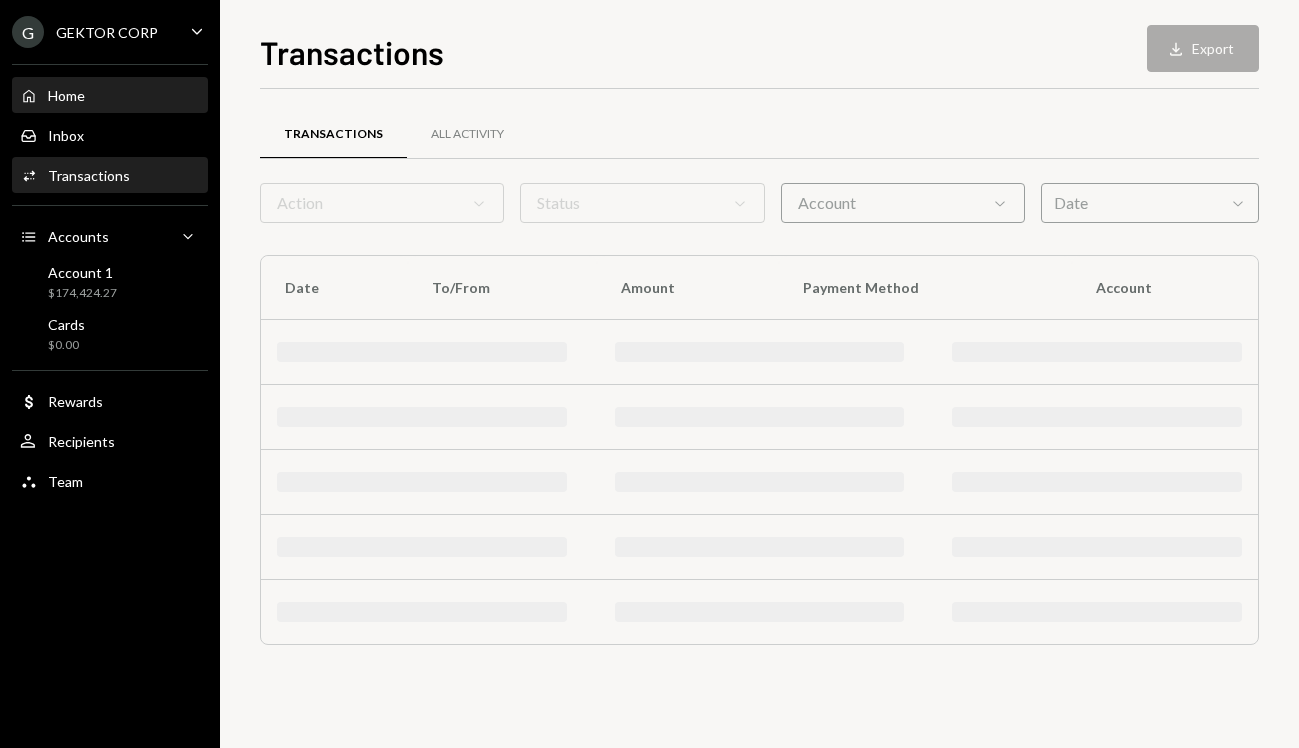 click on "Home Home" at bounding box center [110, 96] 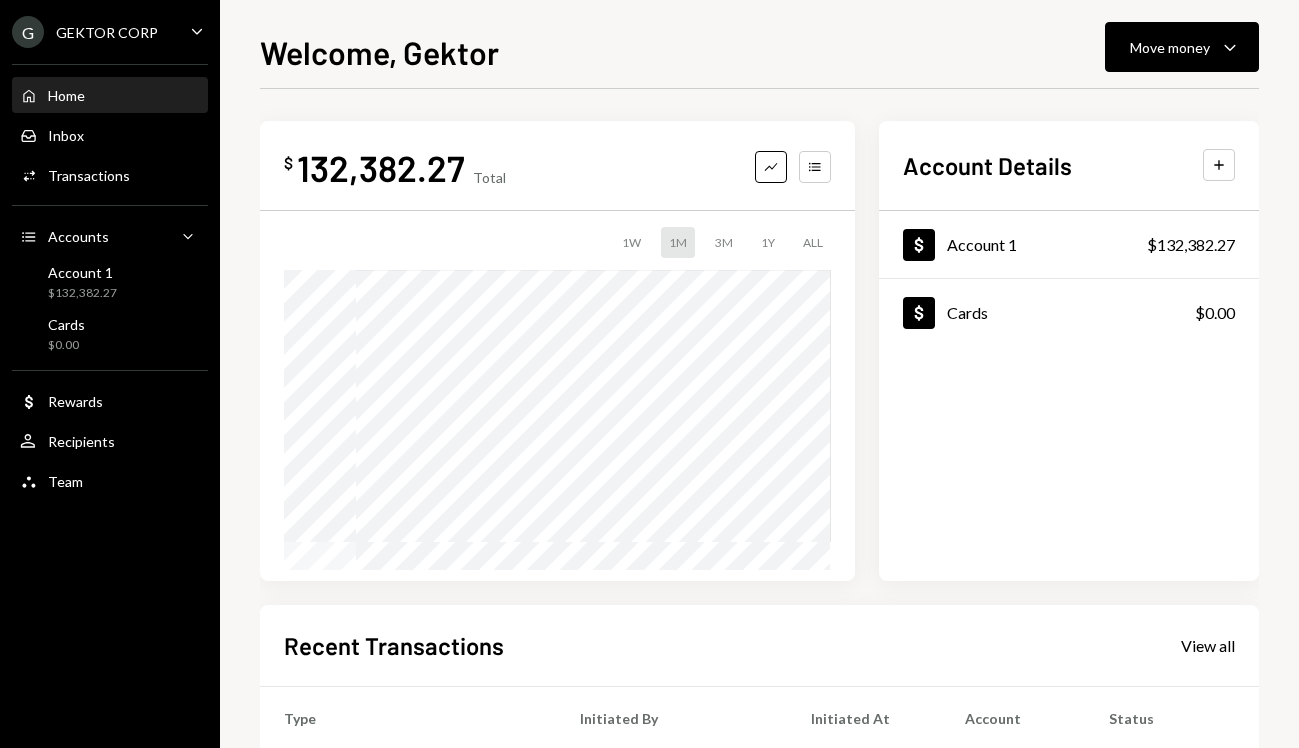 scroll, scrollTop: 0, scrollLeft: 0, axis: both 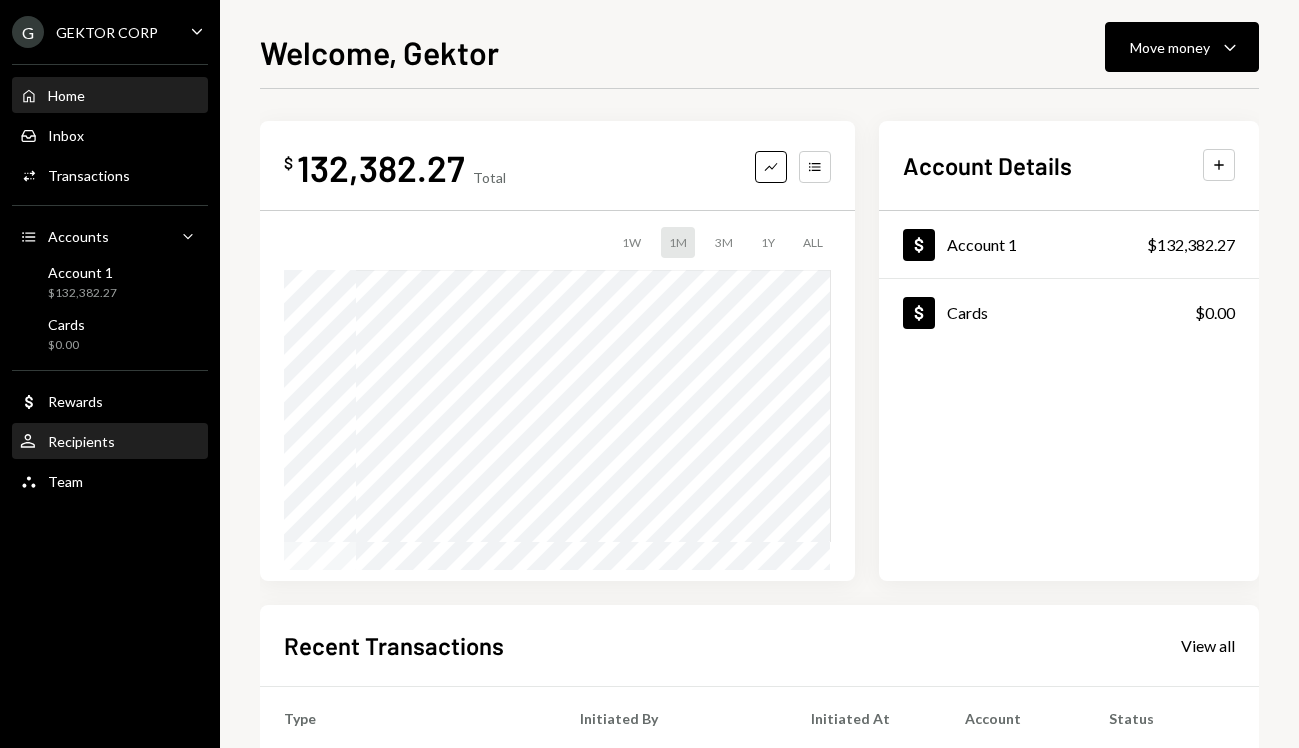 click on "Recipients" at bounding box center [81, 441] 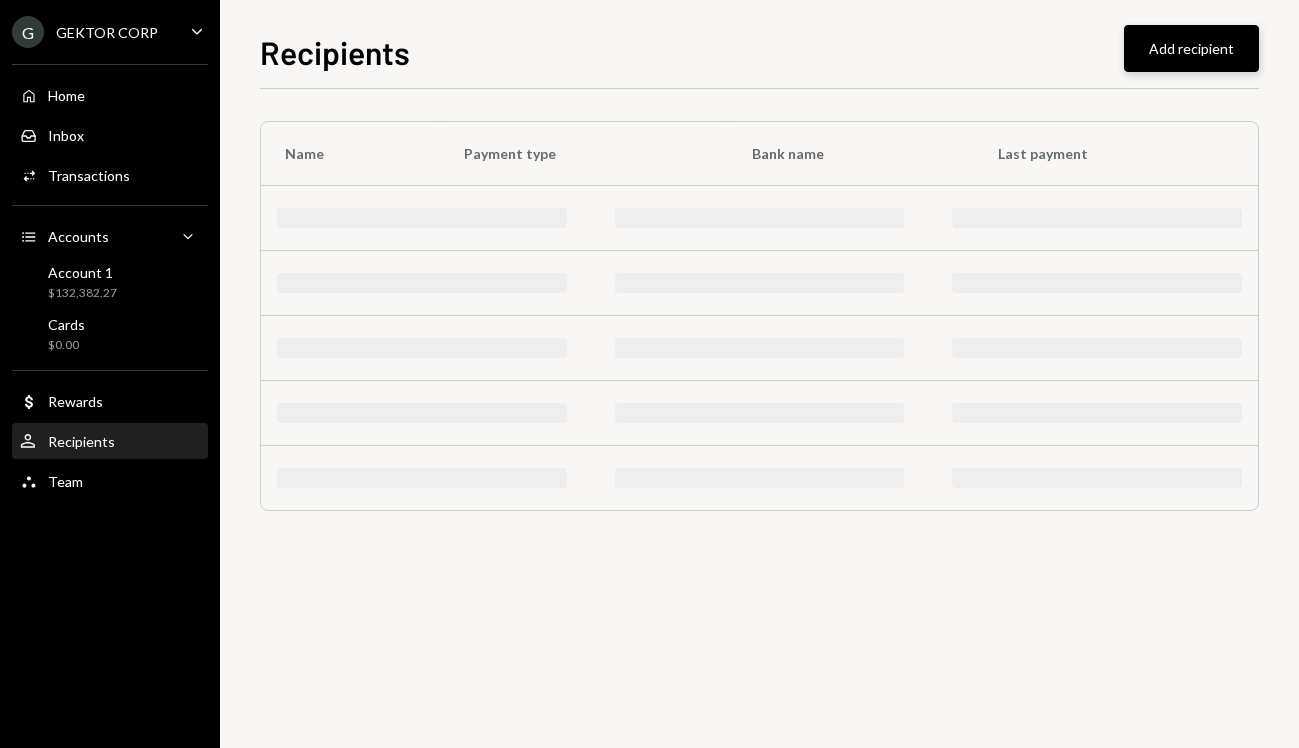 click on "Add recipient" at bounding box center (1191, 48) 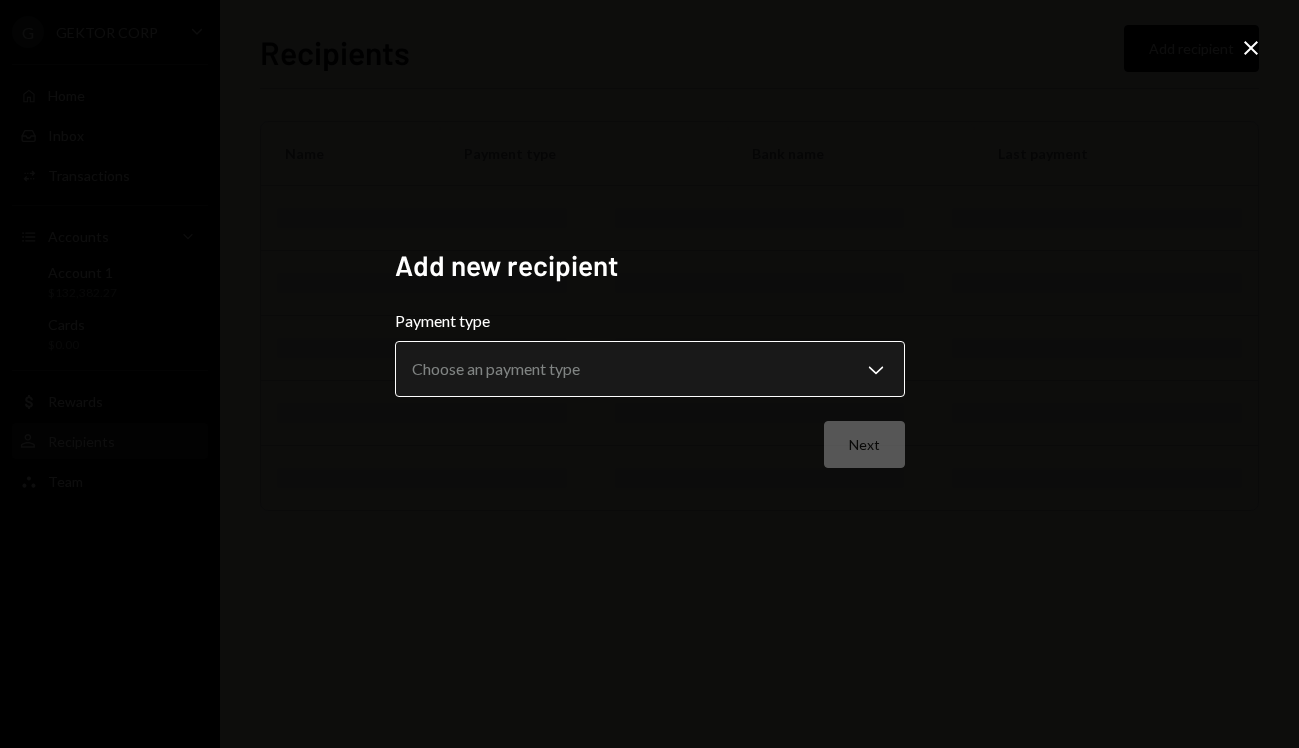click on "**********" at bounding box center [649, 374] 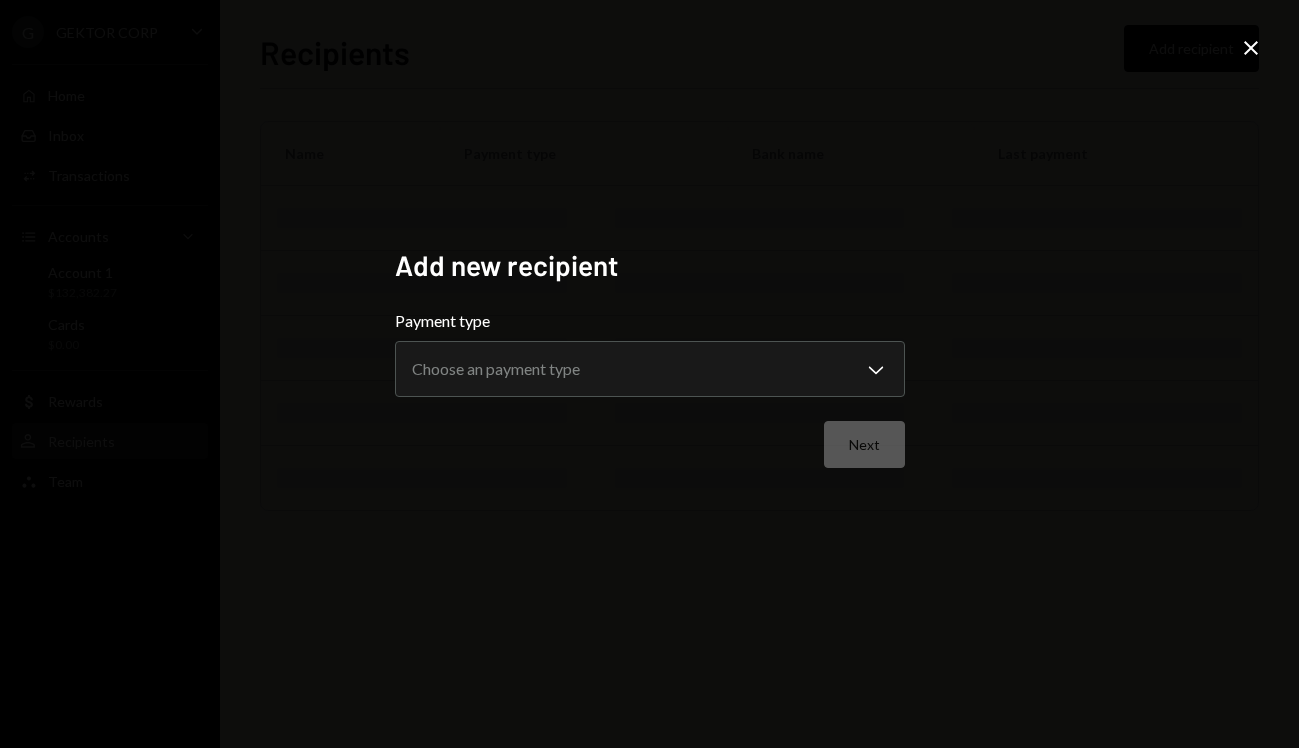 click on "**********" at bounding box center [649, 374] 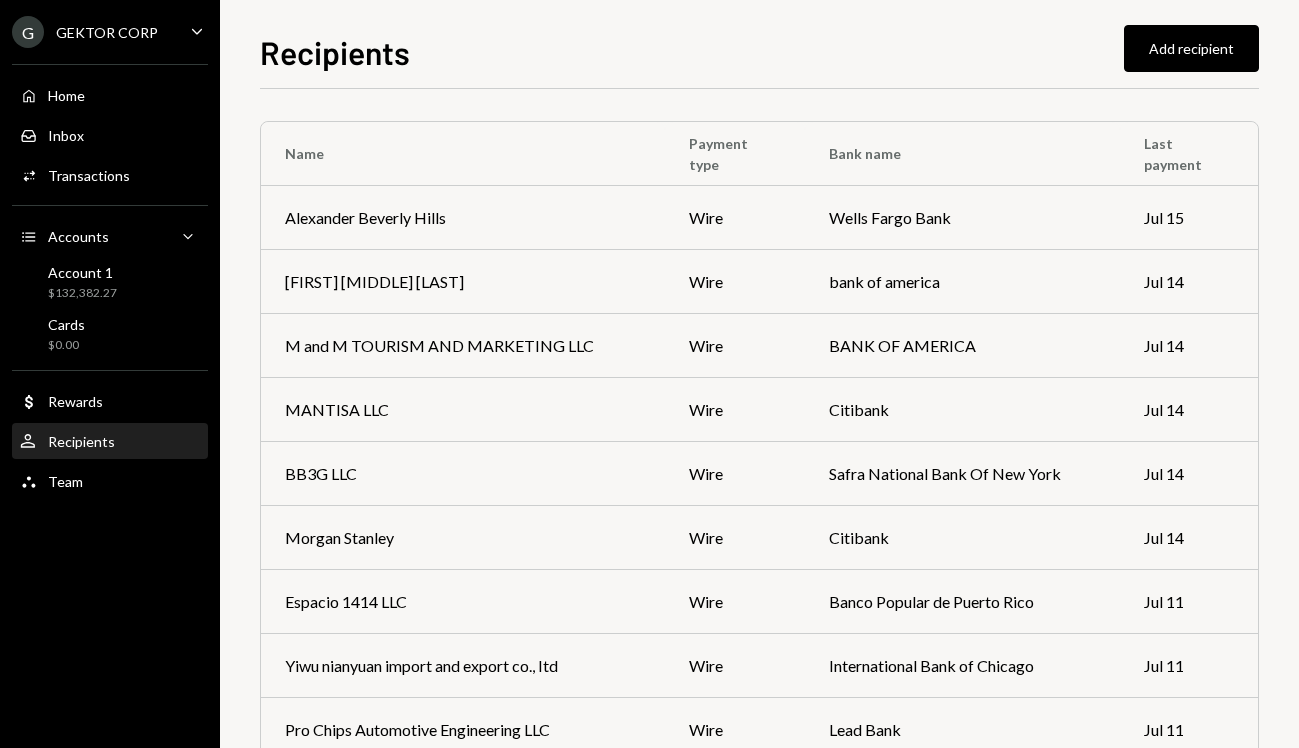 click on "User Recipients" at bounding box center [110, 442] 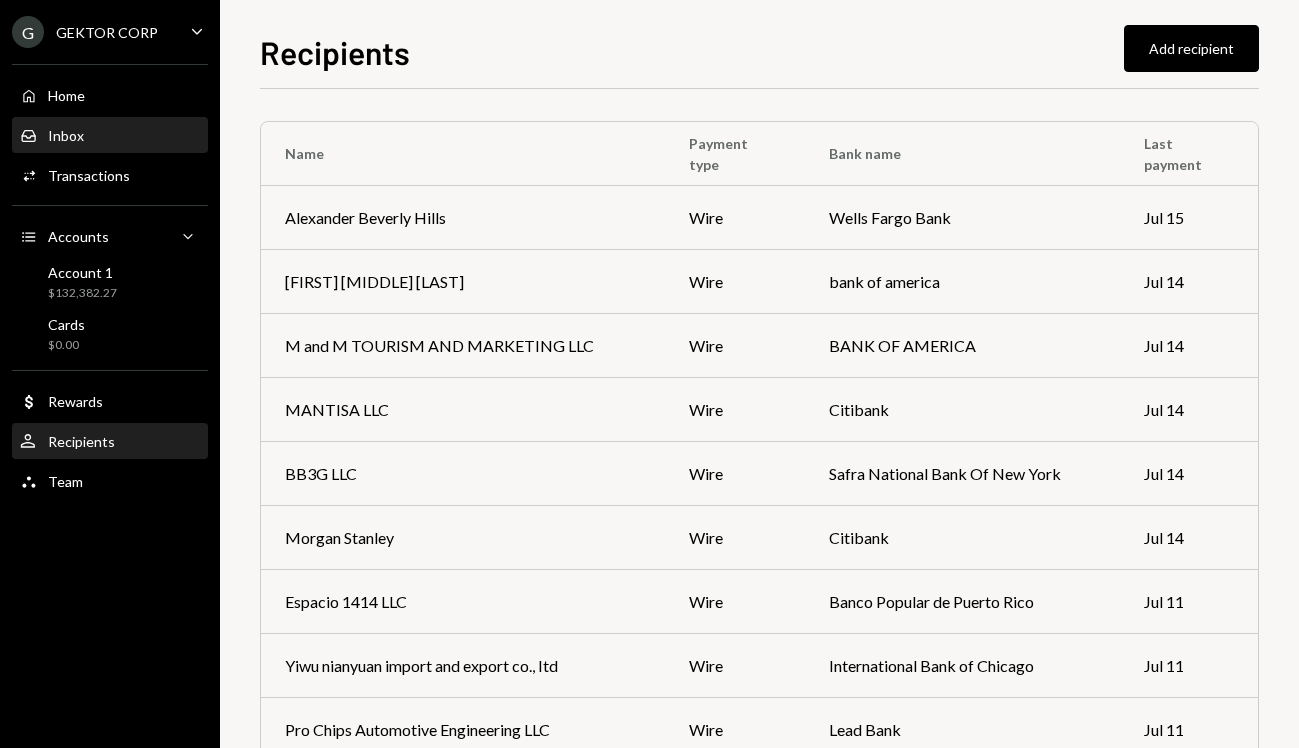 click on "Inbox Inbox" at bounding box center [110, 135] 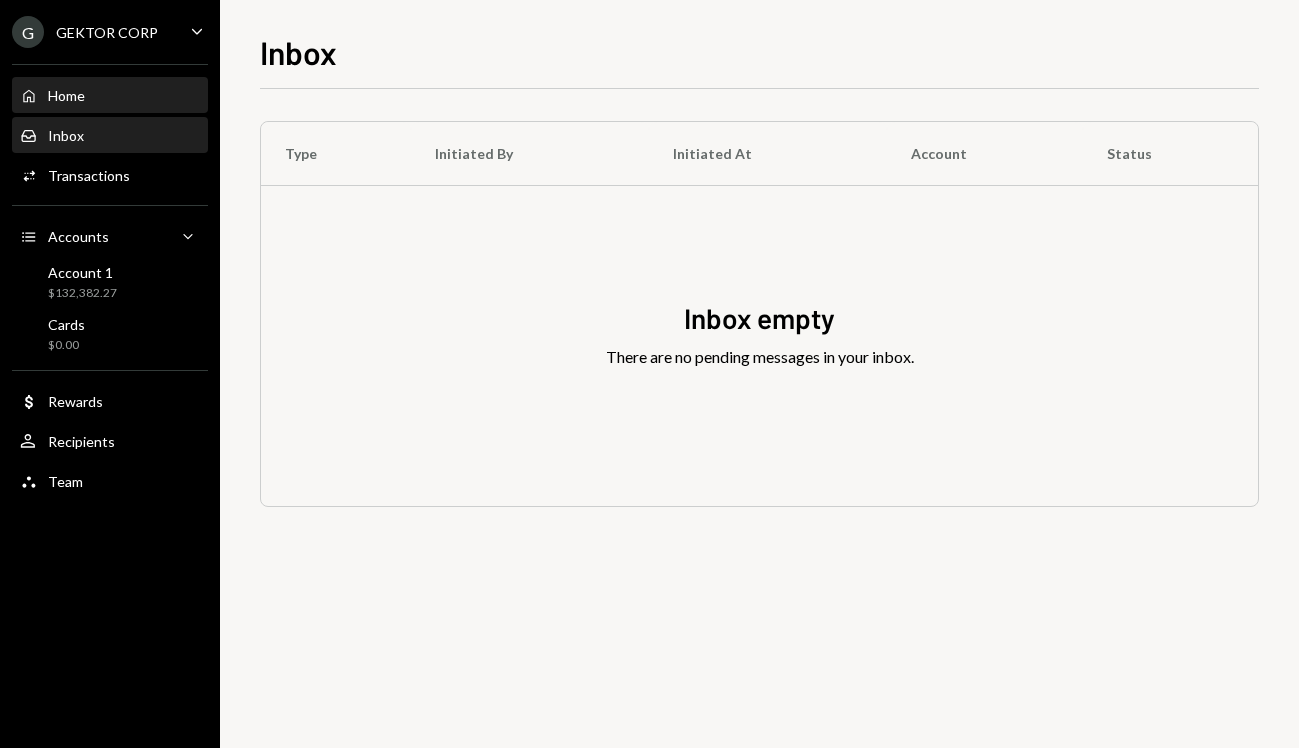 click on "Home Home" at bounding box center [110, 96] 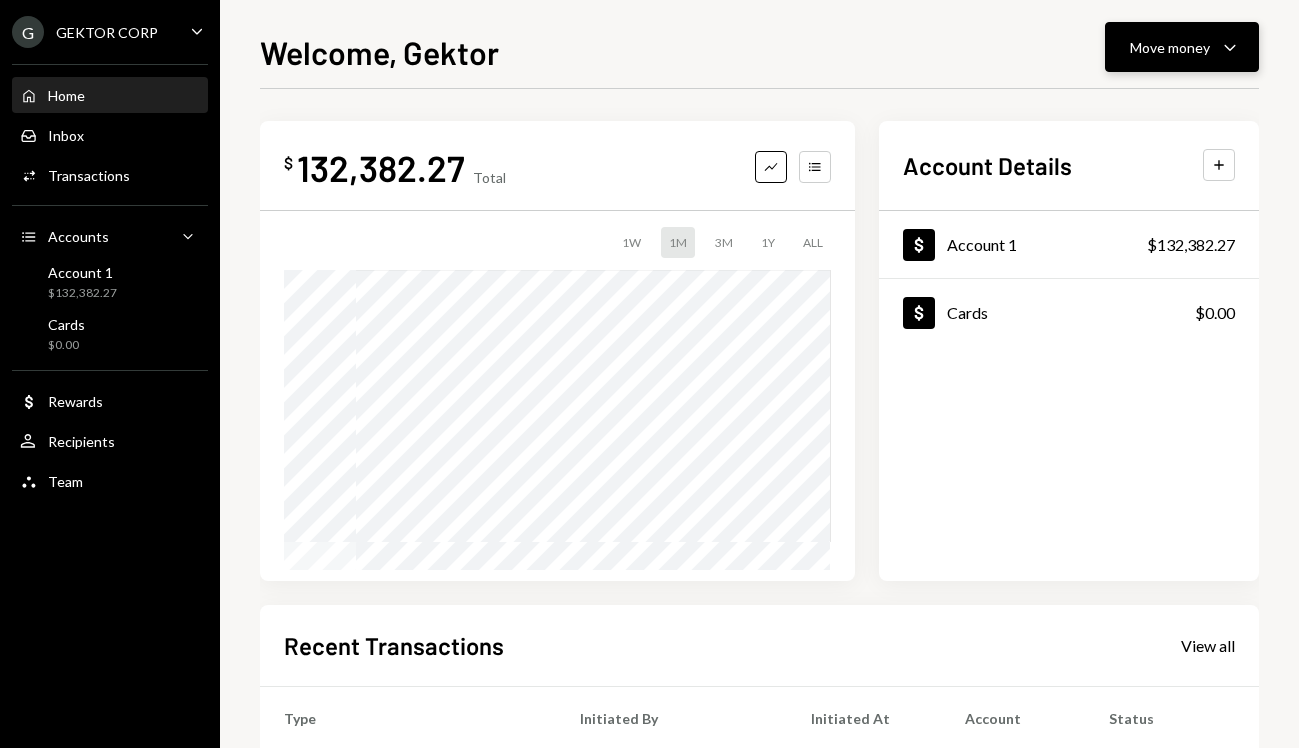 click on "Move money Caret Down" at bounding box center (1182, 47) 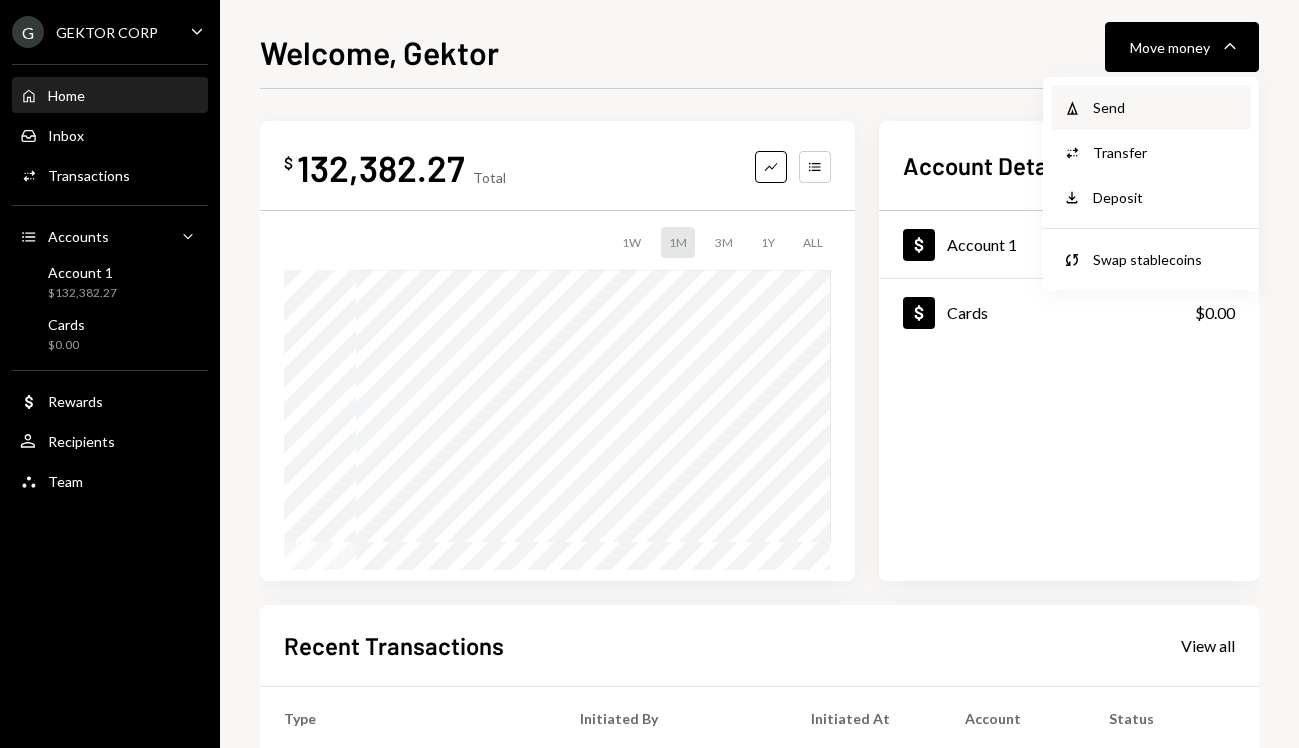 click on "Send" at bounding box center (1166, 107) 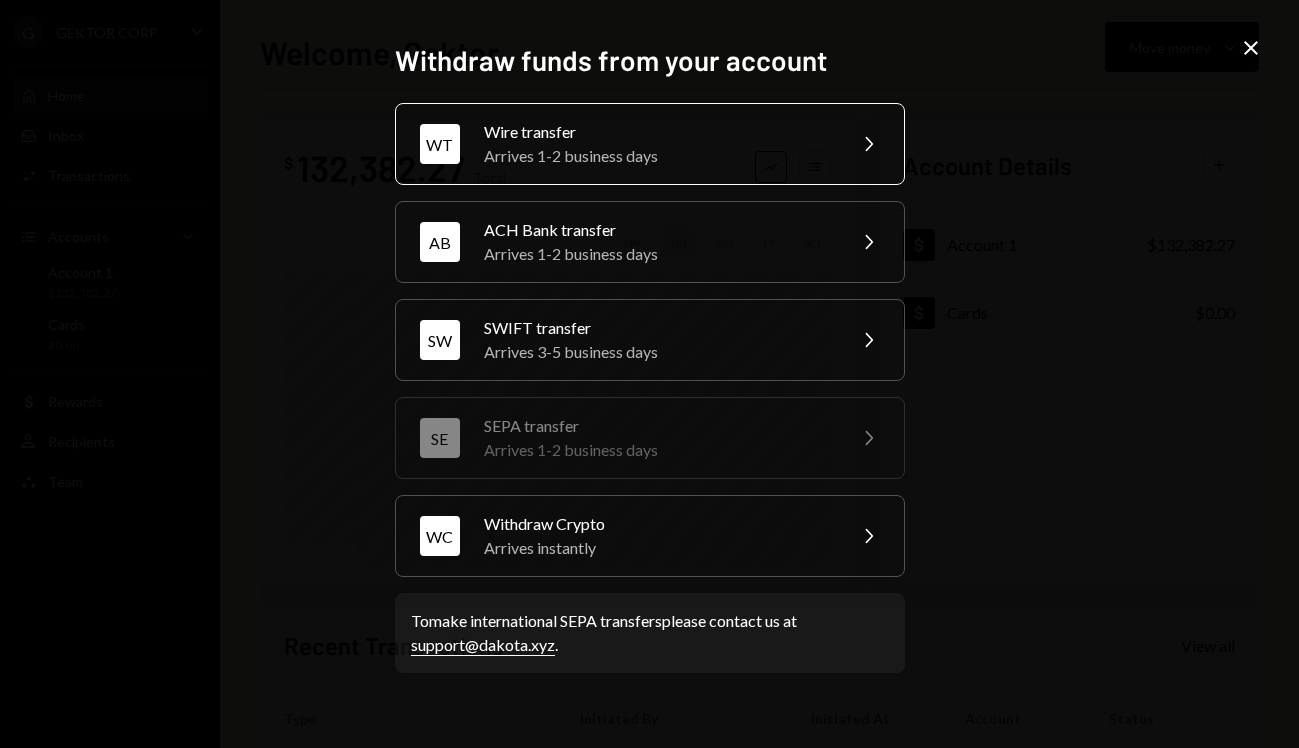 click on "Arrives 1-2 business days" at bounding box center (658, 156) 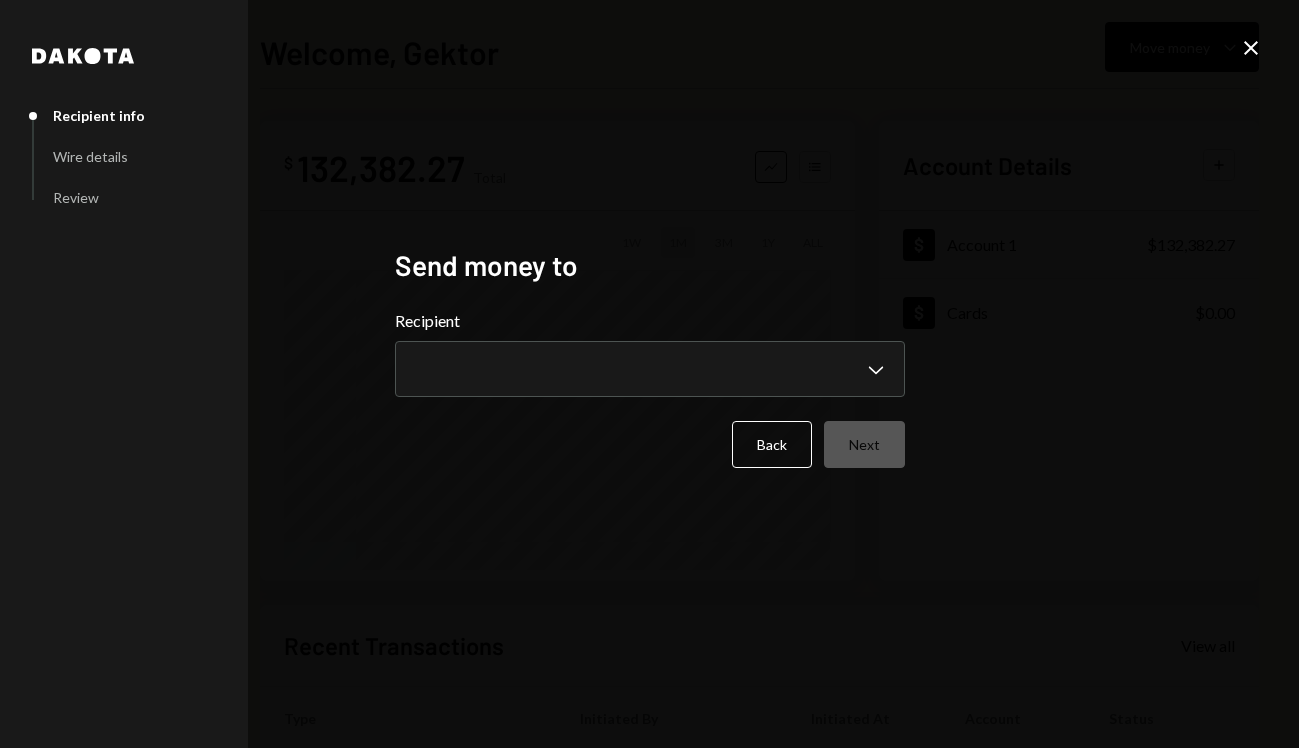click on "Send money to" at bounding box center [650, 265] 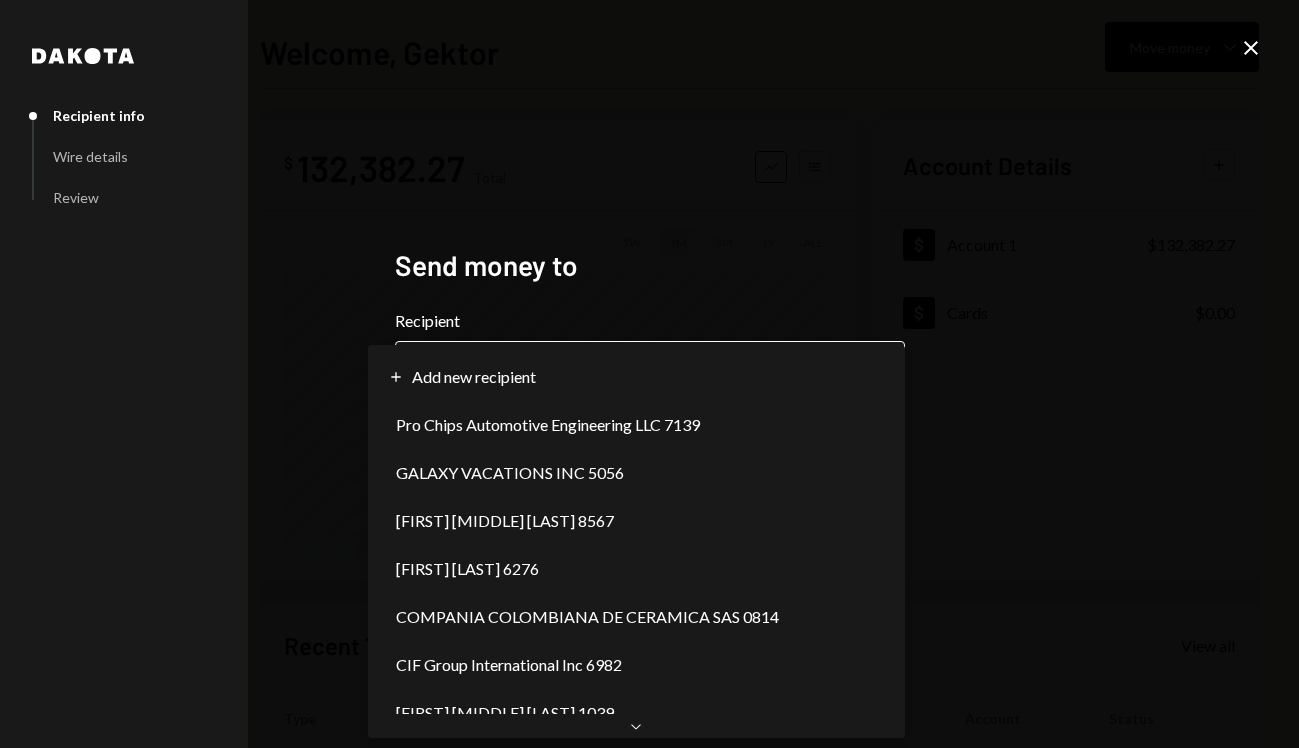click on "**********" at bounding box center [649, 374] 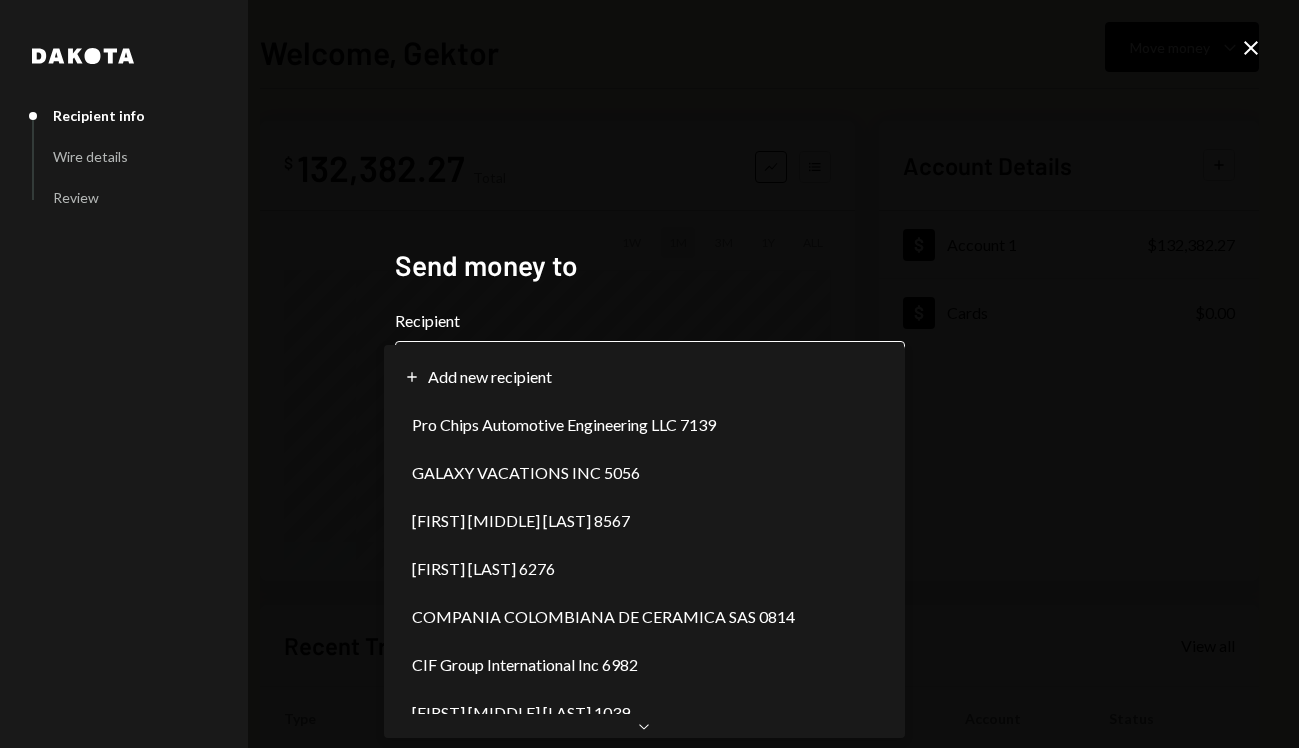 click on "**********" at bounding box center [649, 374] 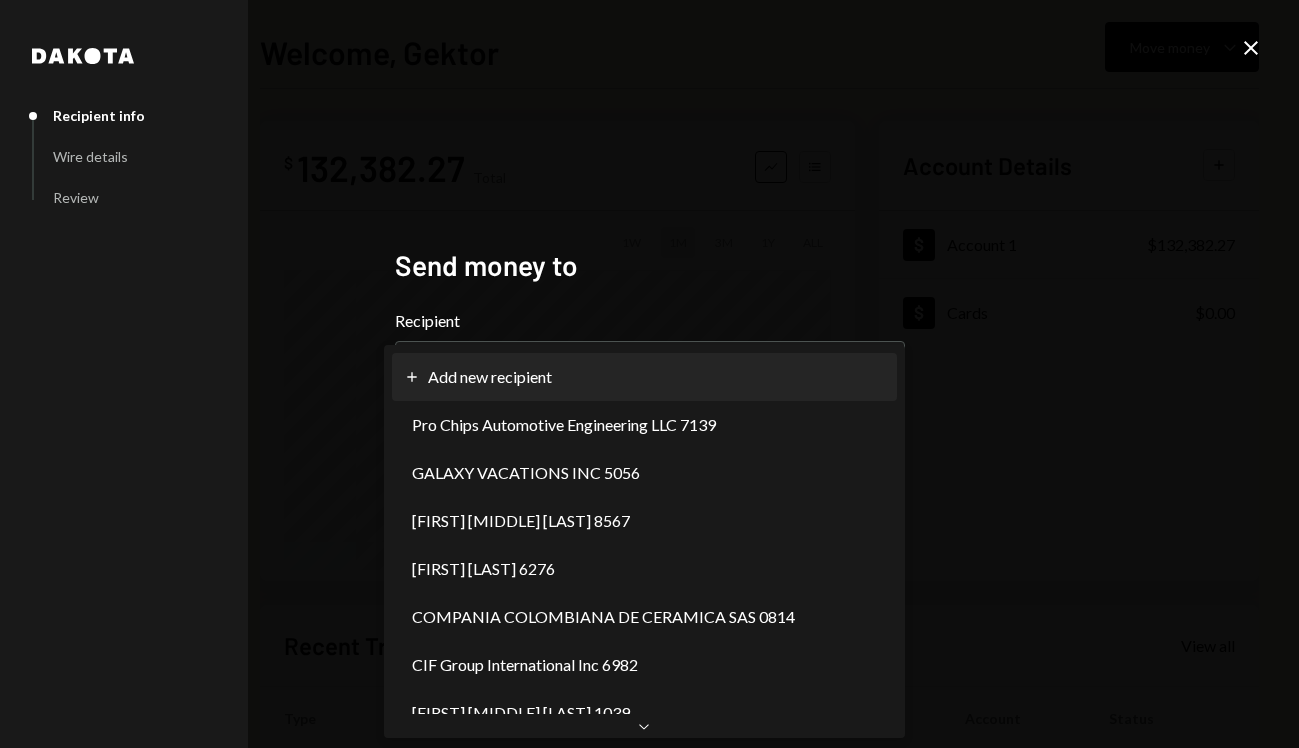 select on "**********" 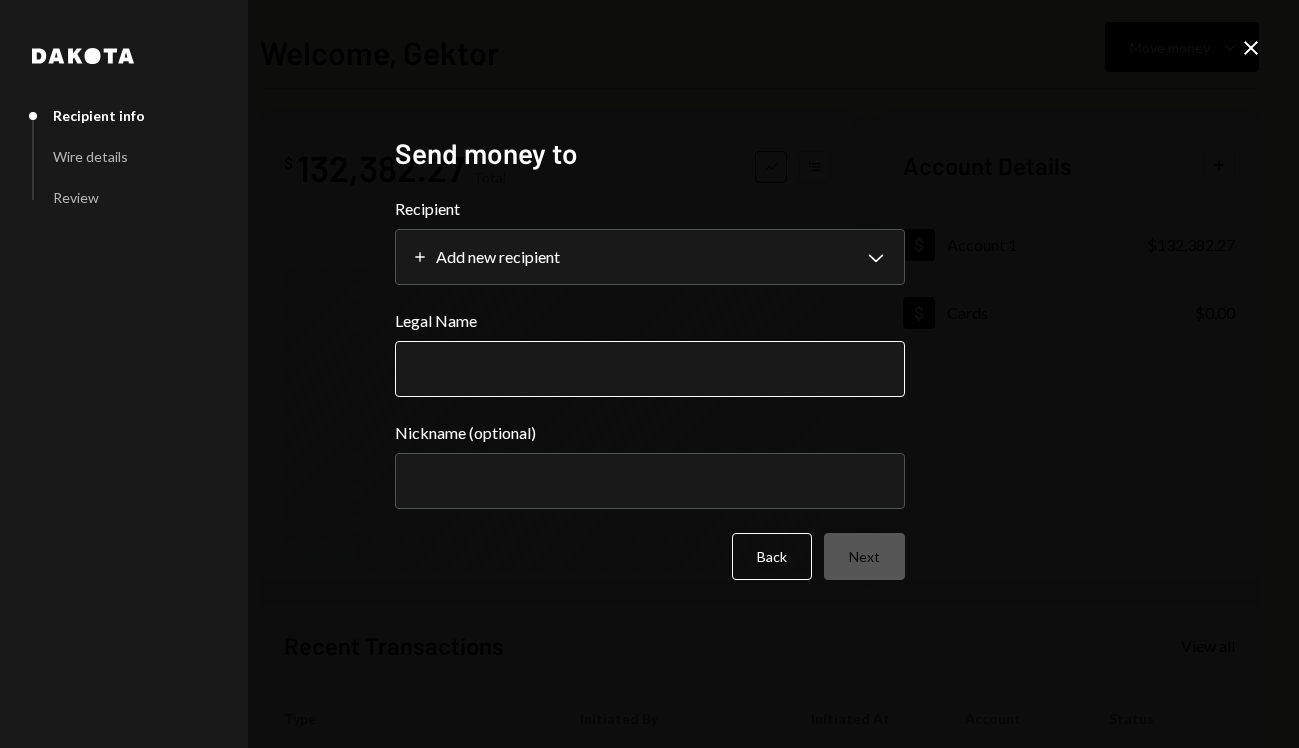 click on "Legal Name" at bounding box center [650, 369] 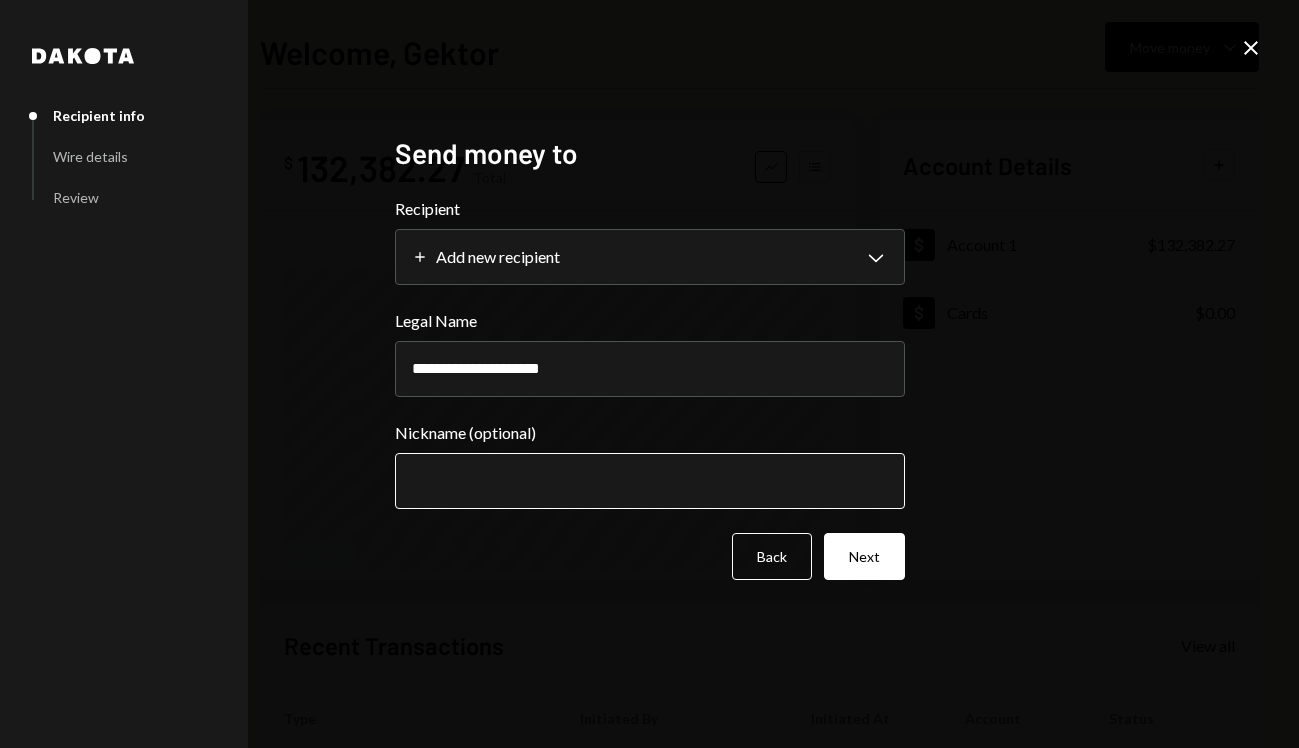 type on "**********" 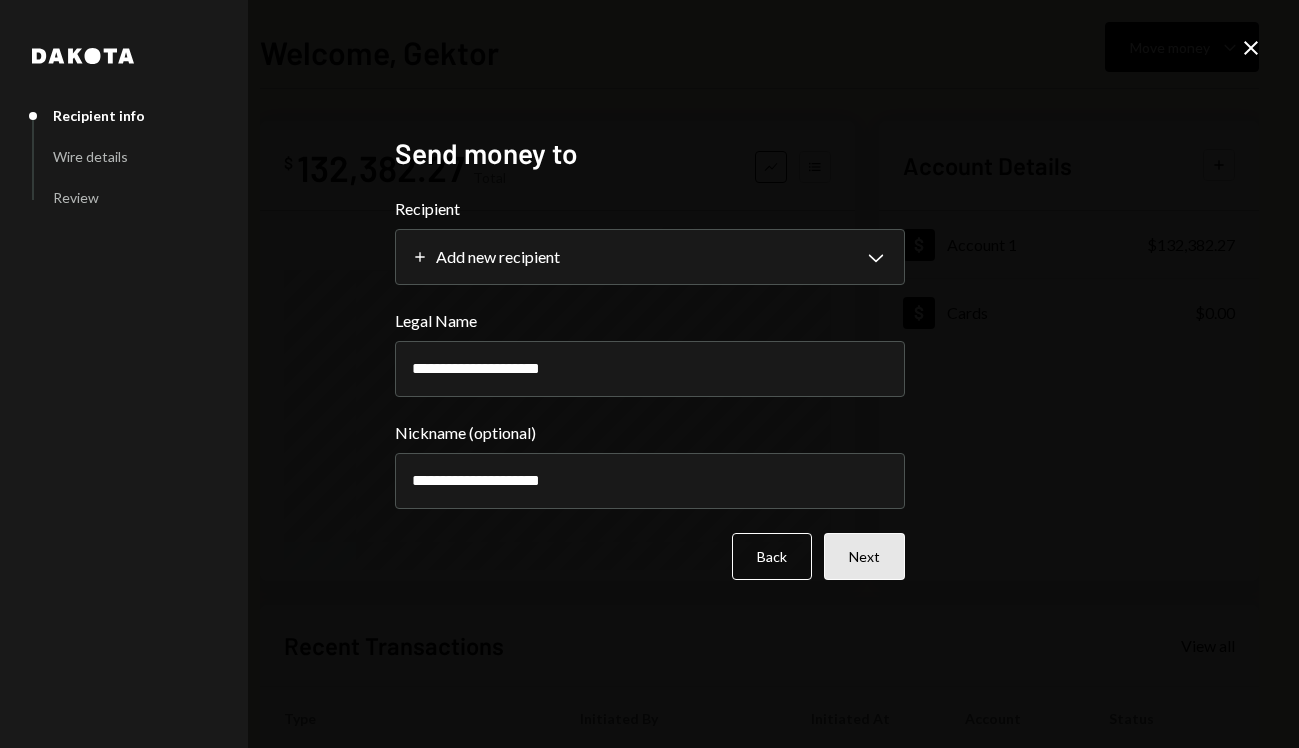 type on "**********" 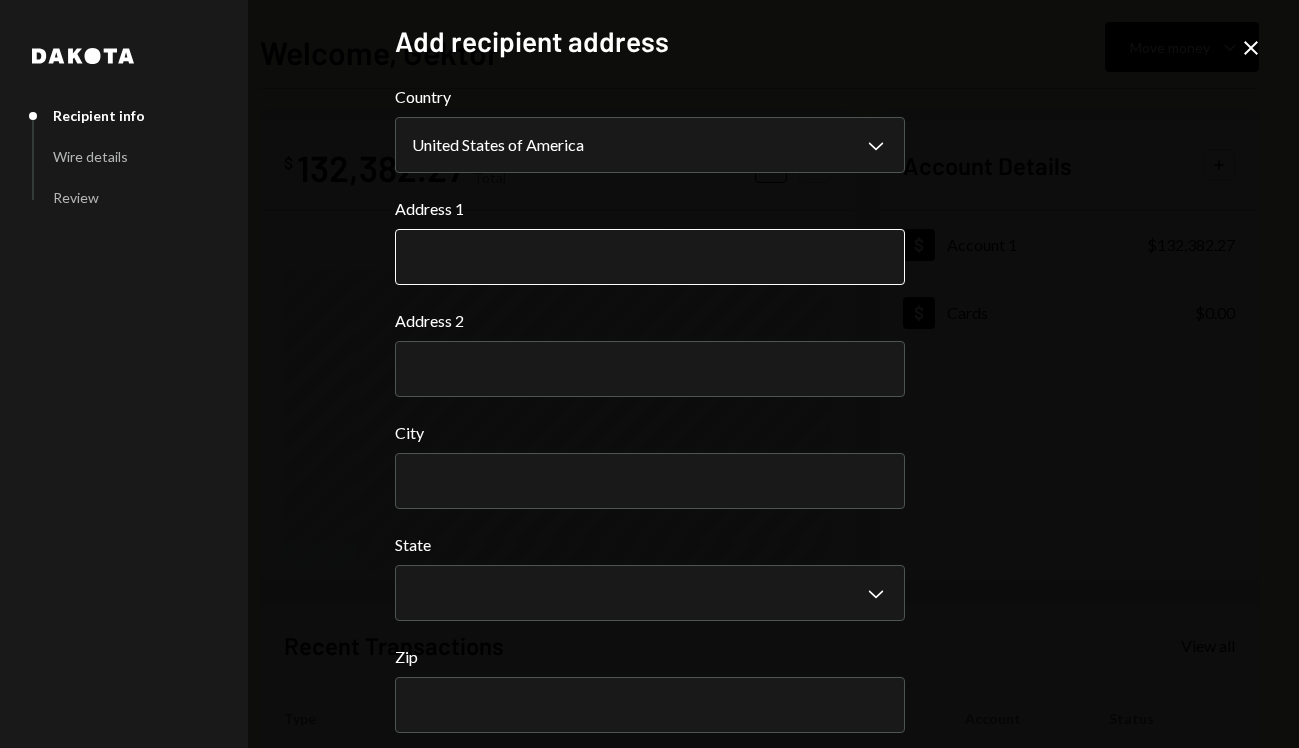 click on "Address 1" at bounding box center [650, 257] 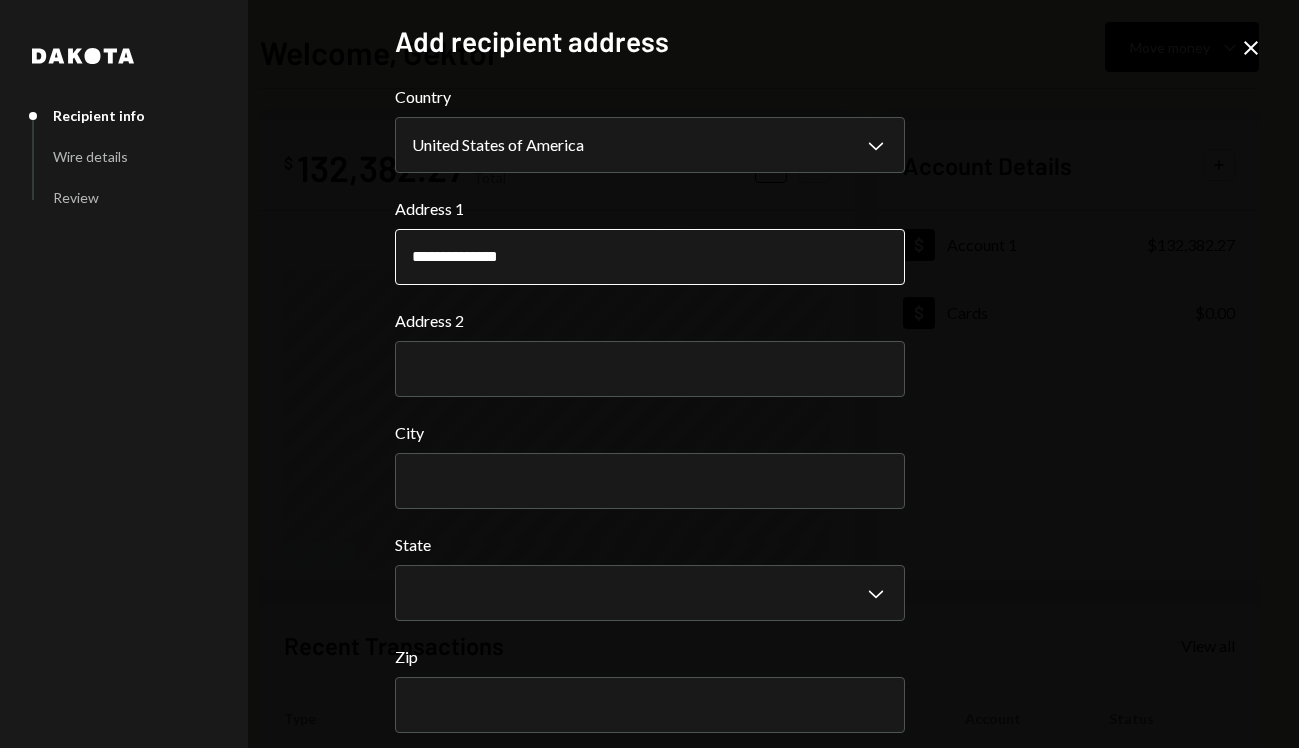 type on "**********" 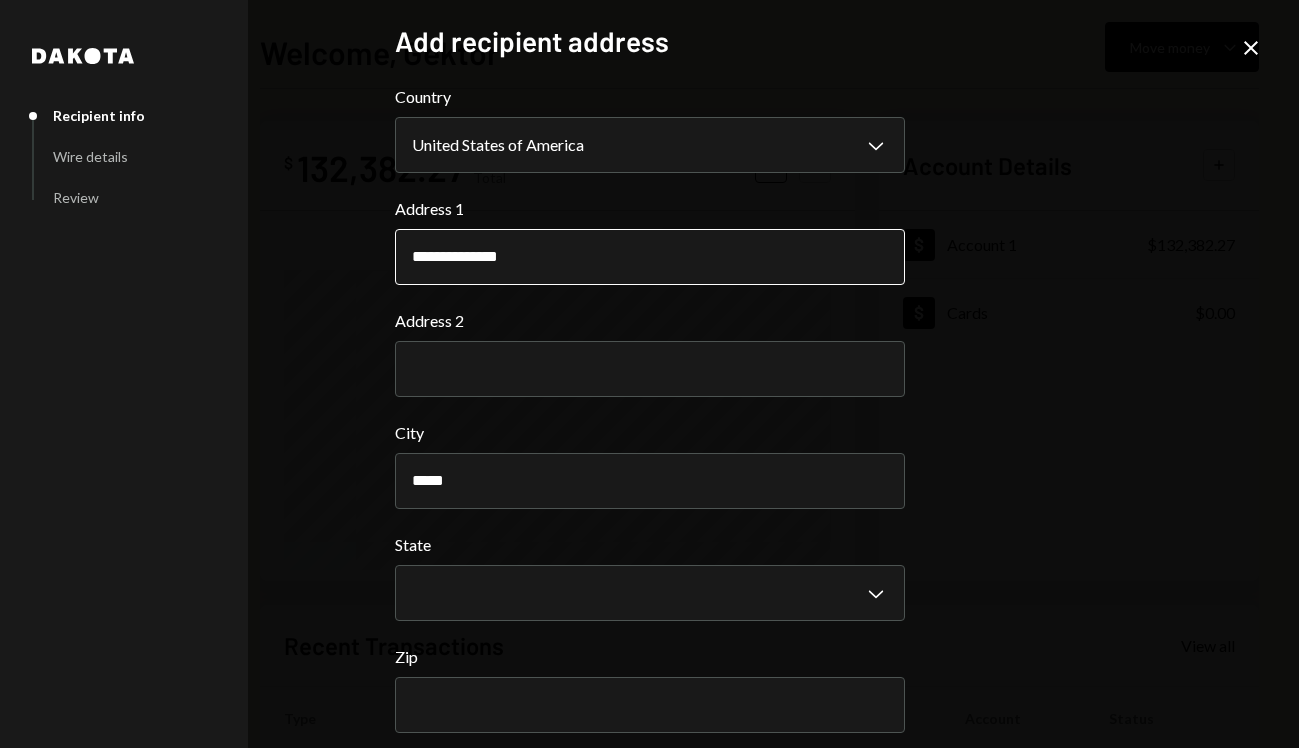 type on "*****" 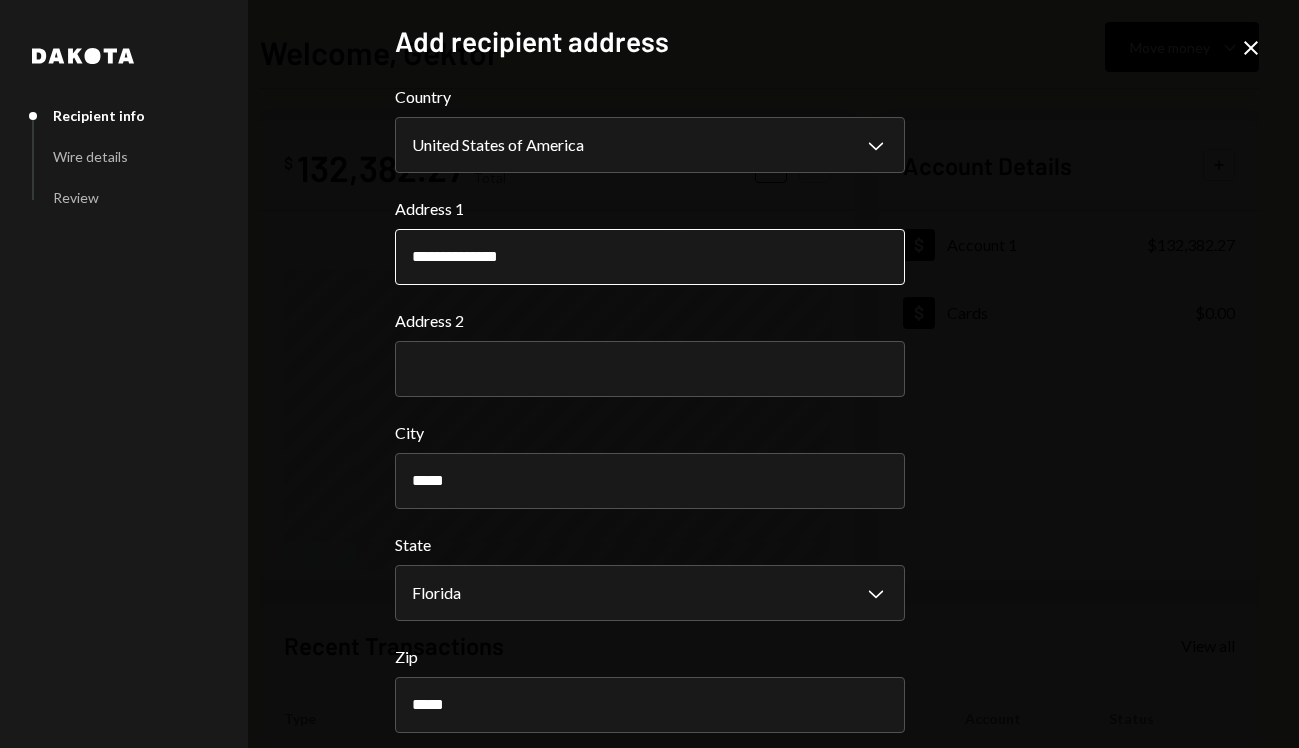 type on "*****" 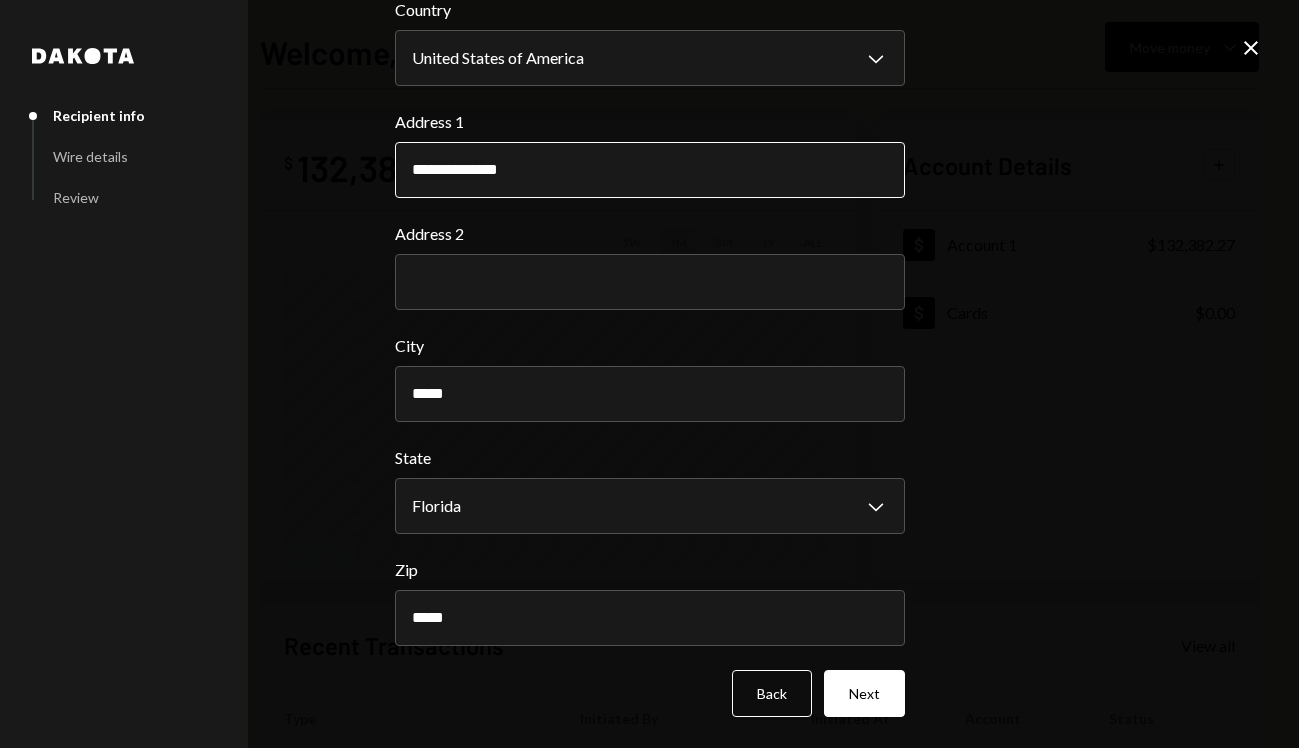 type 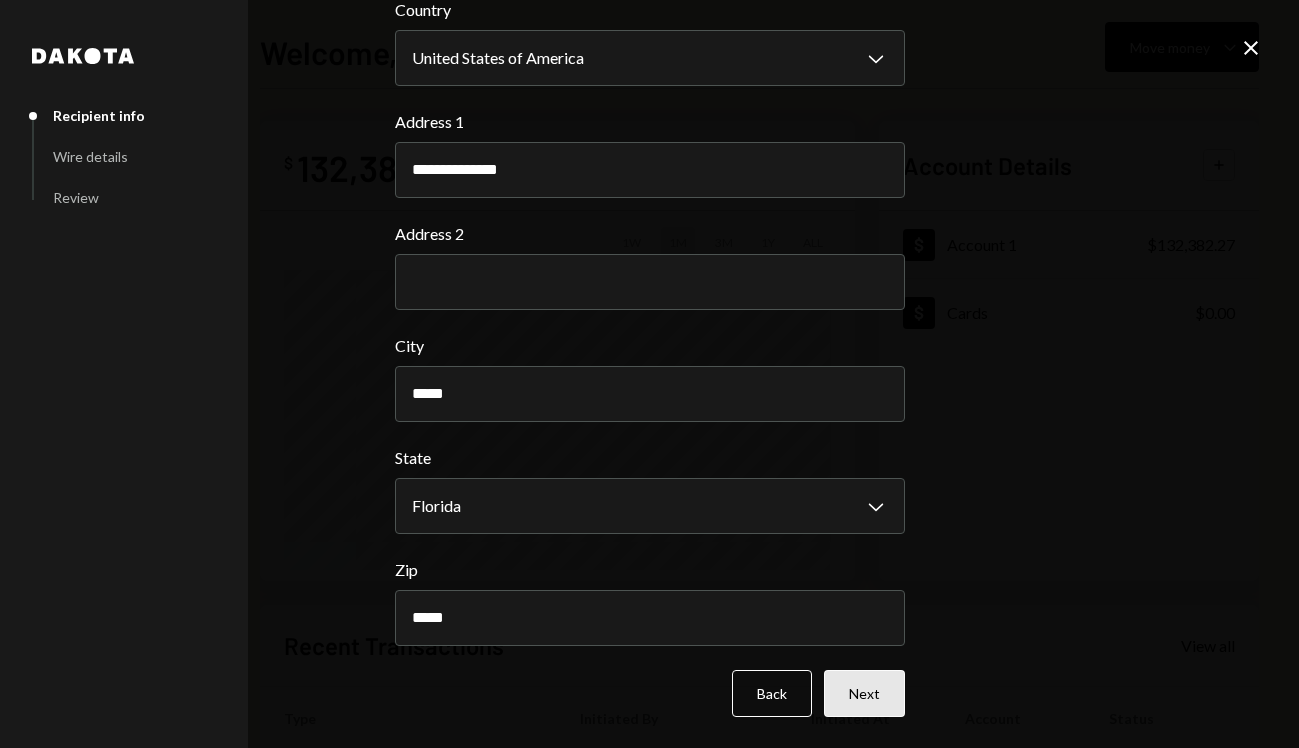 click on "Next" at bounding box center [864, 693] 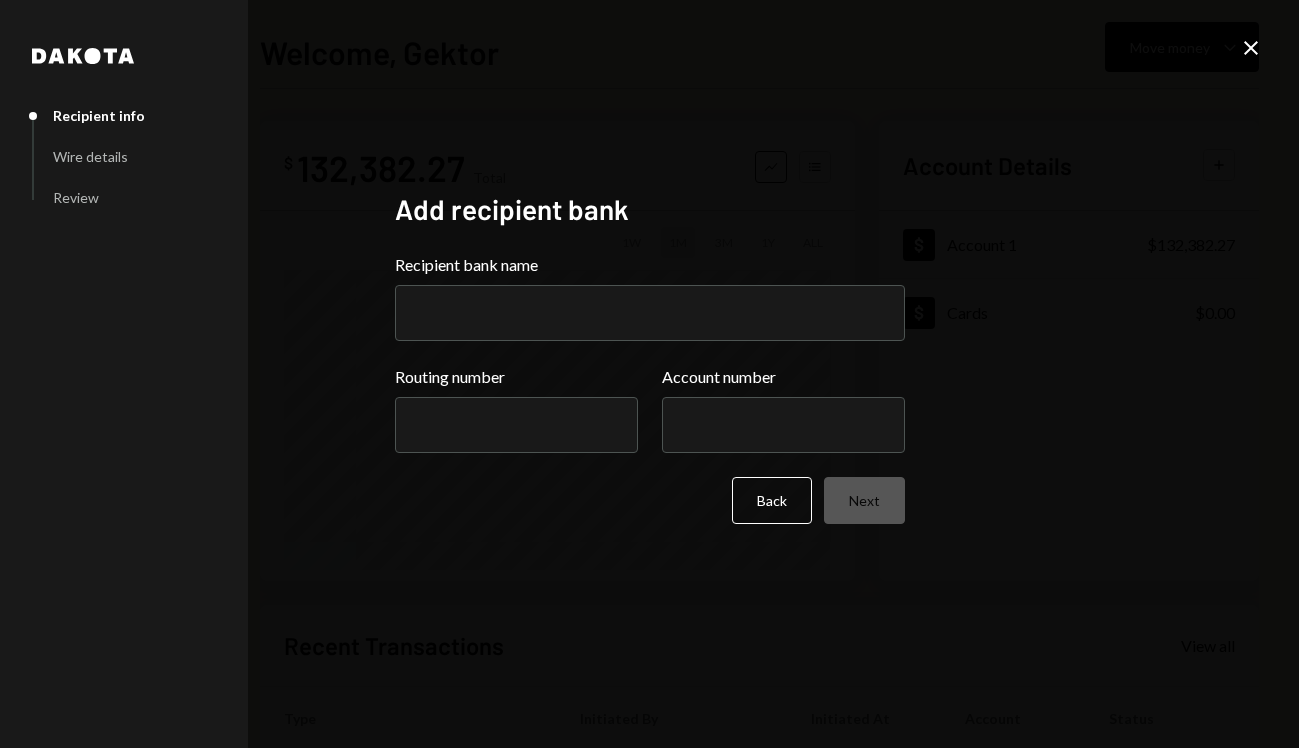 scroll, scrollTop: 0, scrollLeft: 0, axis: both 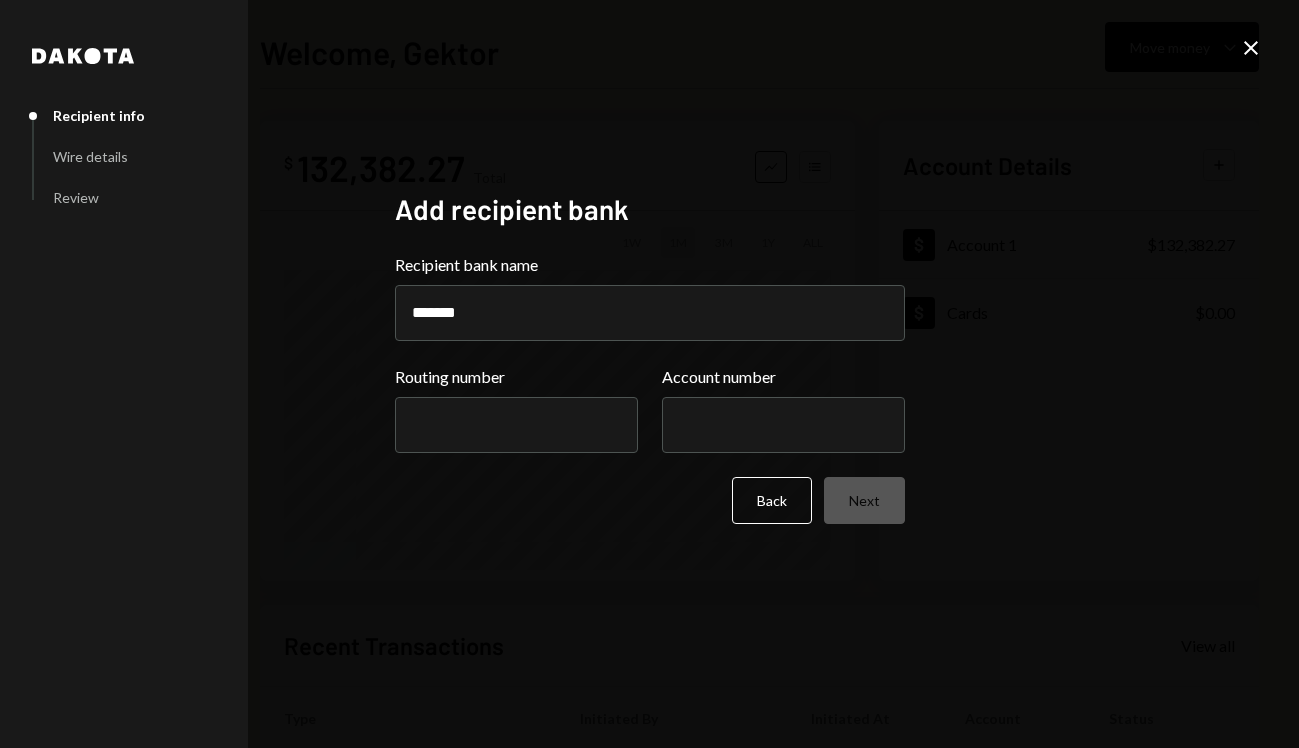 paste on "*********" 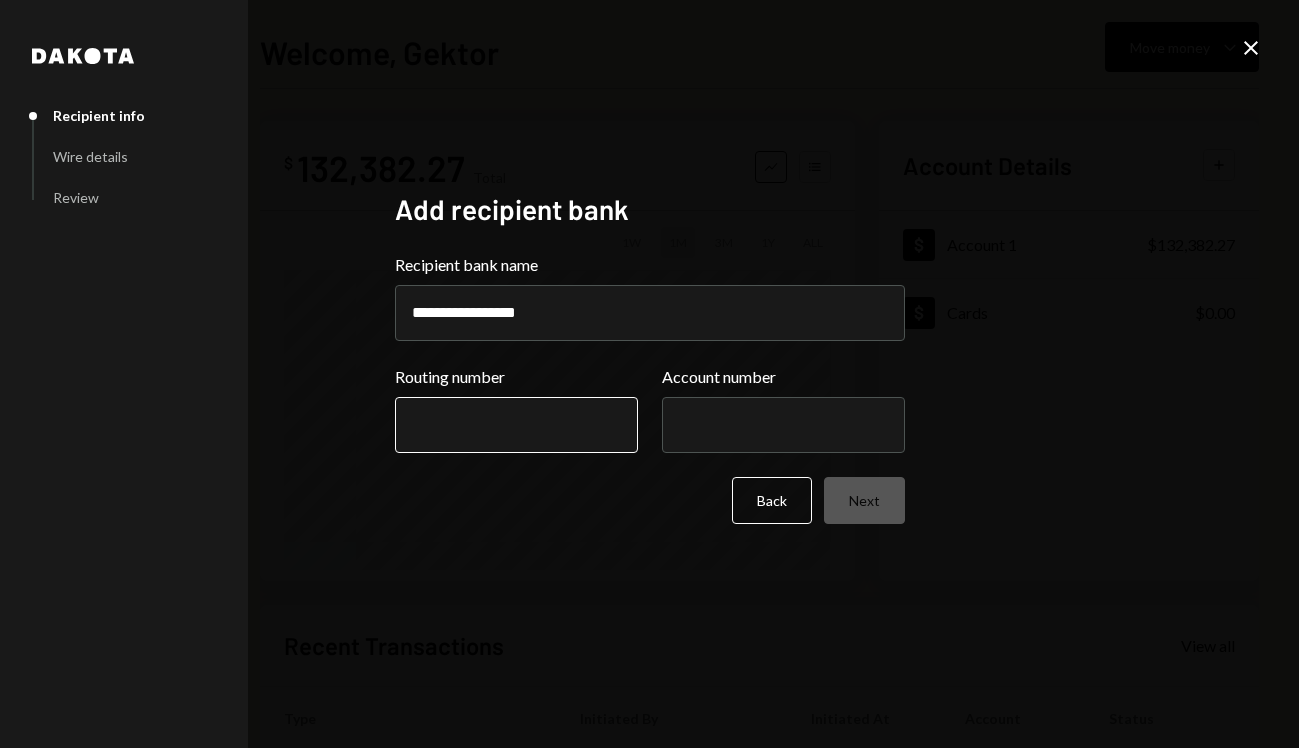type on "**********" 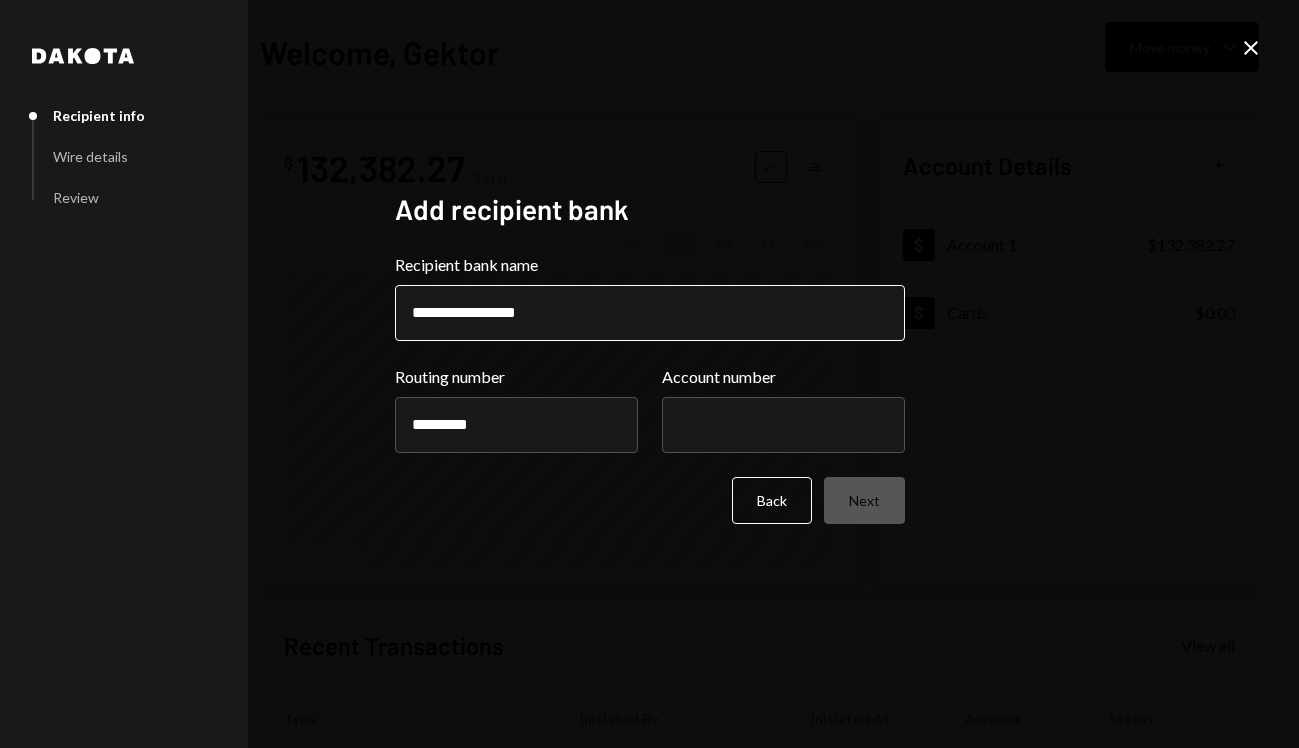 type on "*********" 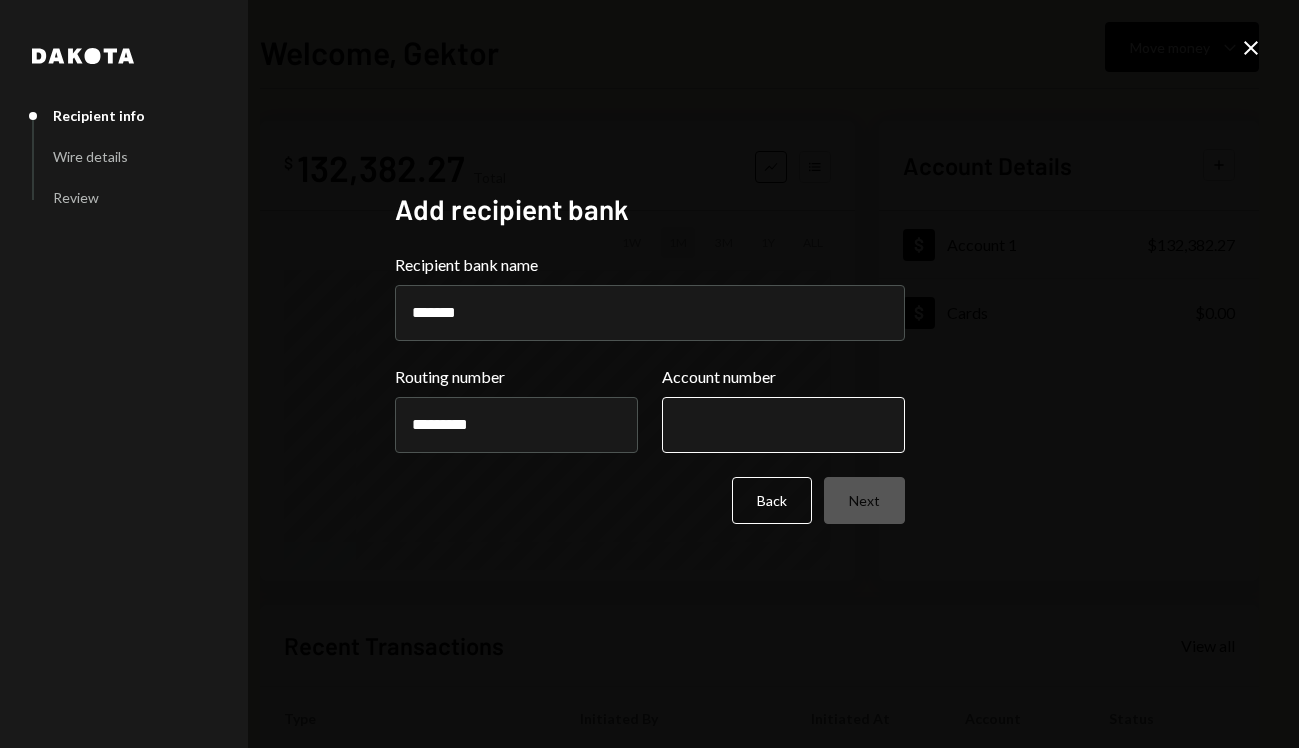 type on "*******" 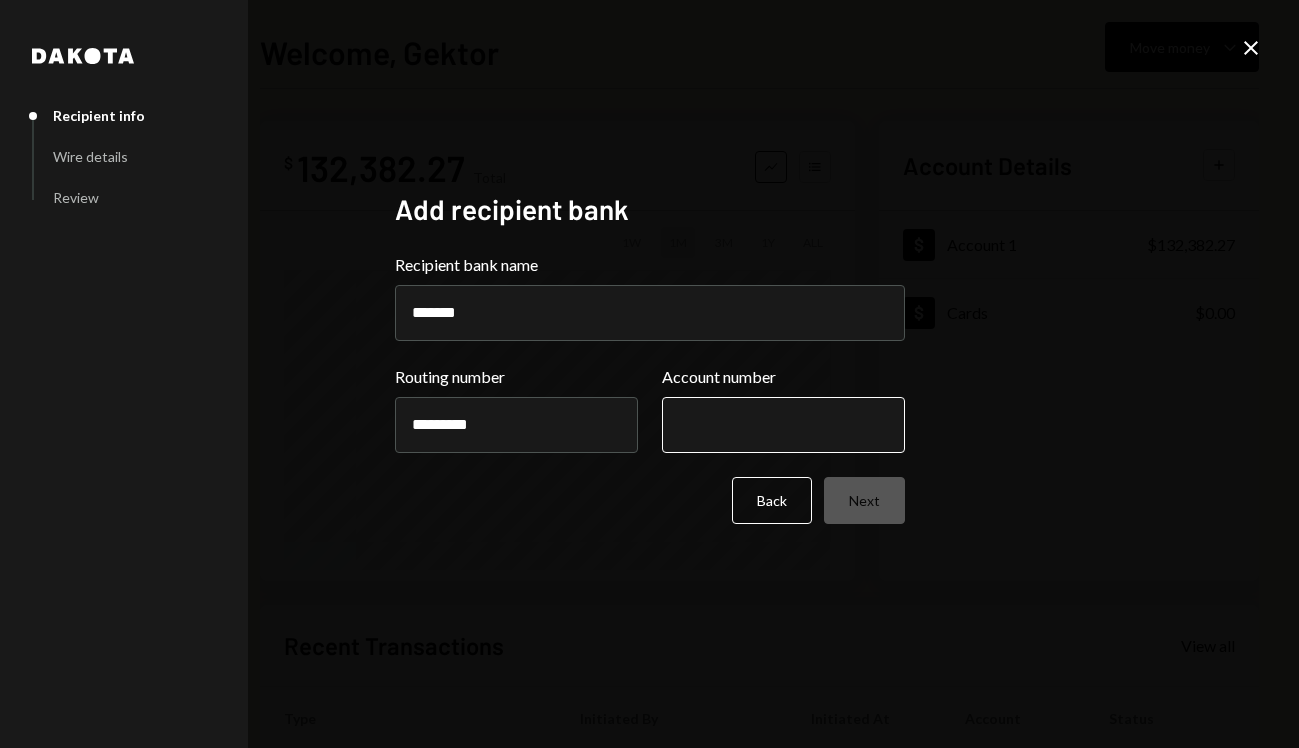 paste on "**********" 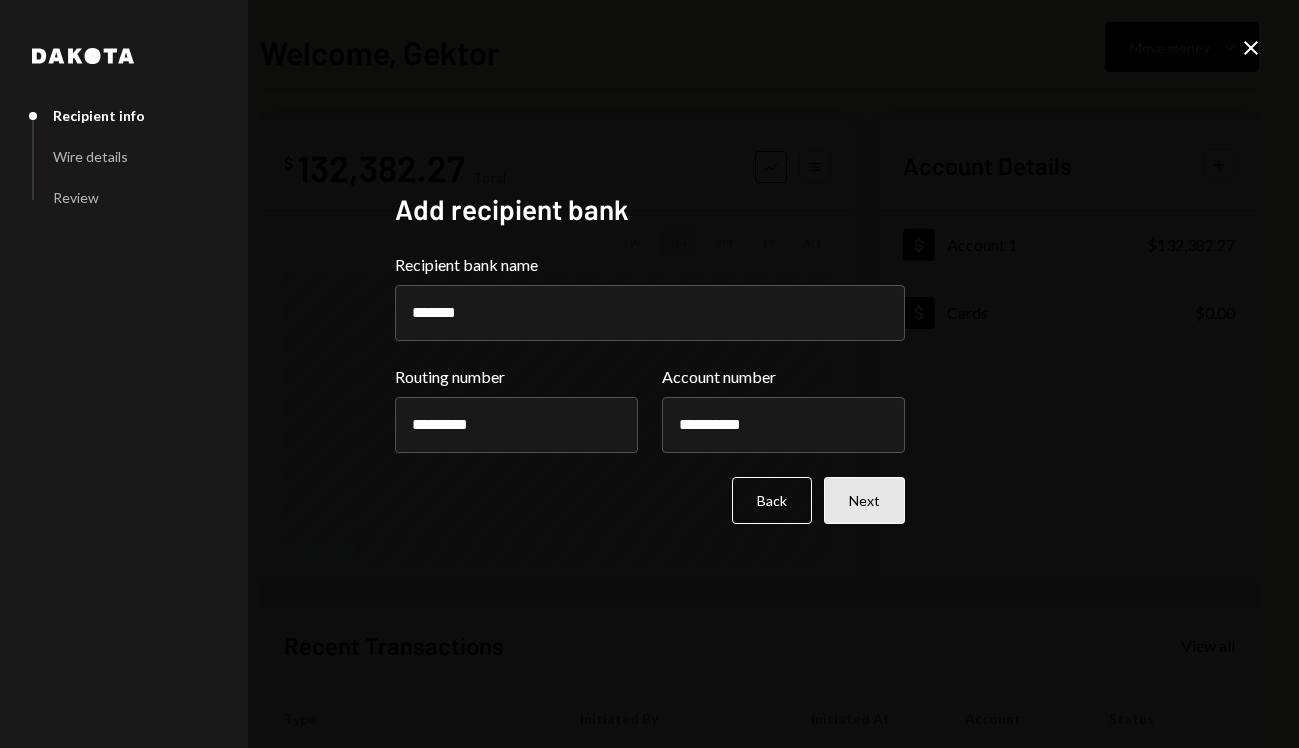type on "**********" 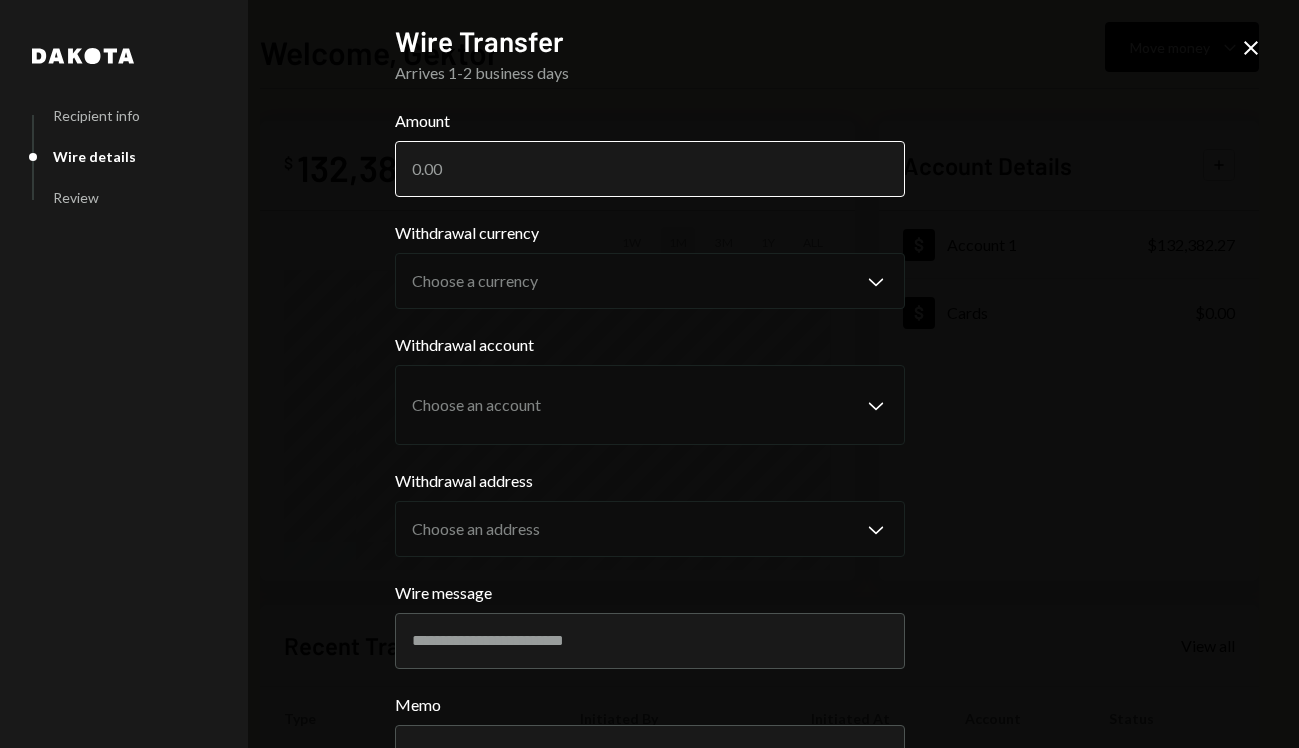 click on "Amount" at bounding box center [650, 169] 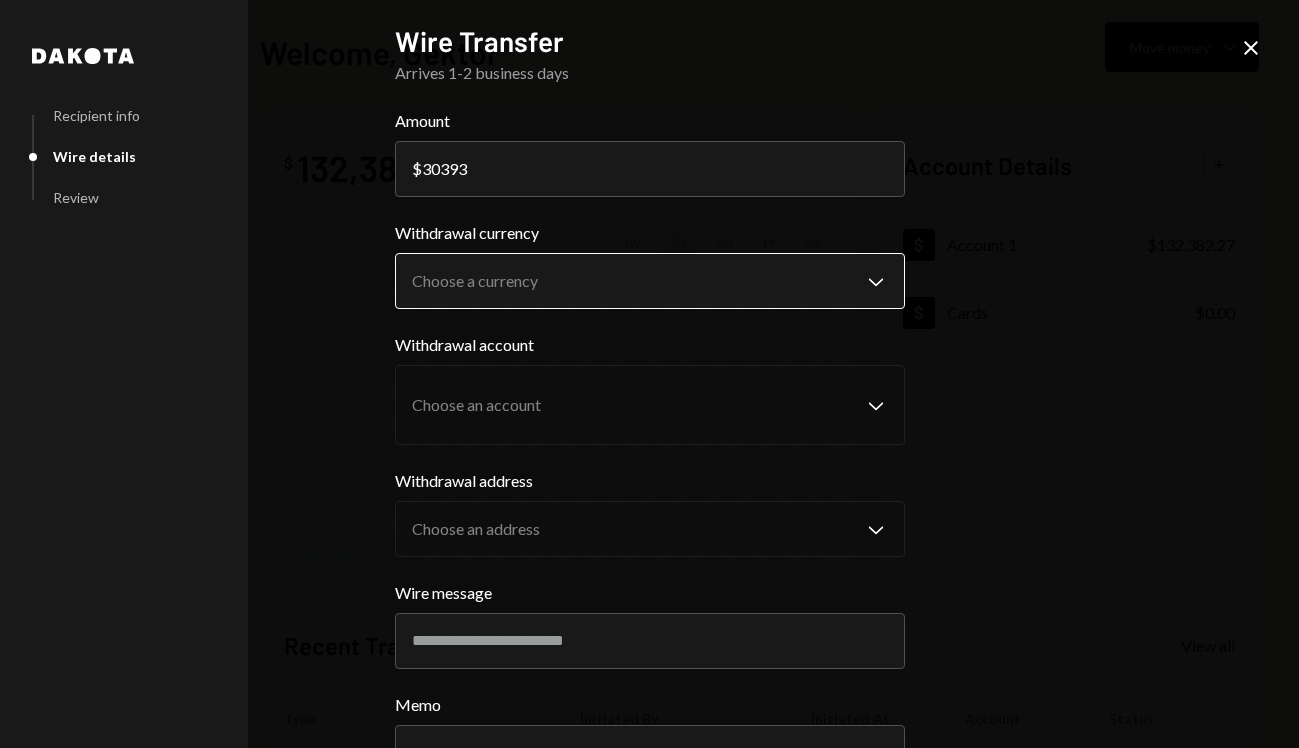 type on "30393" 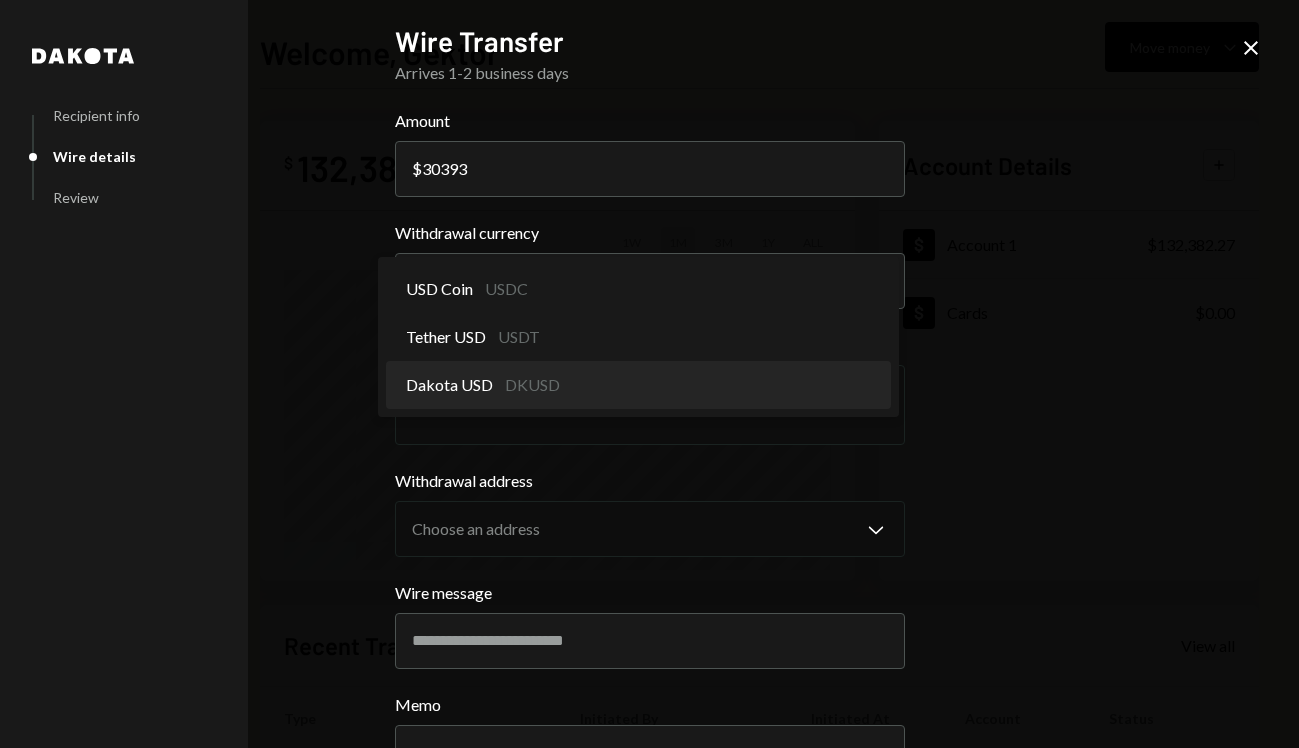 select on "*****" 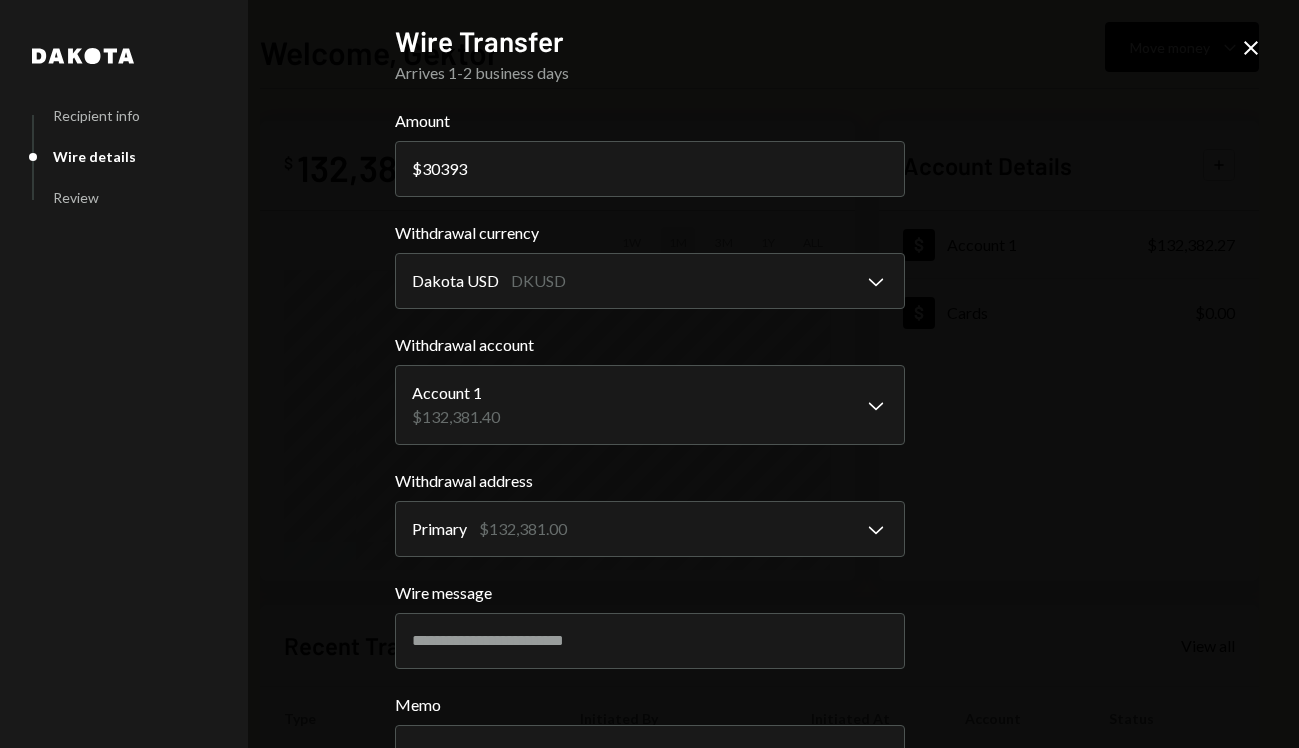 scroll, scrollTop: 159, scrollLeft: 0, axis: vertical 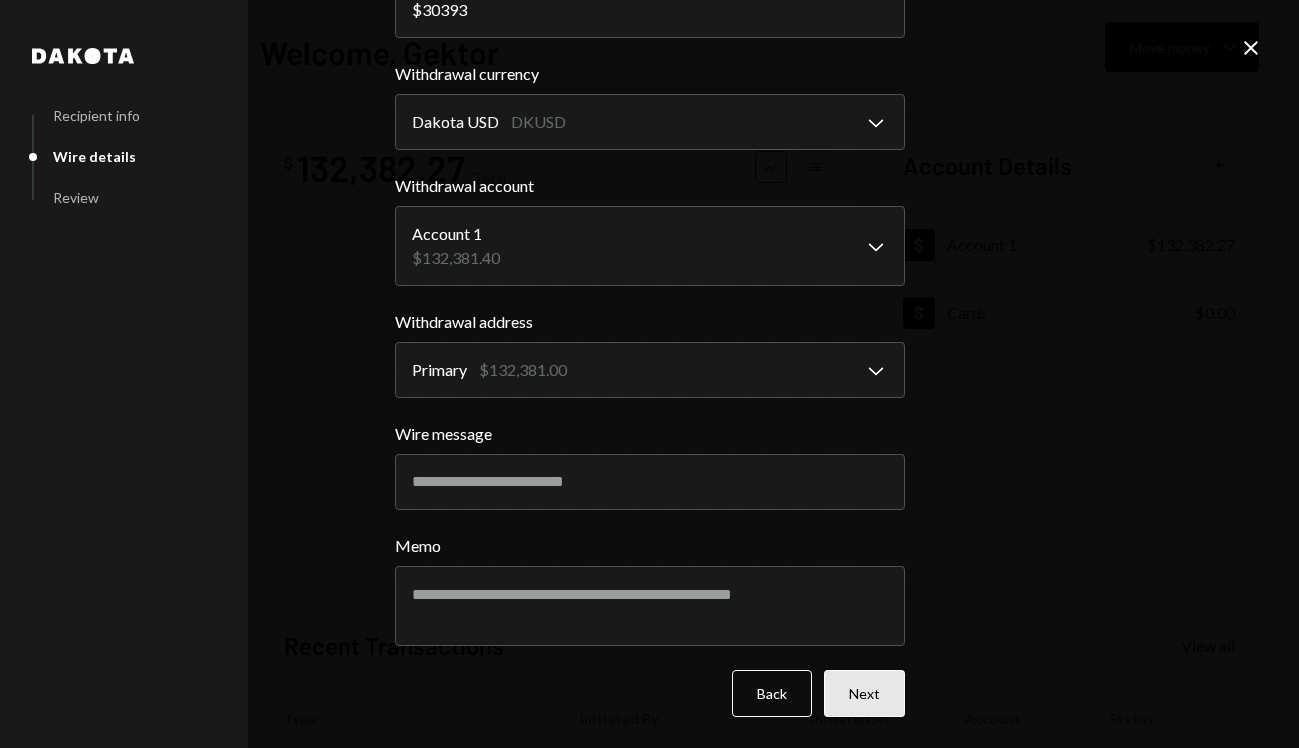 click on "Next" at bounding box center [864, 693] 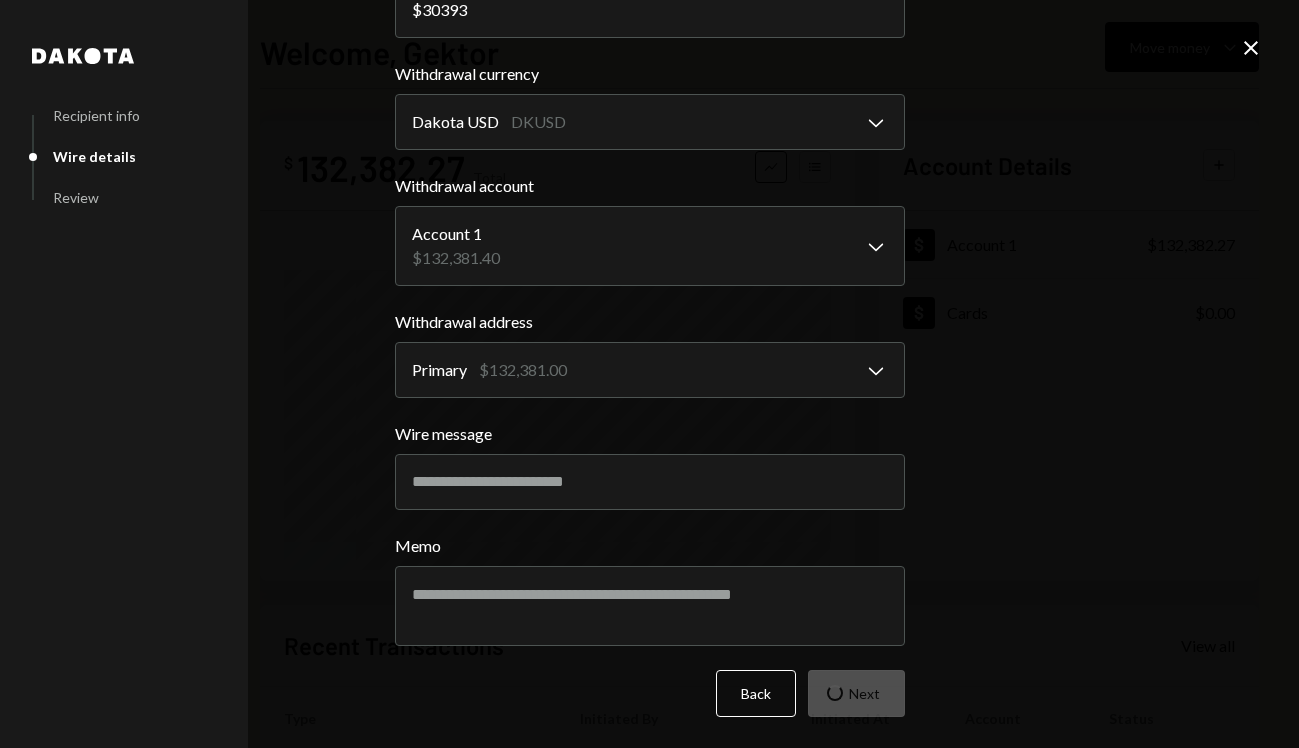 scroll, scrollTop: 0, scrollLeft: 0, axis: both 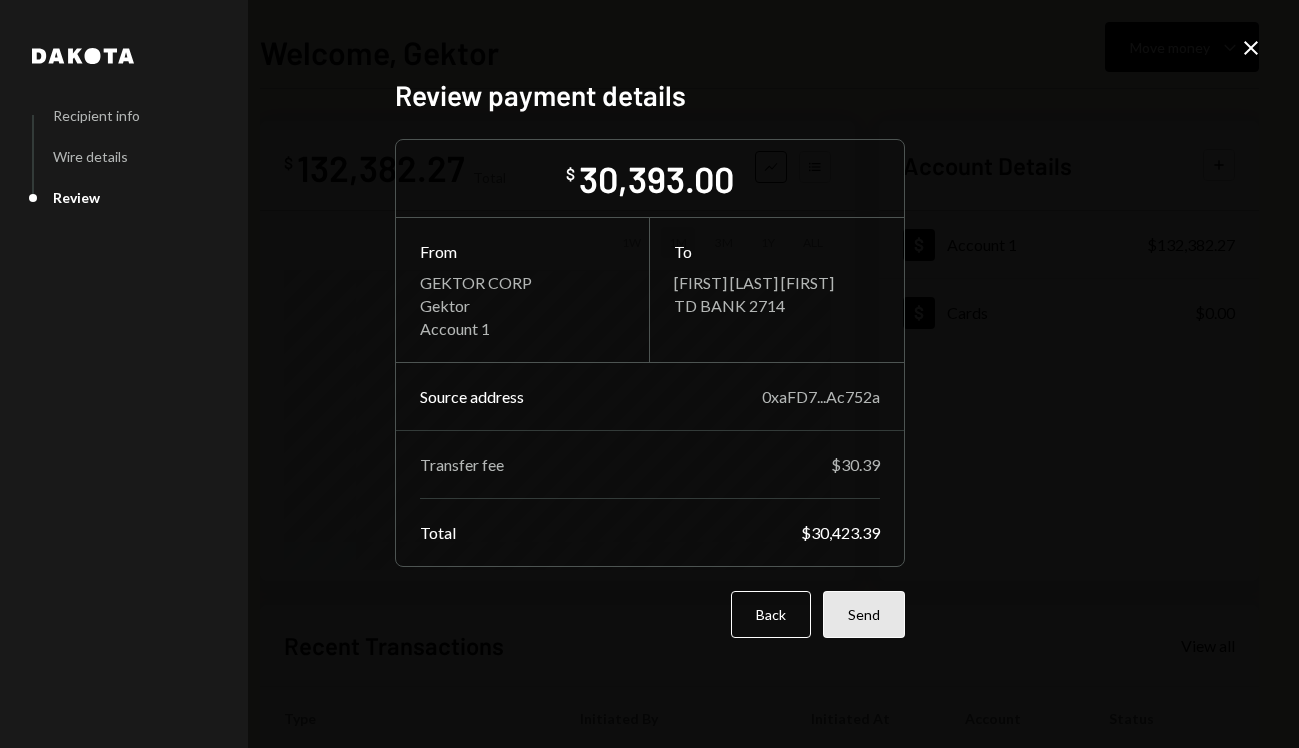click on "Send" at bounding box center (864, 614) 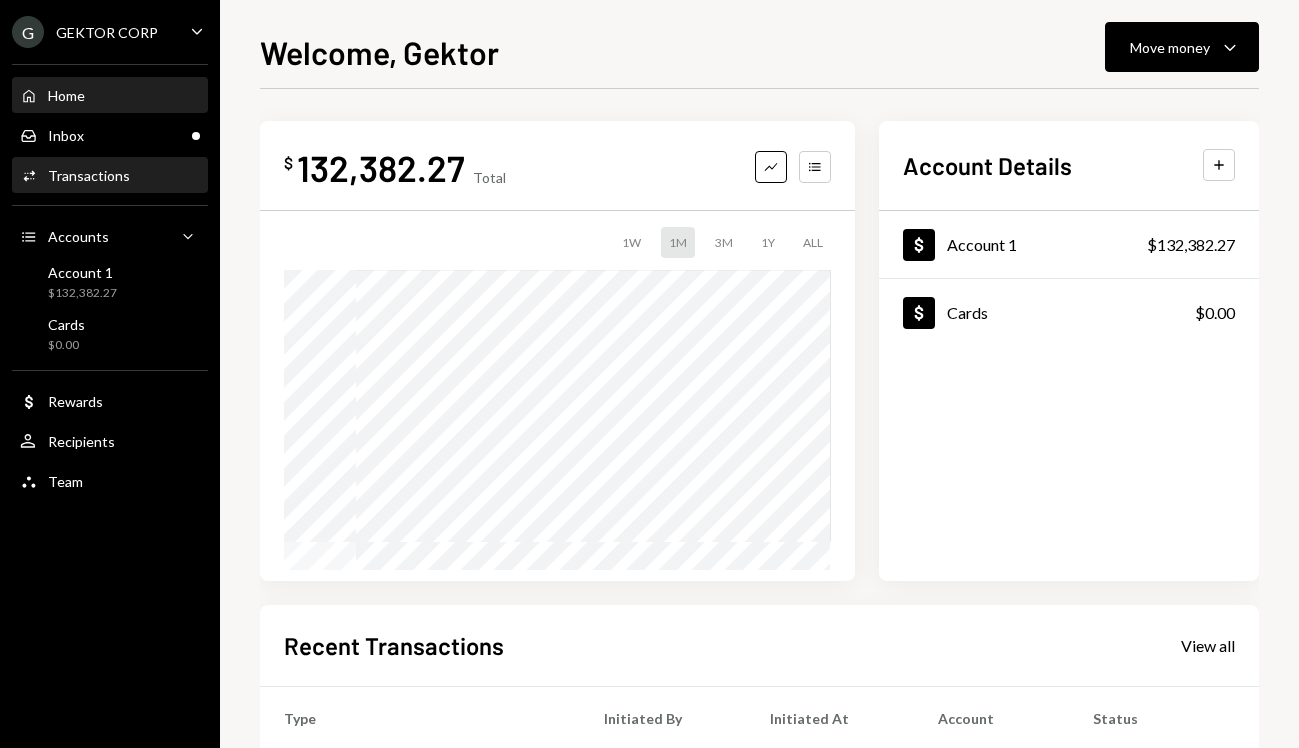 click on "Transactions" at bounding box center [89, 175] 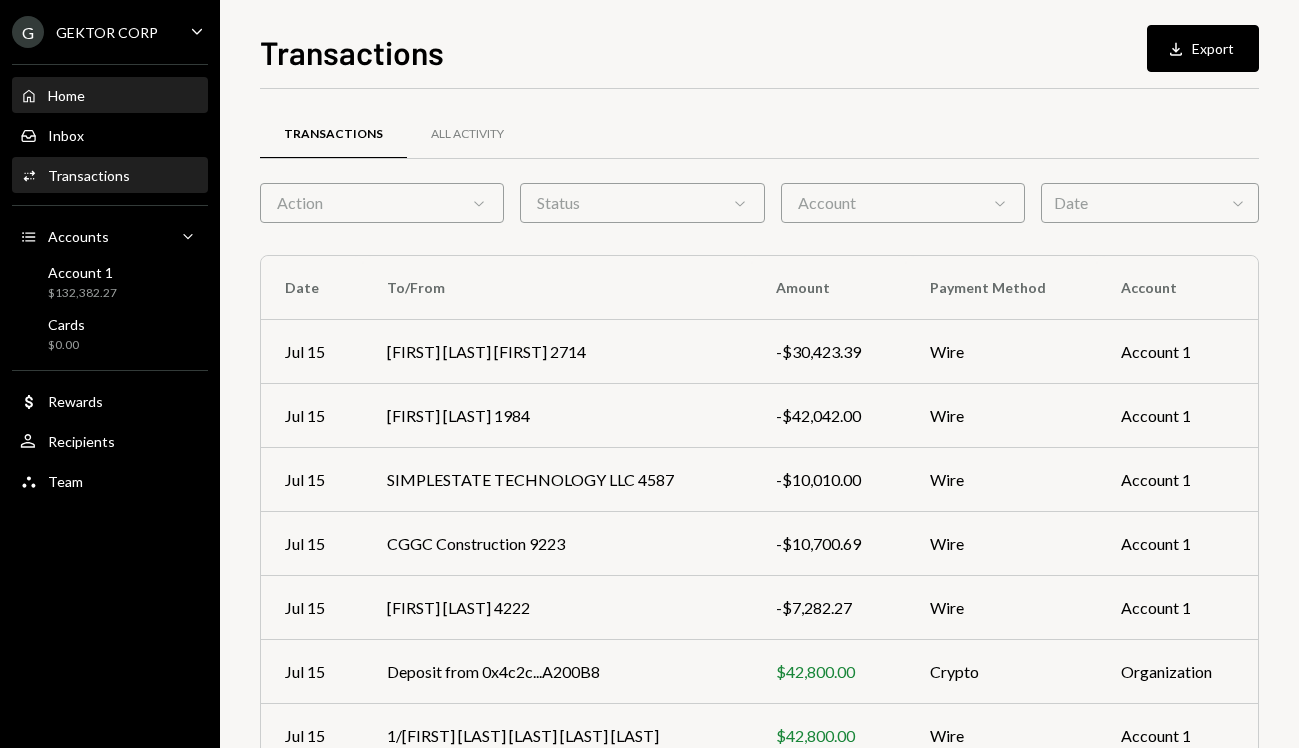 click on "Home Home" at bounding box center (110, 96) 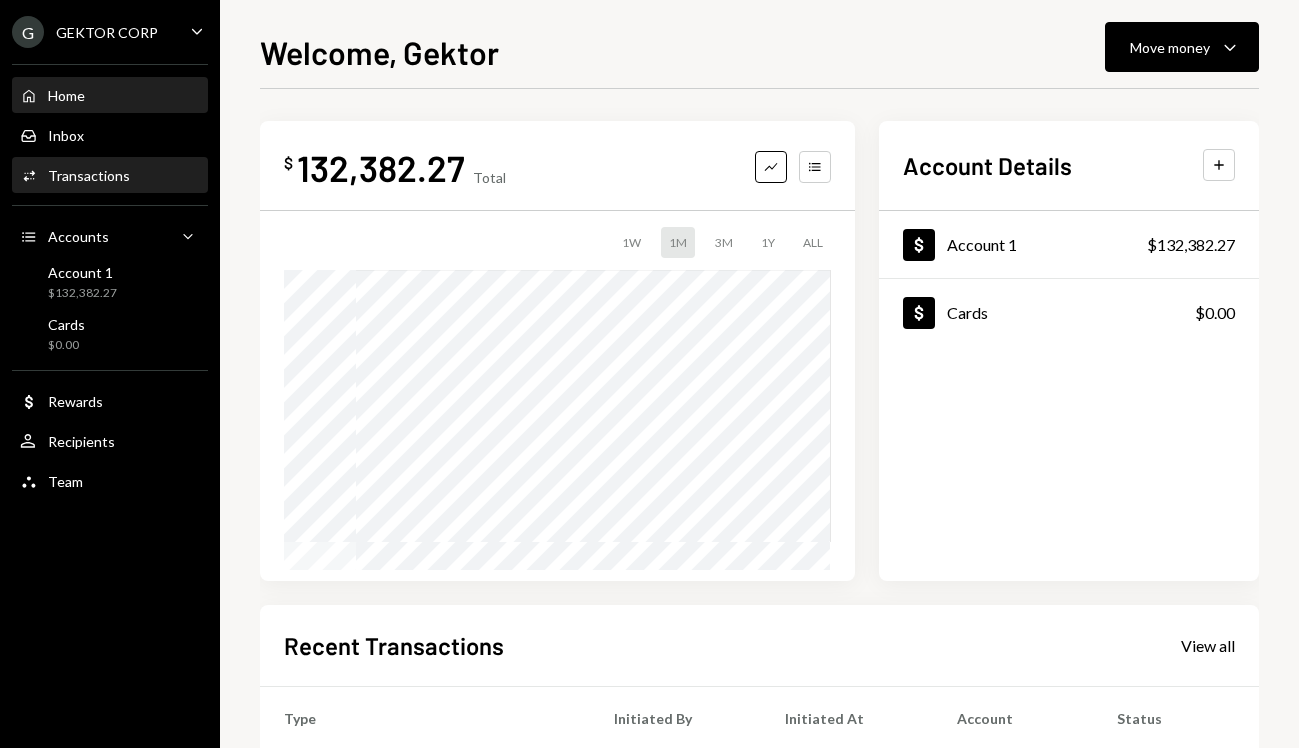click on "Activities Transactions" at bounding box center [110, 176] 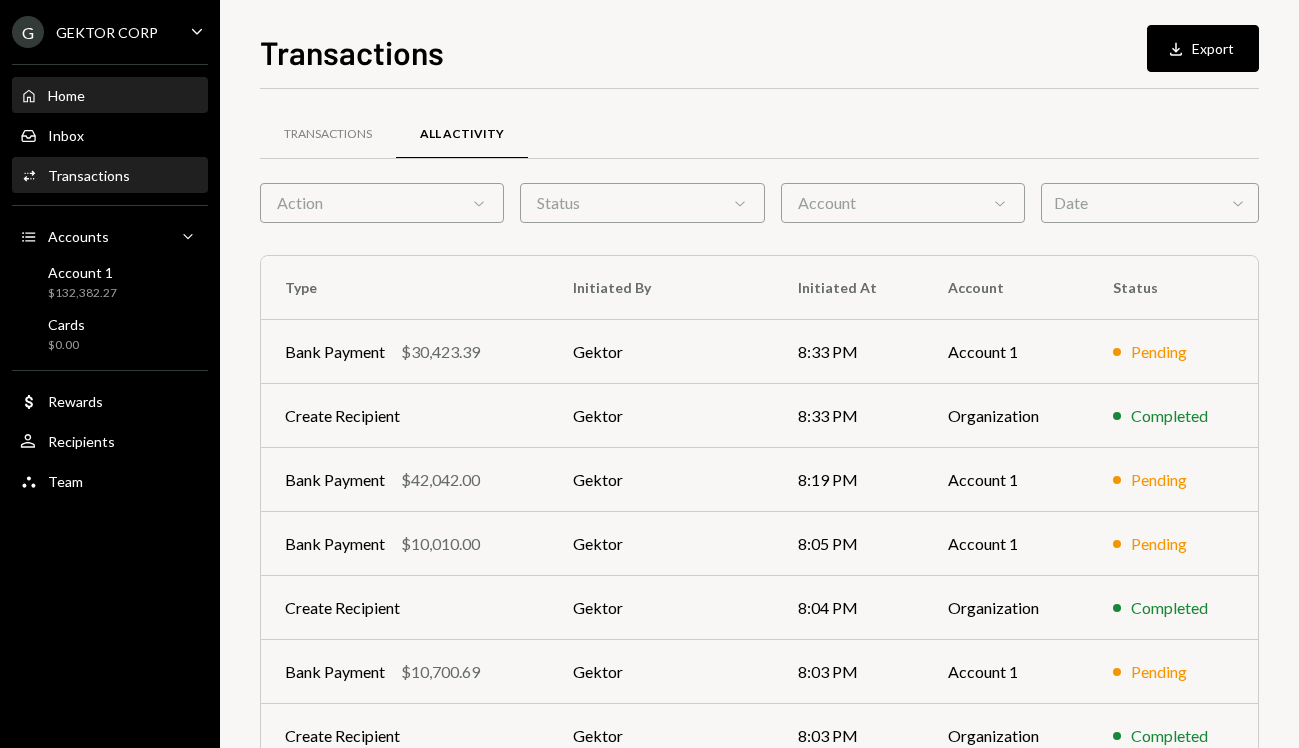 scroll, scrollTop: 0, scrollLeft: 0, axis: both 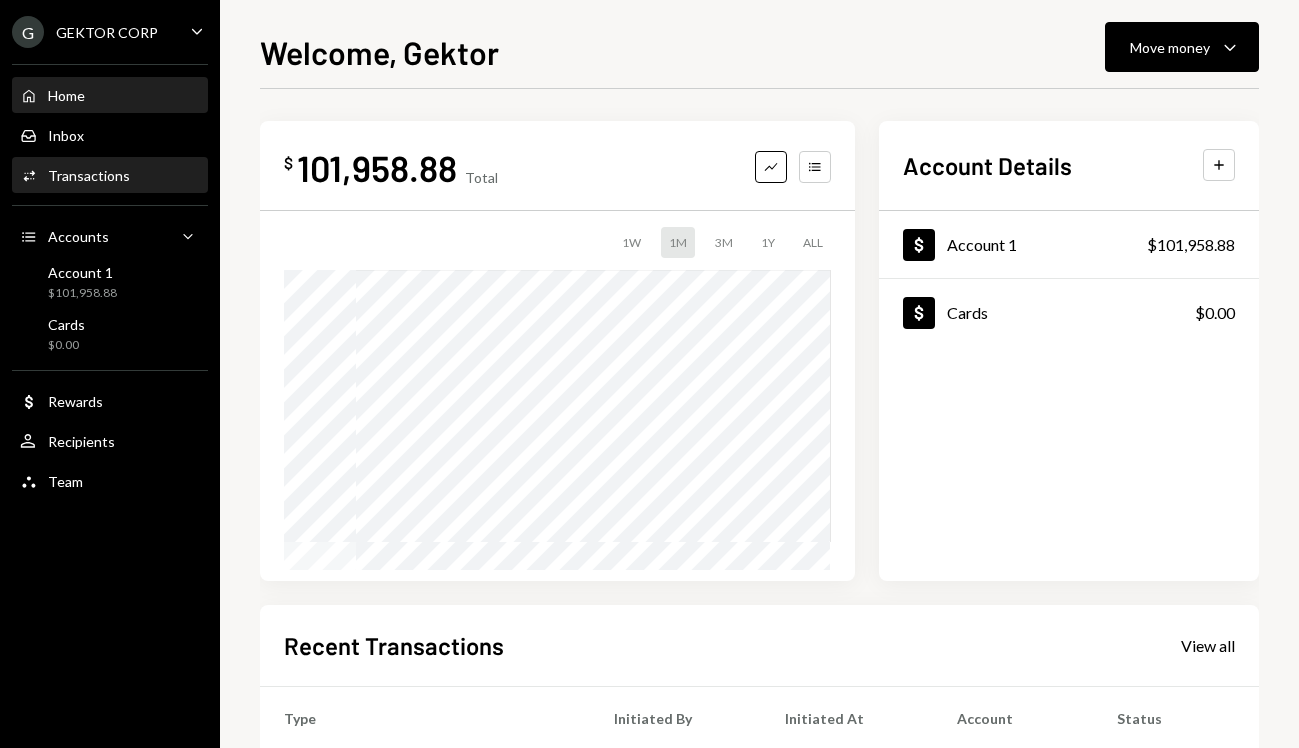 click on "Activities Transactions" at bounding box center (110, 176) 